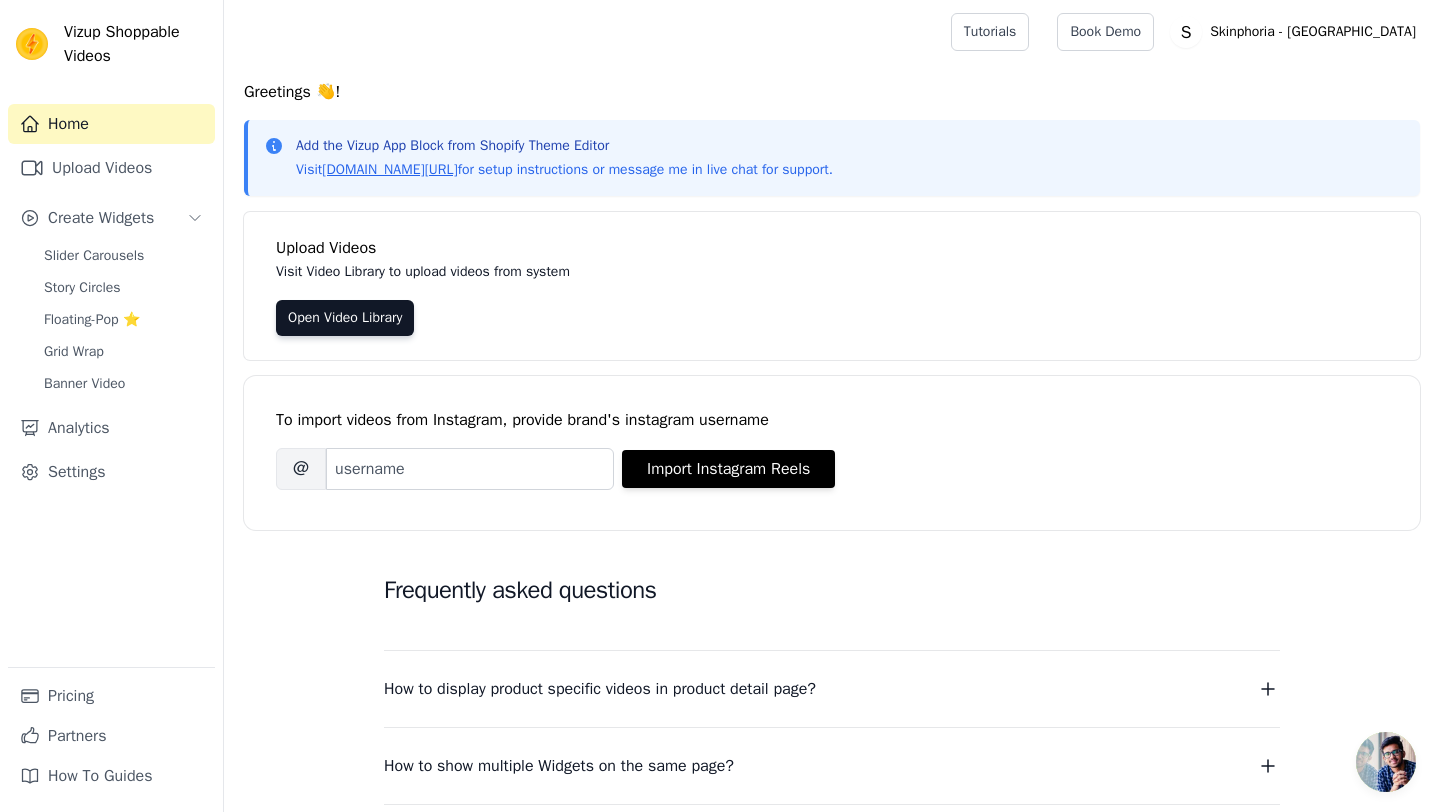 scroll, scrollTop: 0, scrollLeft: 0, axis: both 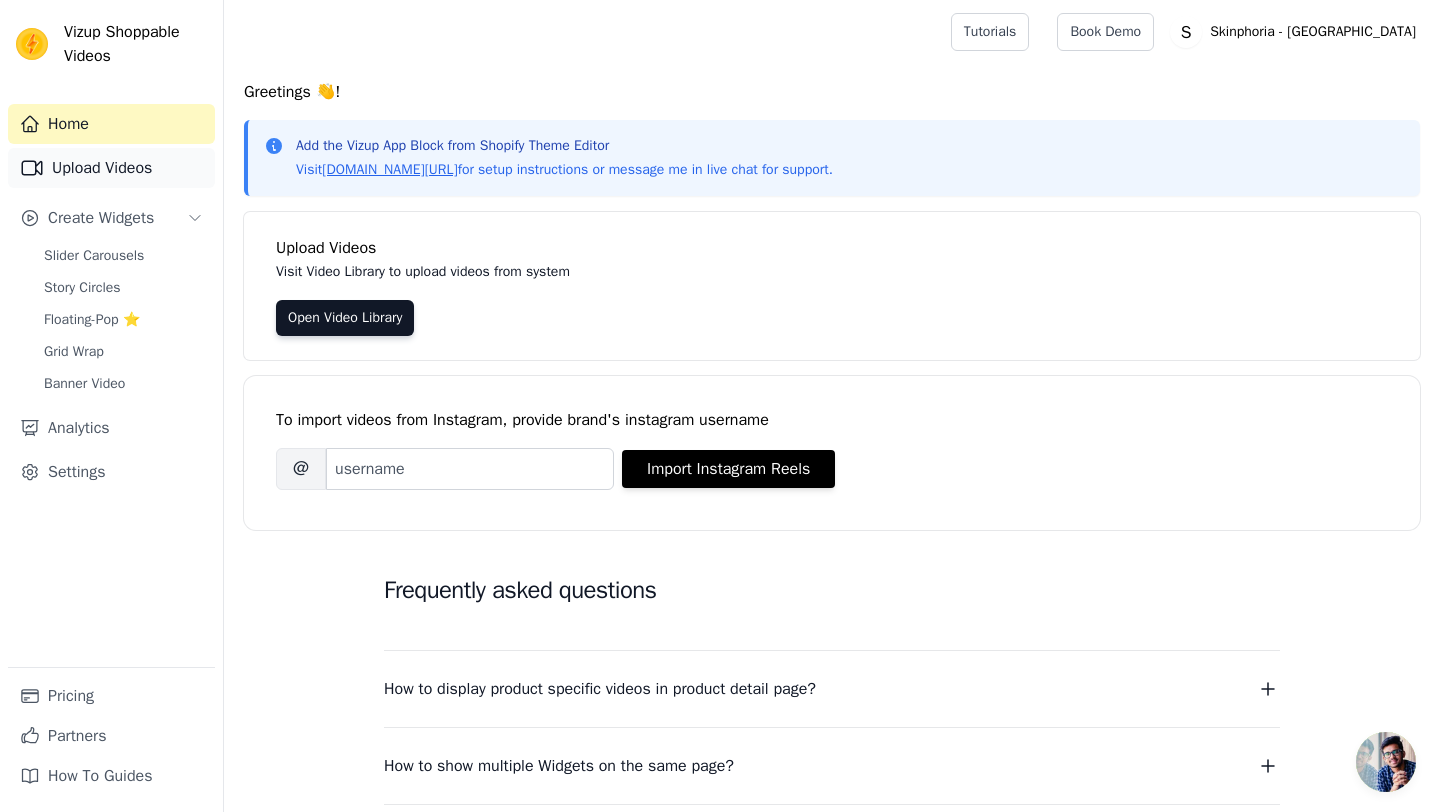 click on "Upload Videos" at bounding box center (111, 168) 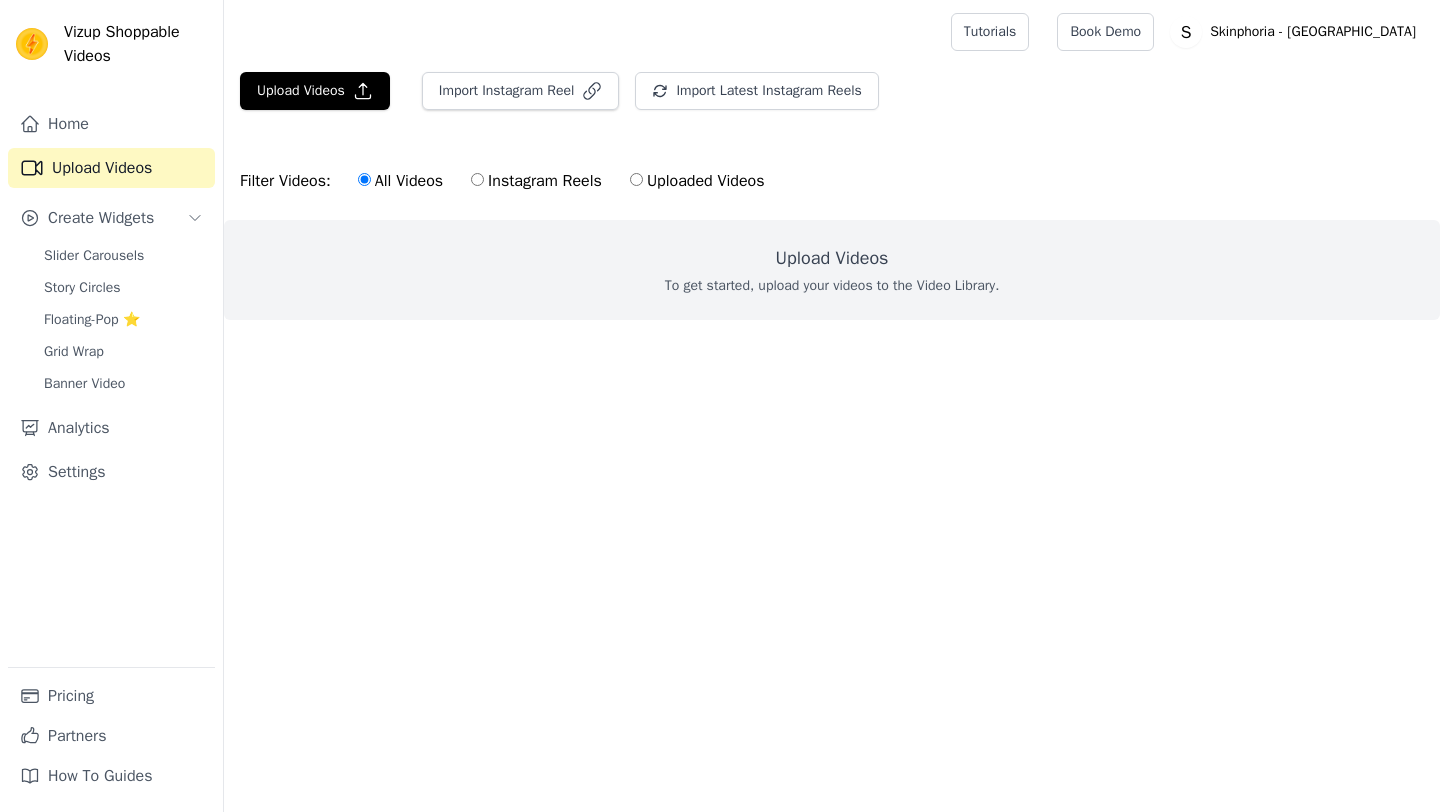 scroll, scrollTop: 0, scrollLeft: 0, axis: both 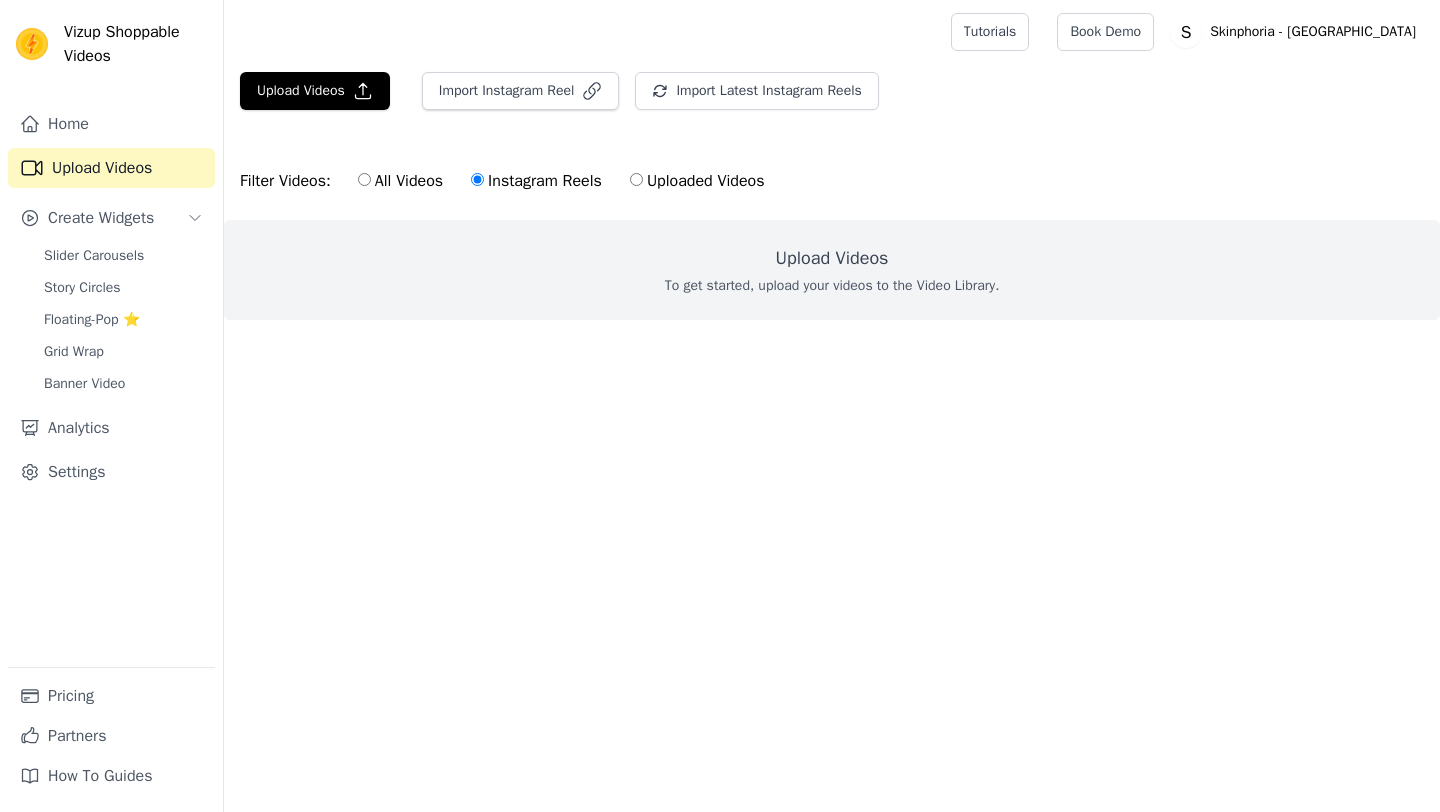 click on "All Videos" at bounding box center (400, 181) 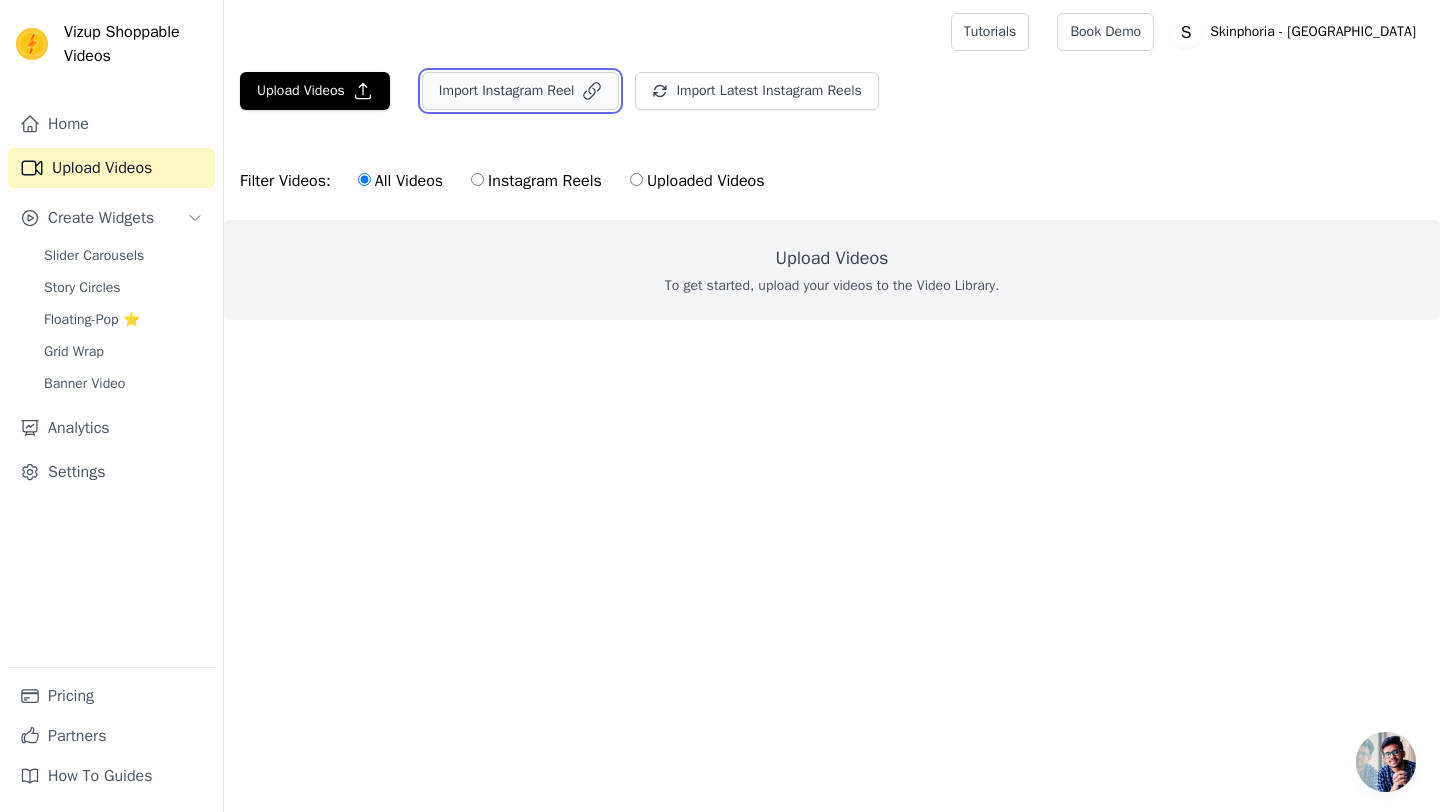 click on "Import Instagram Reel" at bounding box center [521, 91] 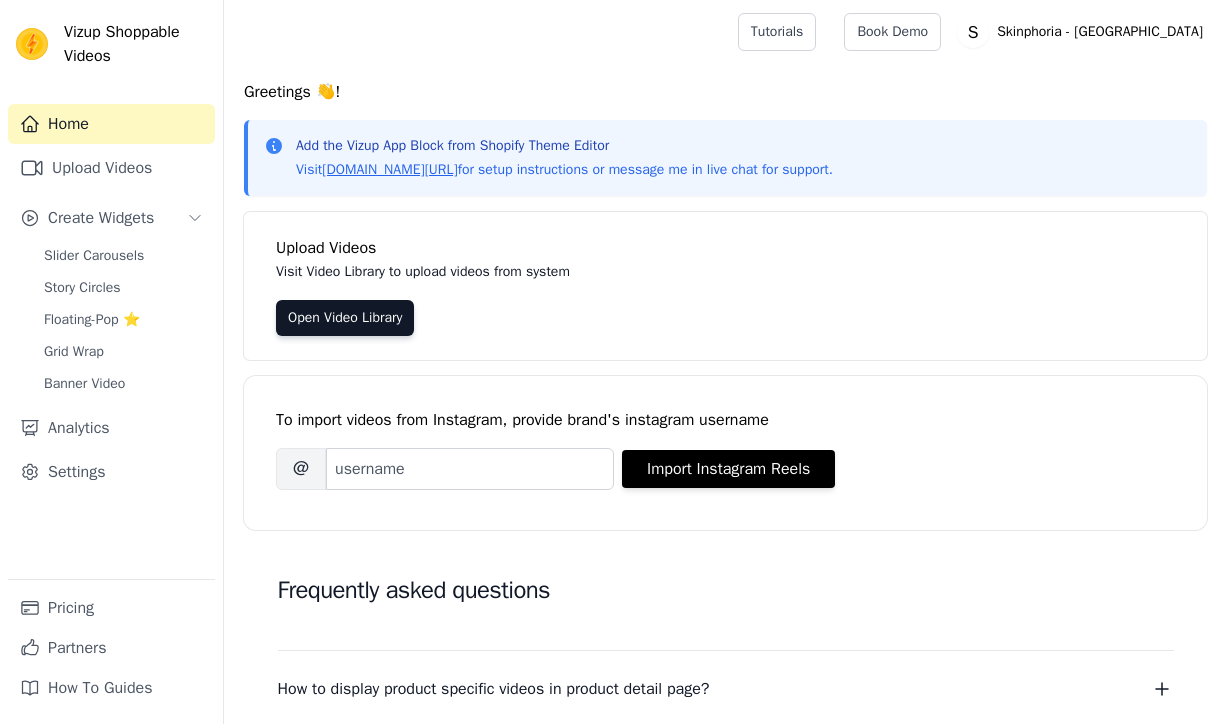 scroll, scrollTop: 0, scrollLeft: 0, axis: both 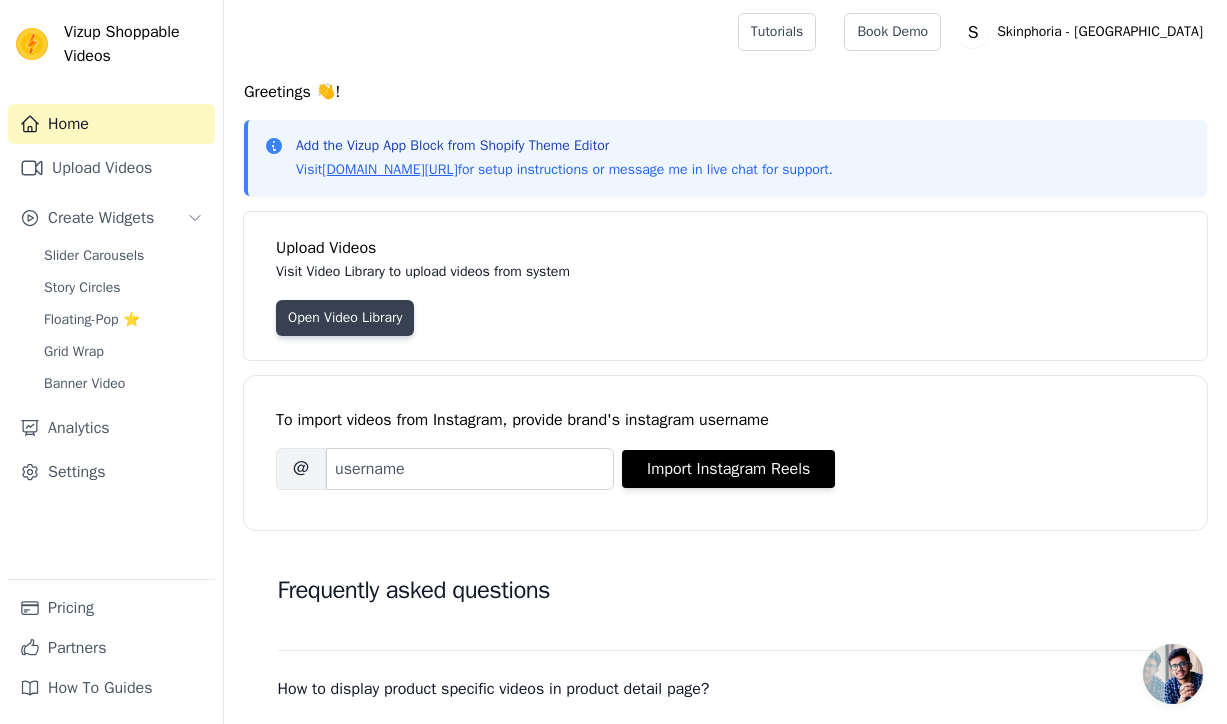 click on "Open Video Library" at bounding box center [345, 318] 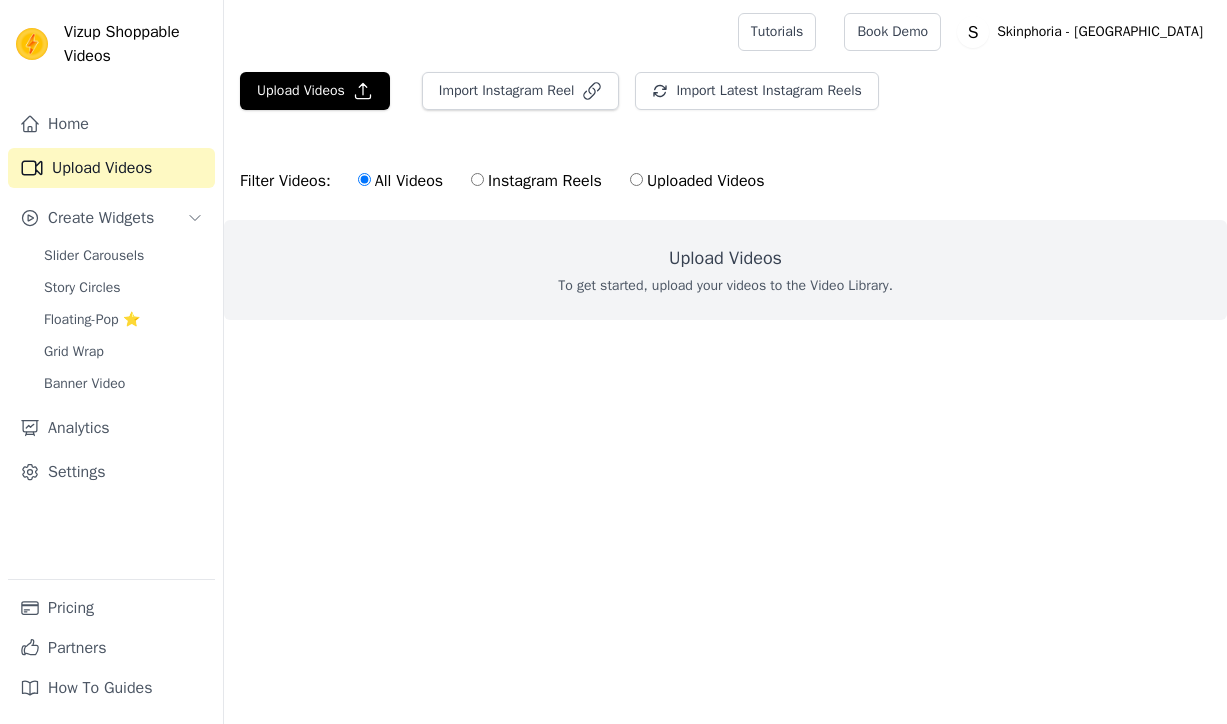 scroll, scrollTop: 0, scrollLeft: 0, axis: both 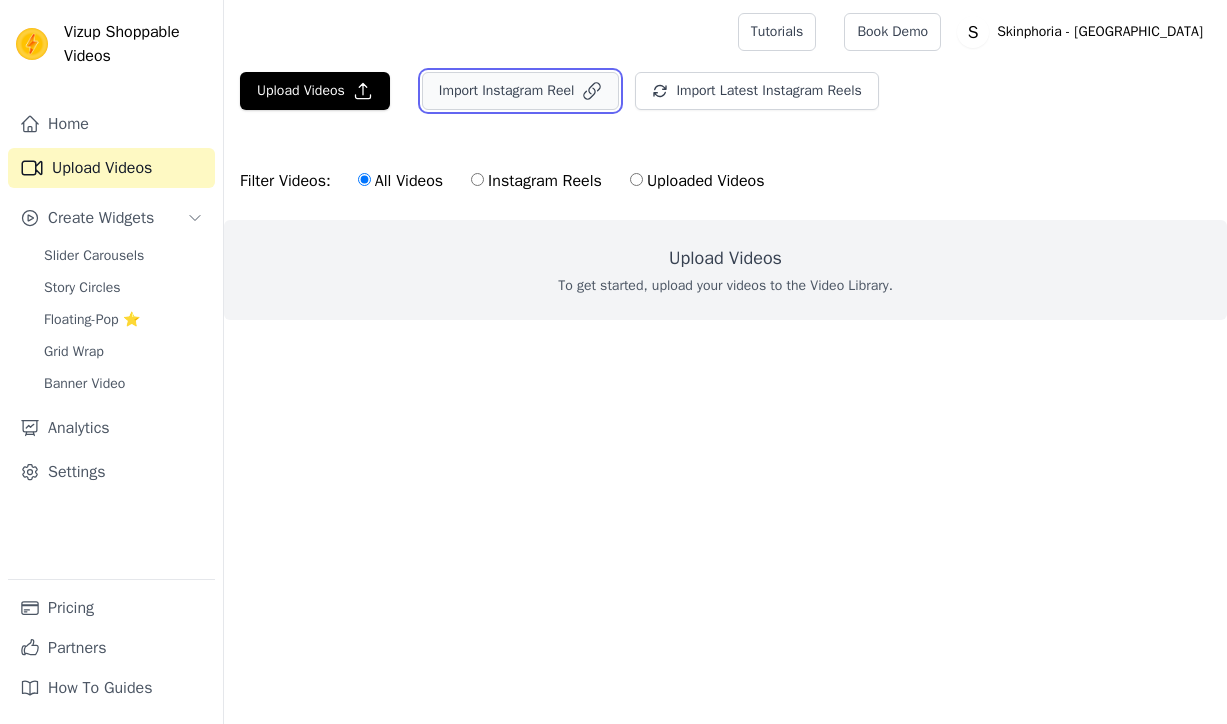click on "Import Instagram Reel" at bounding box center [521, 91] 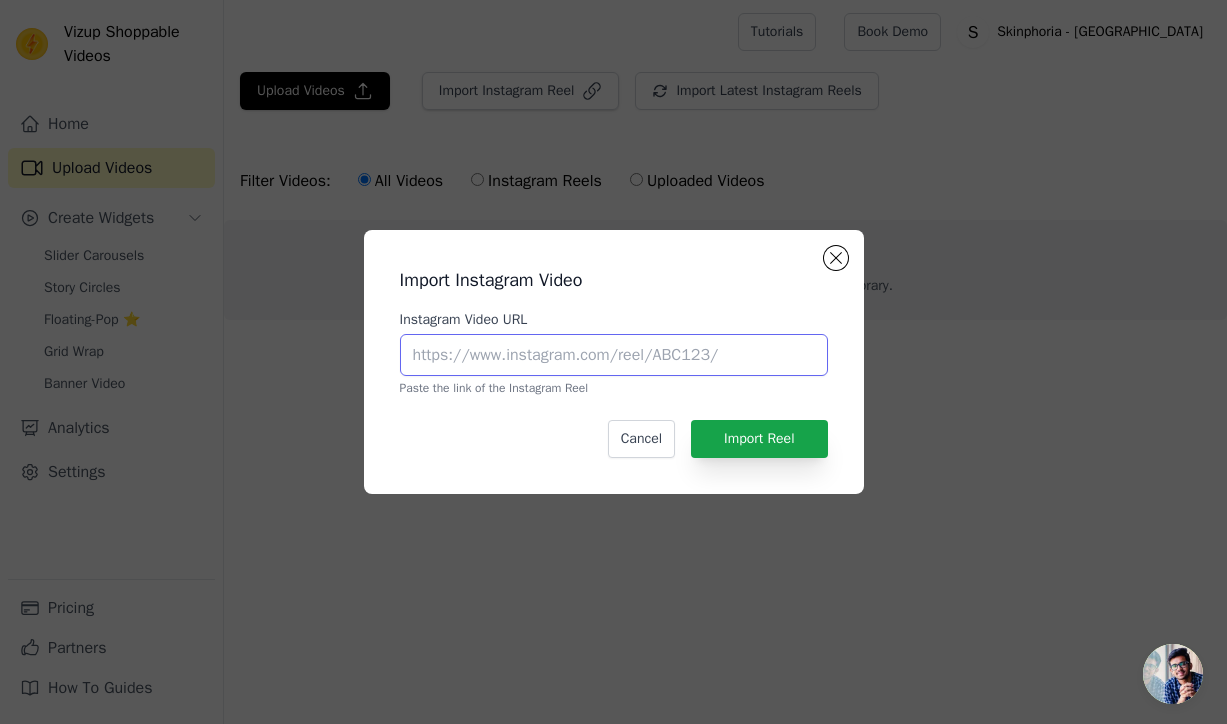 click on "Instagram Video URL" at bounding box center [614, 355] 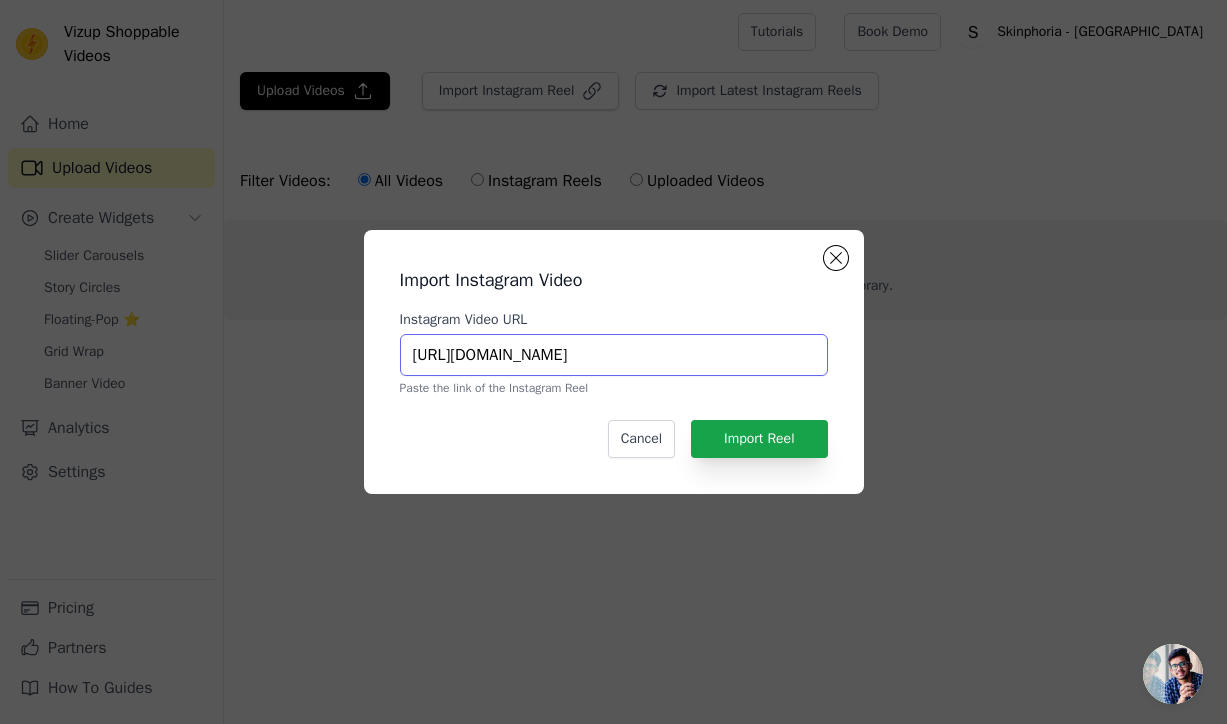 scroll, scrollTop: 0, scrollLeft: 130, axis: horizontal 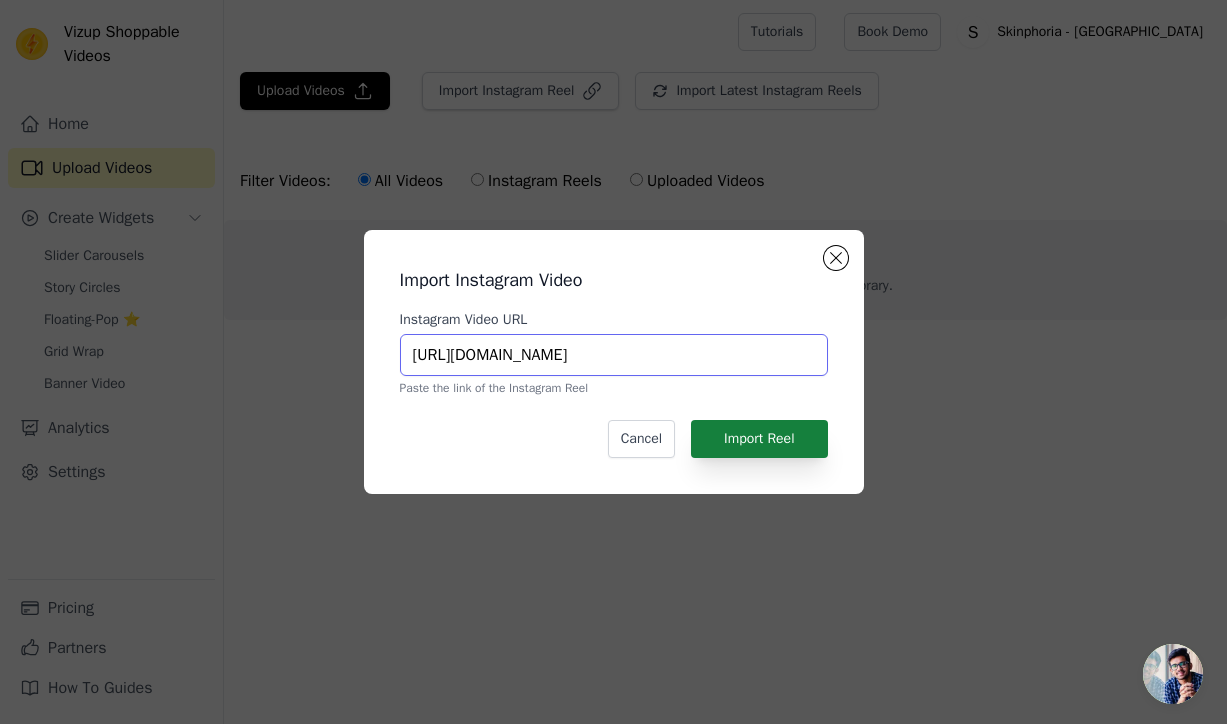 type on "[URL][DOMAIN_NAME]" 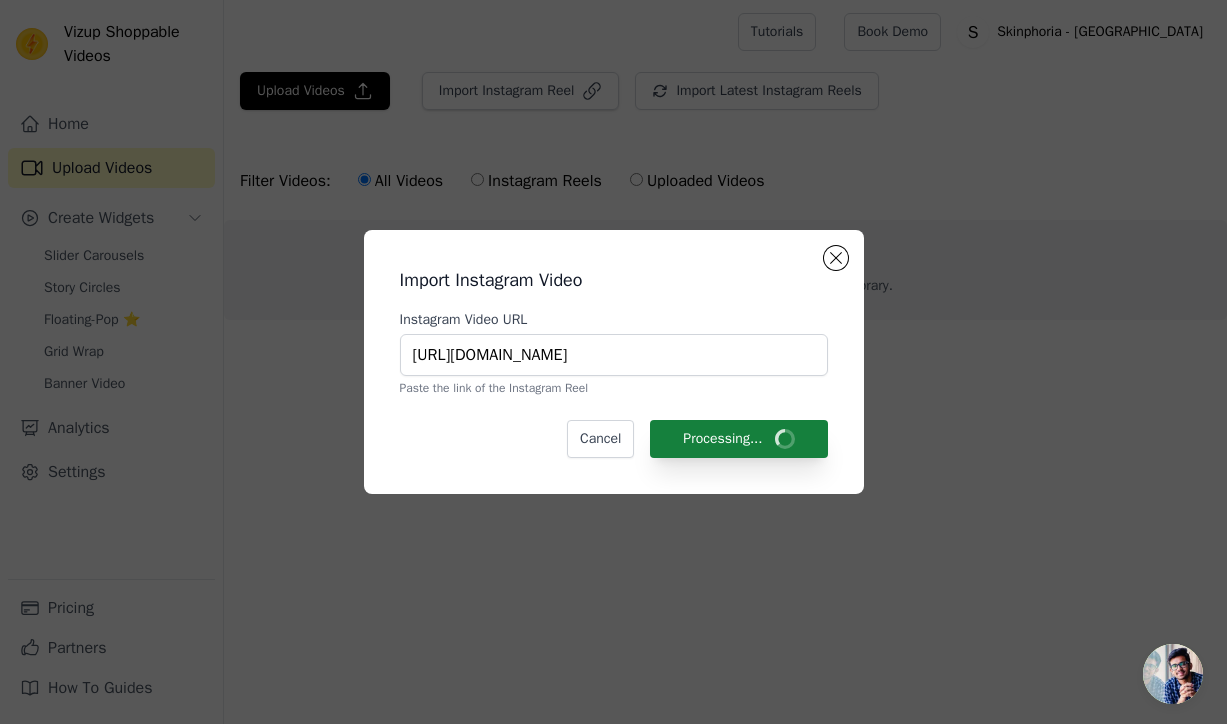 scroll, scrollTop: 0, scrollLeft: 0, axis: both 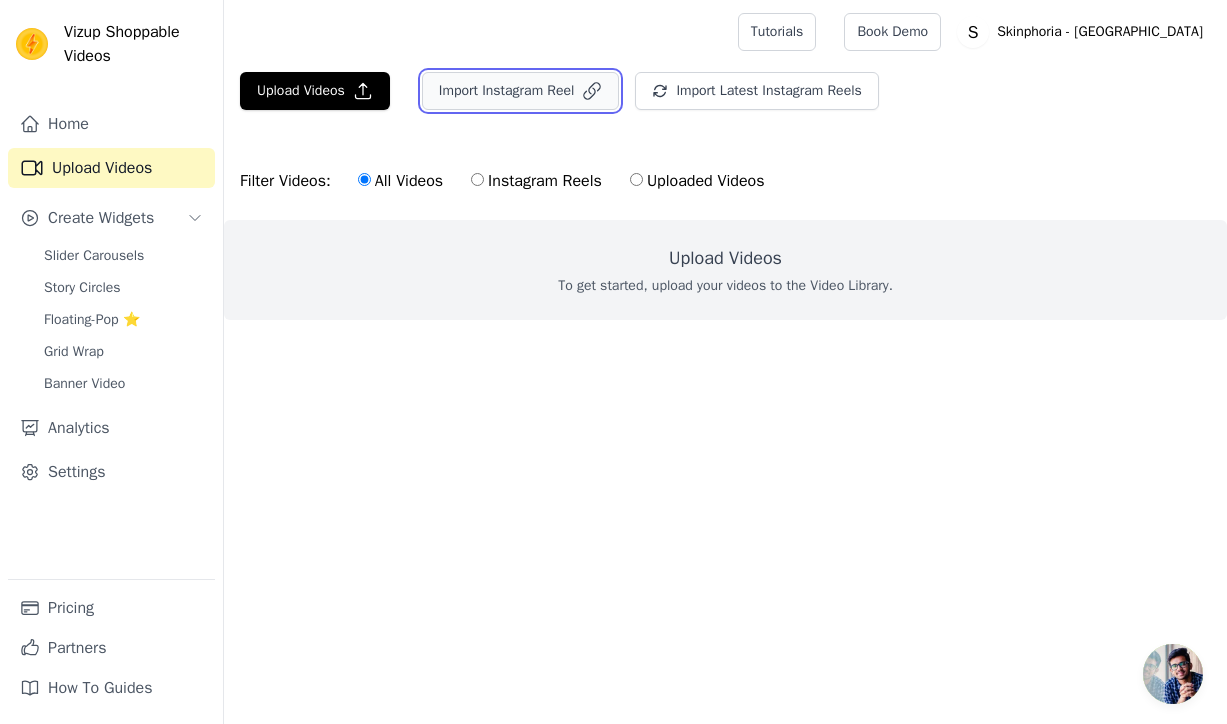 click on "Import Instagram Reel" at bounding box center [521, 91] 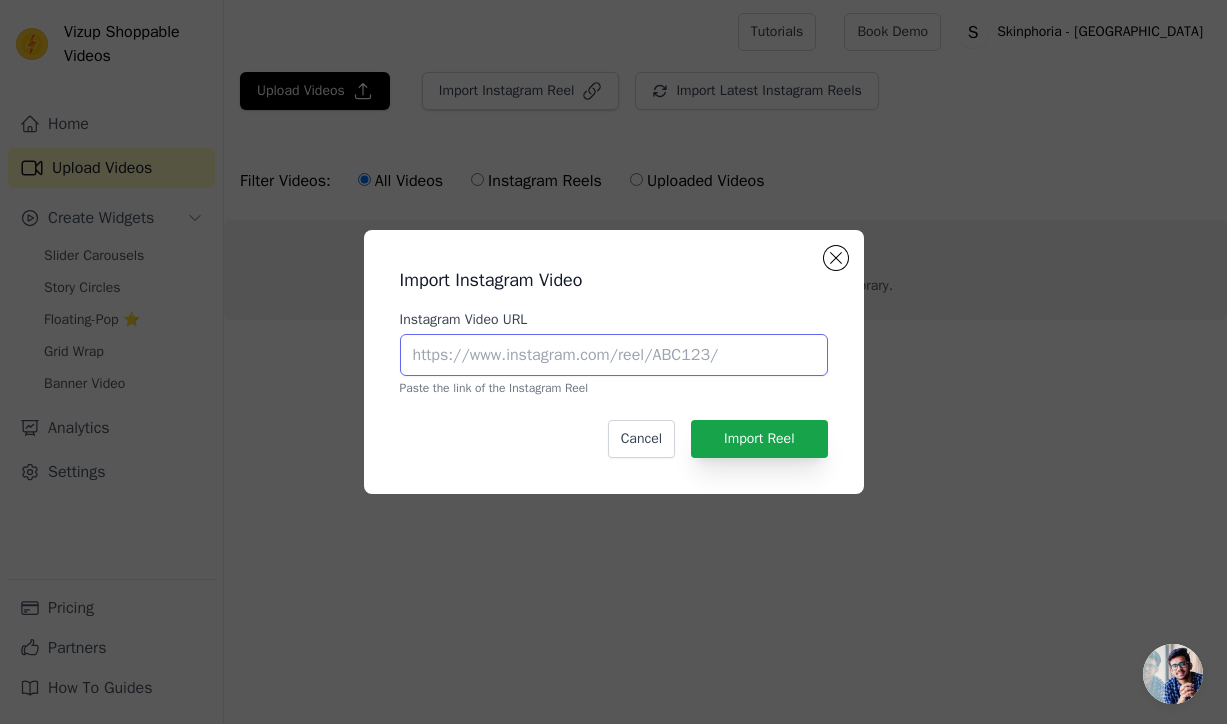 click on "Instagram Video URL" at bounding box center (614, 355) 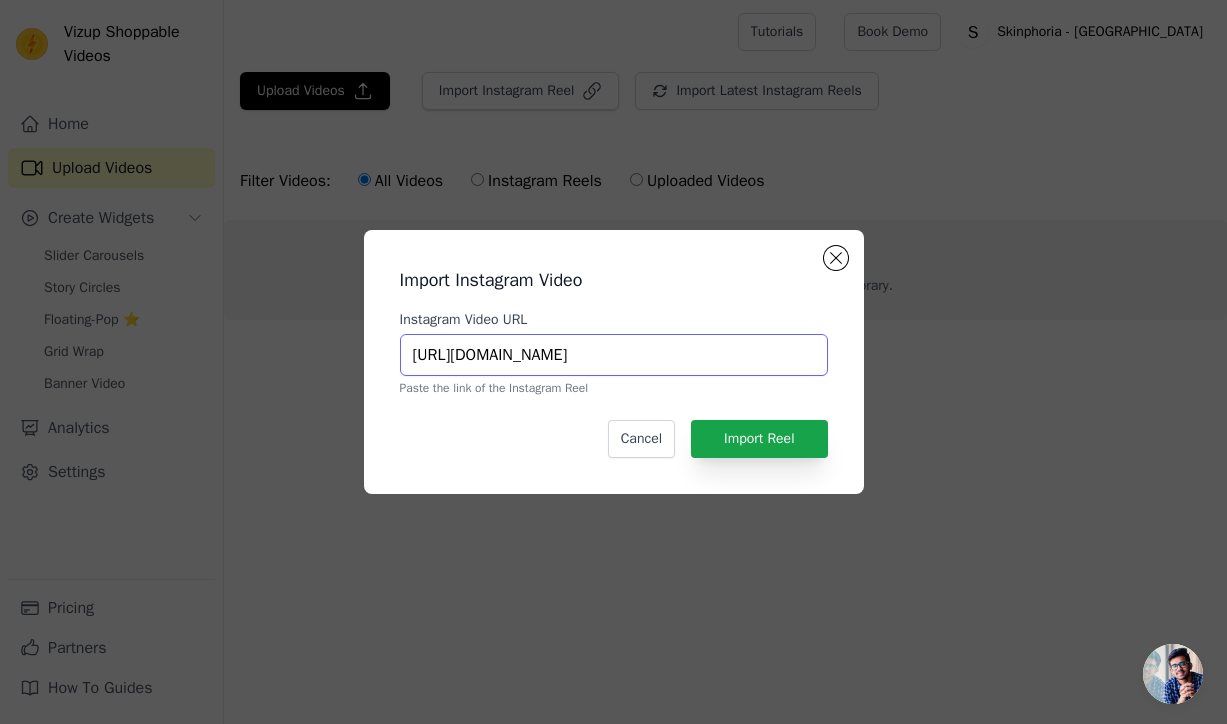scroll, scrollTop: 0, scrollLeft: 141, axis: horizontal 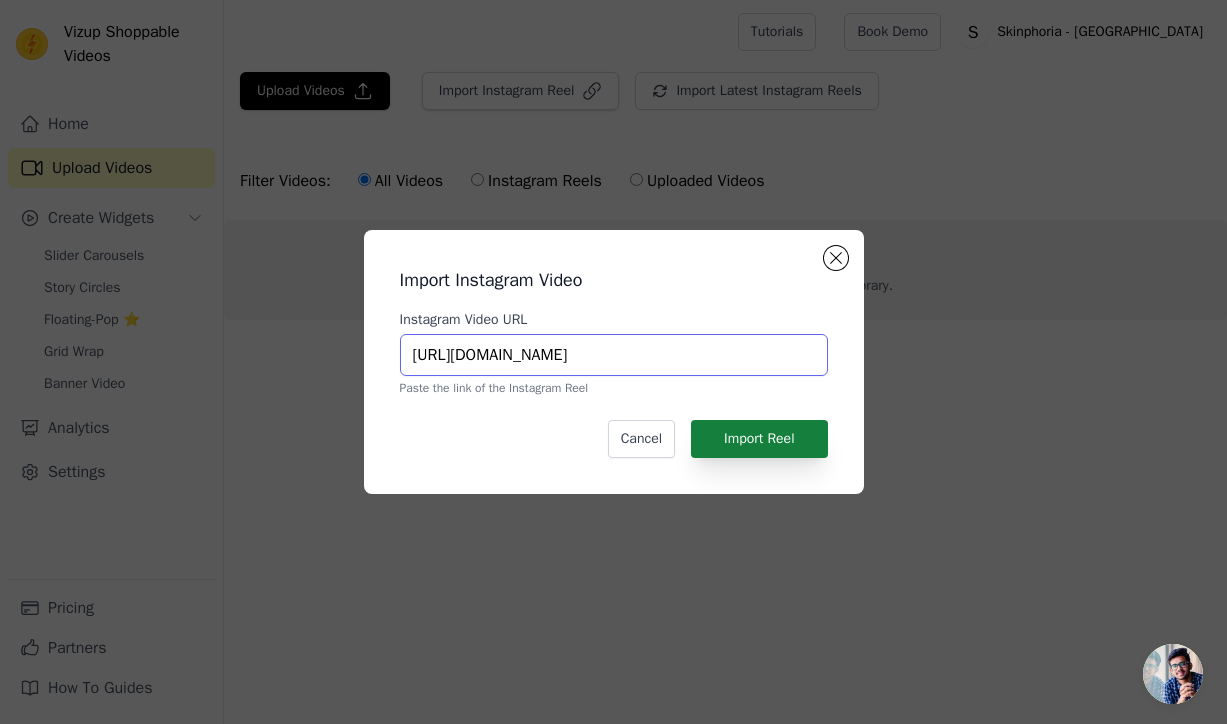 type on "[URL][DOMAIN_NAME]" 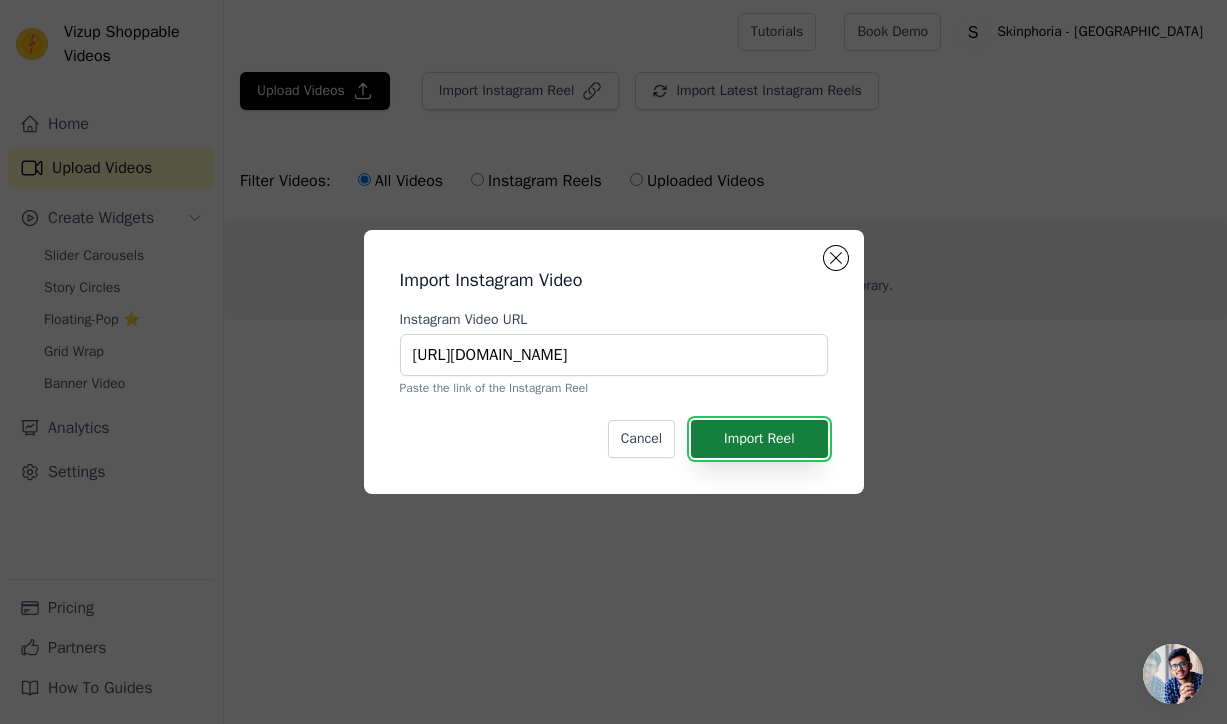 click on "Import Reel" at bounding box center [759, 439] 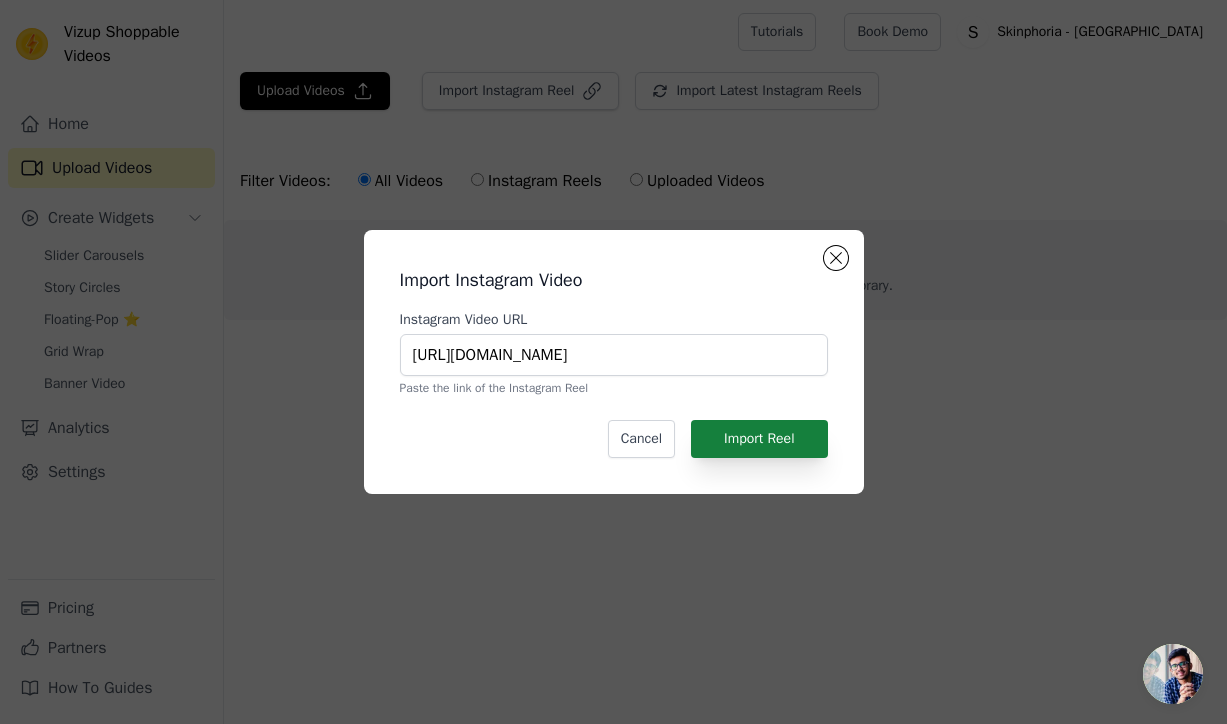 scroll, scrollTop: 0, scrollLeft: 0, axis: both 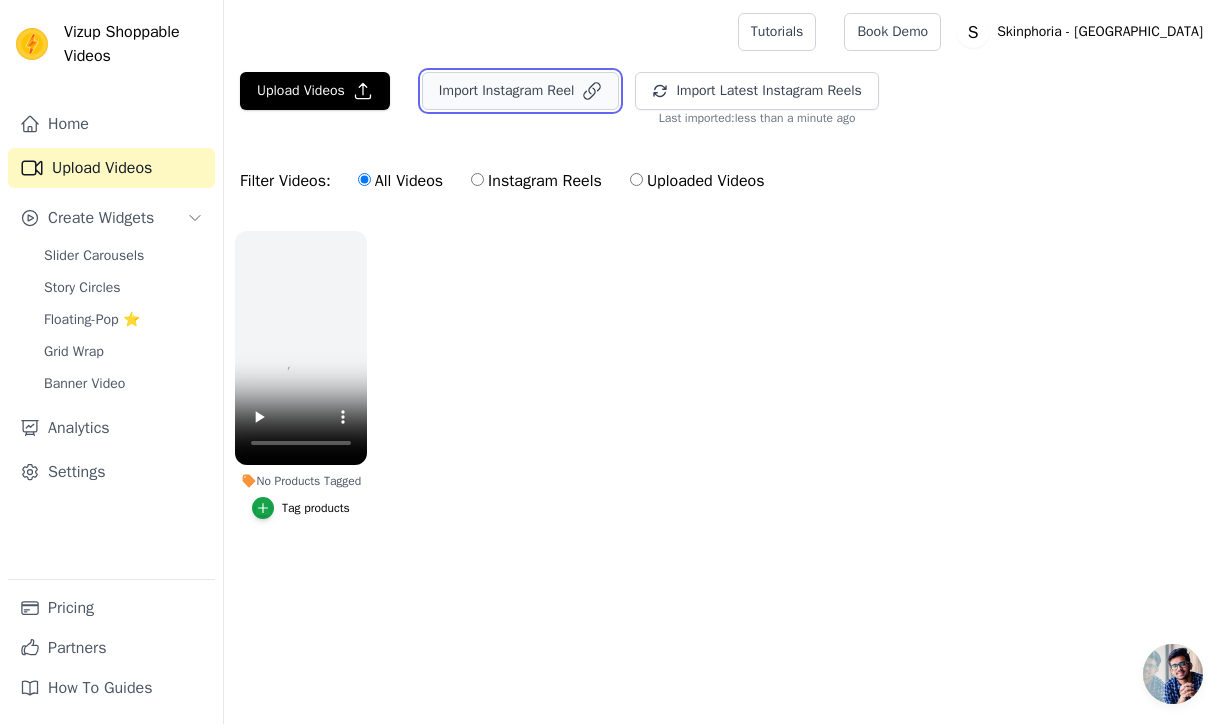 click on "Import Instagram Reel" at bounding box center (521, 91) 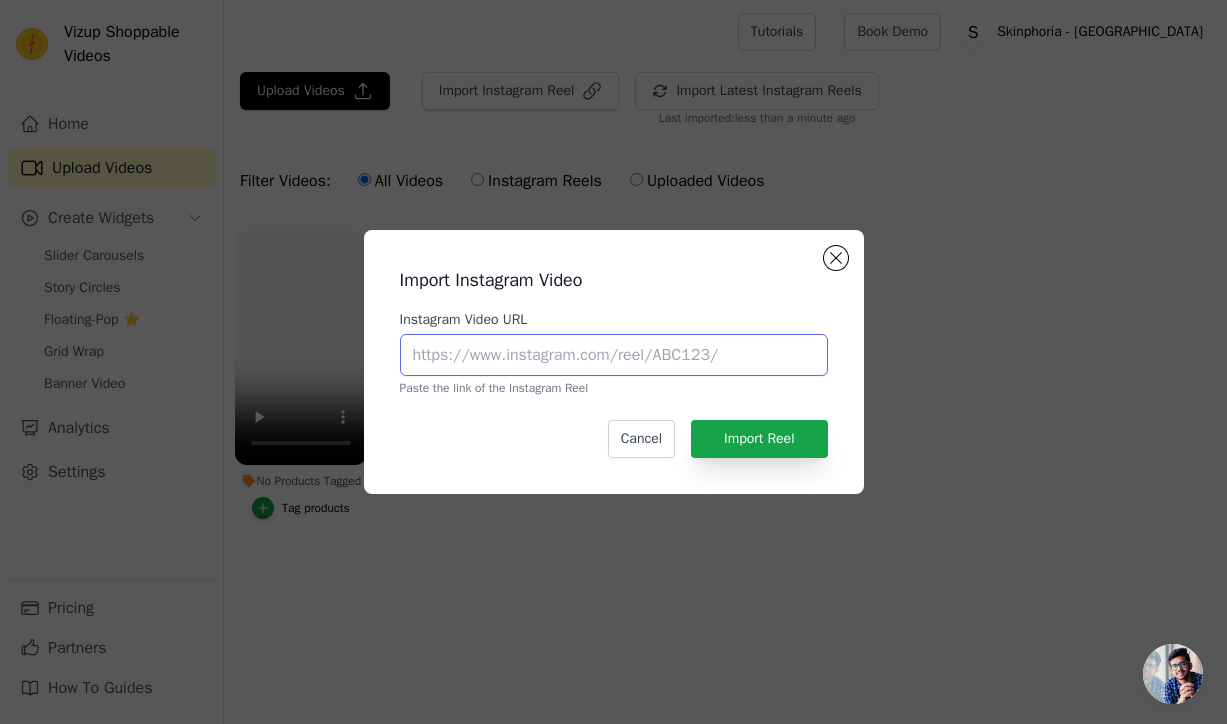 click on "Instagram Video URL" at bounding box center (614, 355) 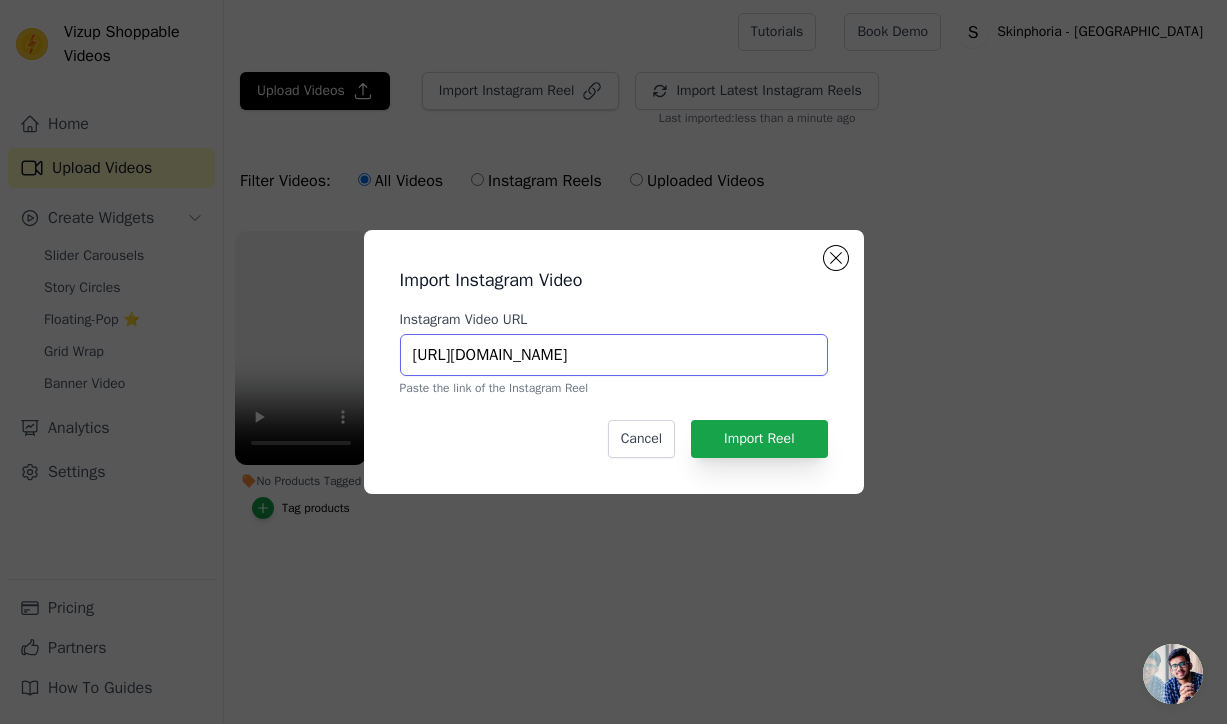 scroll, scrollTop: 0, scrollLeft: 187, axis: horizontal 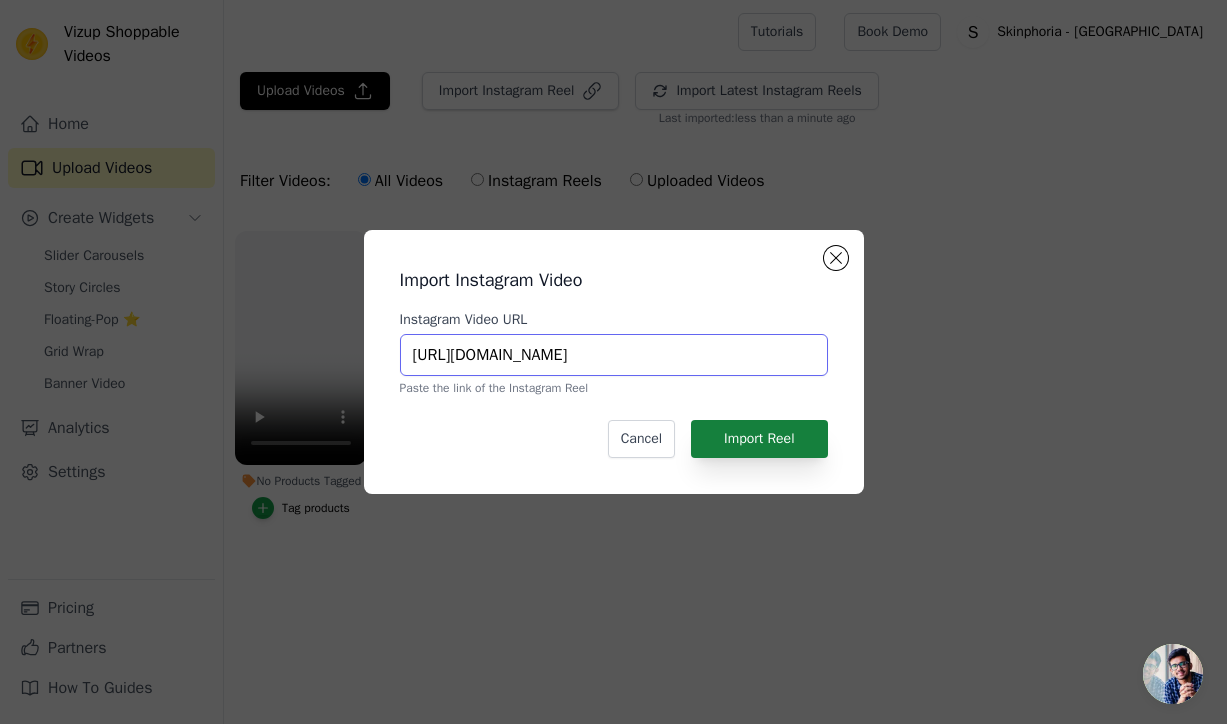 type on "[URL][DOMAIN_NAME]" 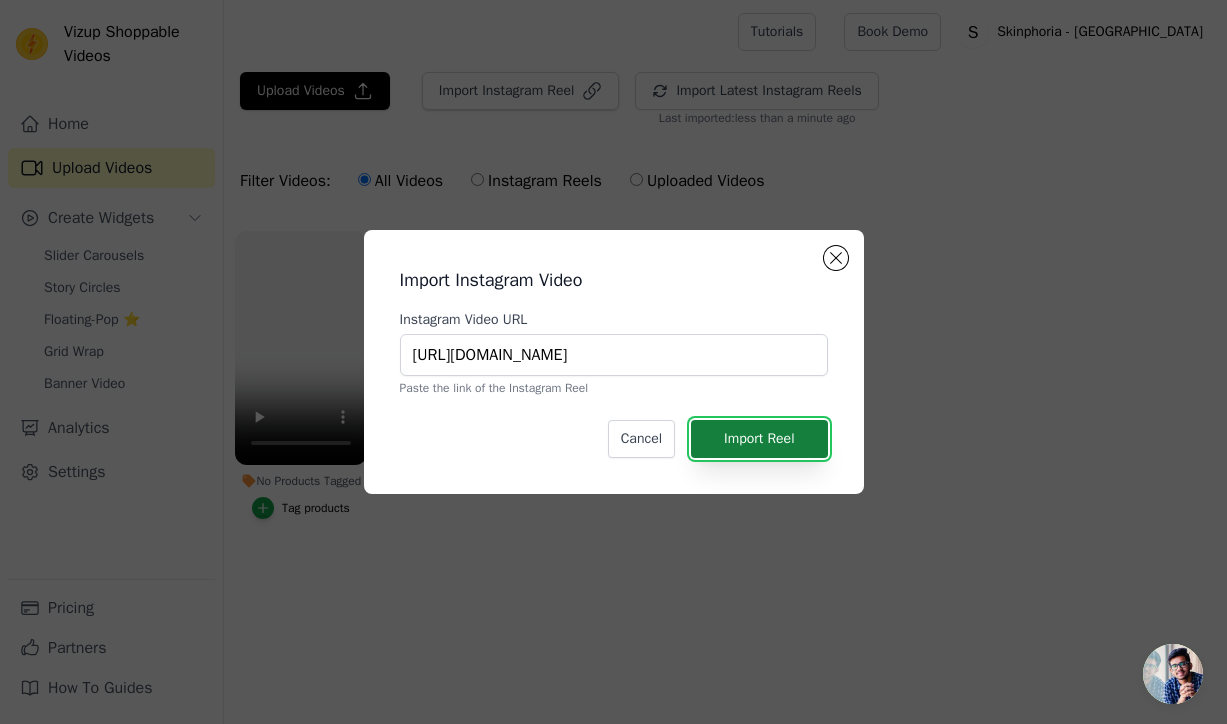 click on "Import Reel" at bounding box center (759, 439) 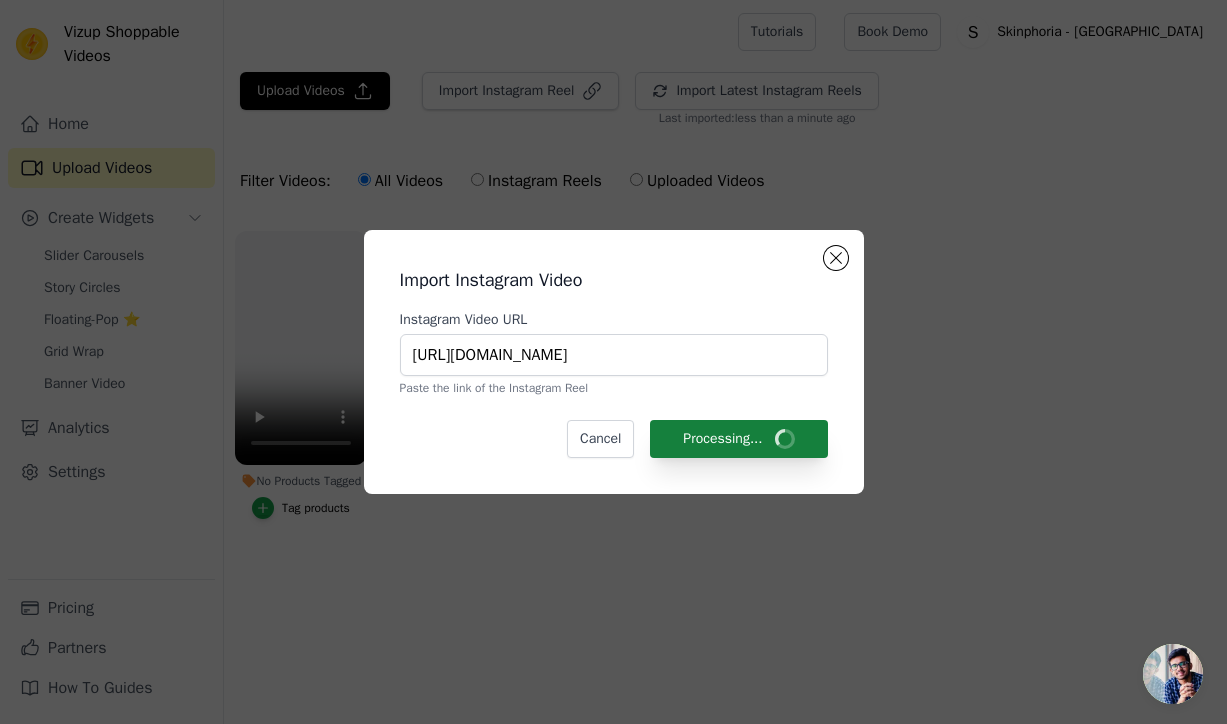 scroll, scrollTop: 0, scrollLeft: 0, axis: both 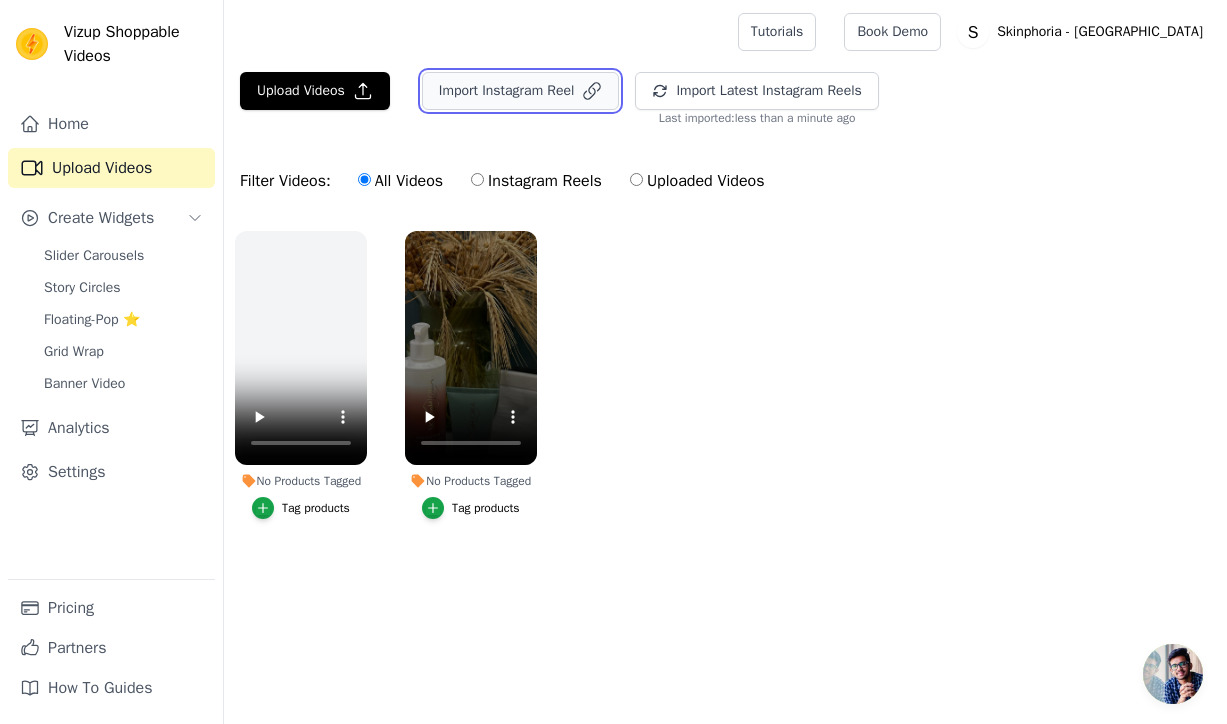 click on "Import Instagram Reel" at bounding box center [521, 91] 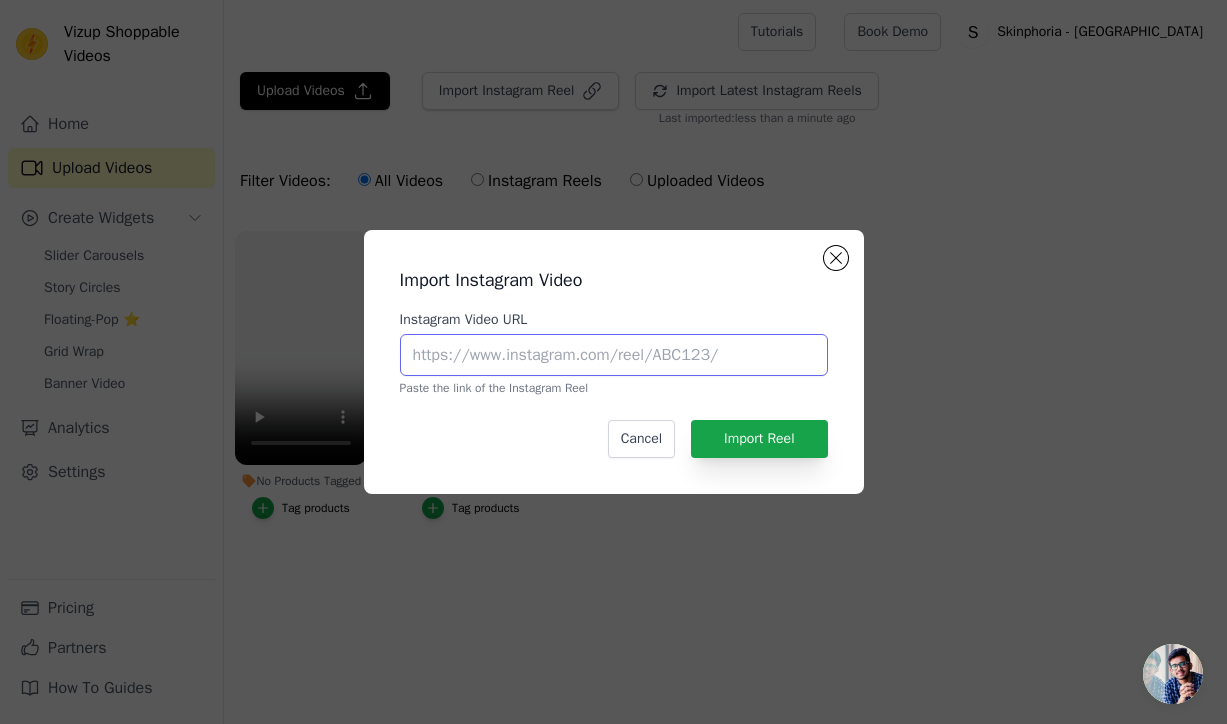 click on "Instagram Video URL" at bounding box center [614, 355] 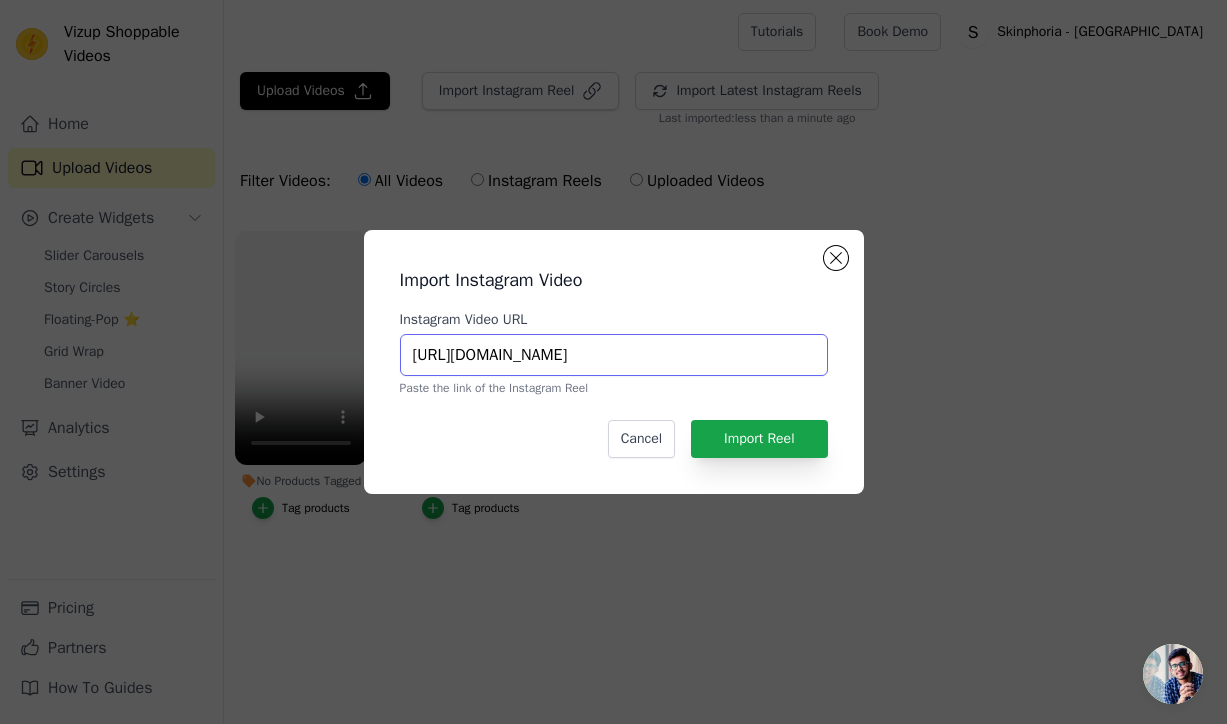 scroll, scrollTop: 0, scrollLeft: 104, axis: horizontal 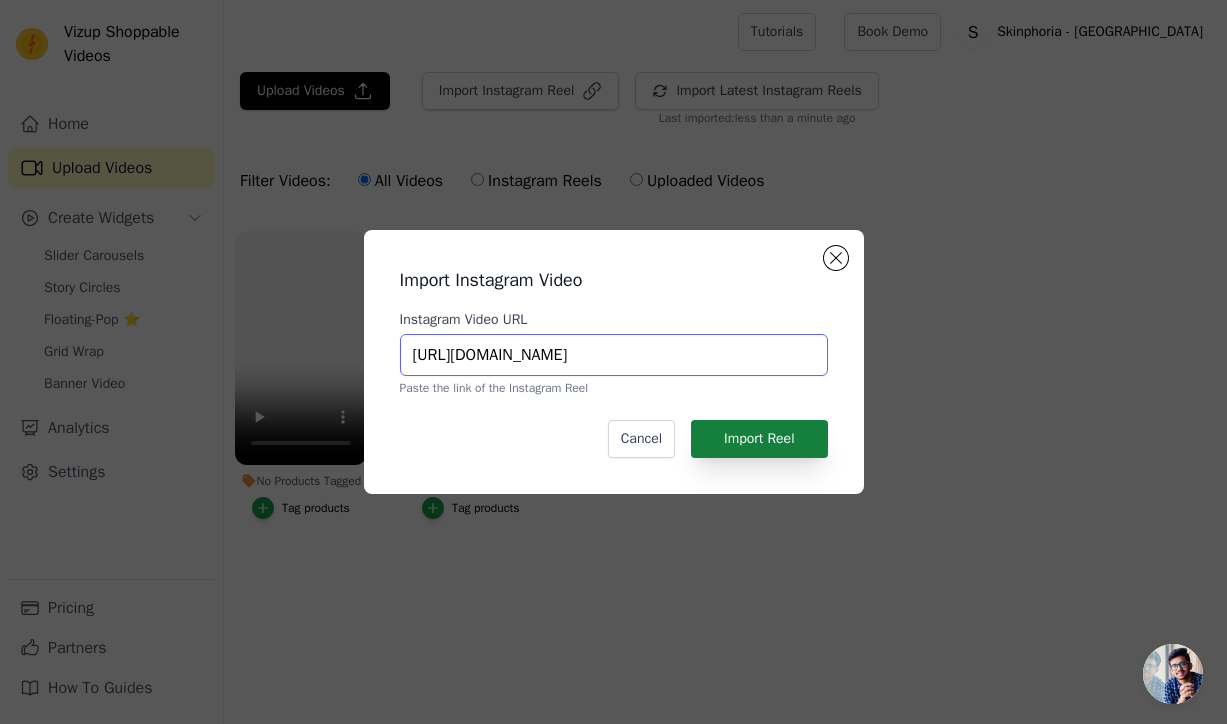 type on "[URL][DOMAIN_NAME]" 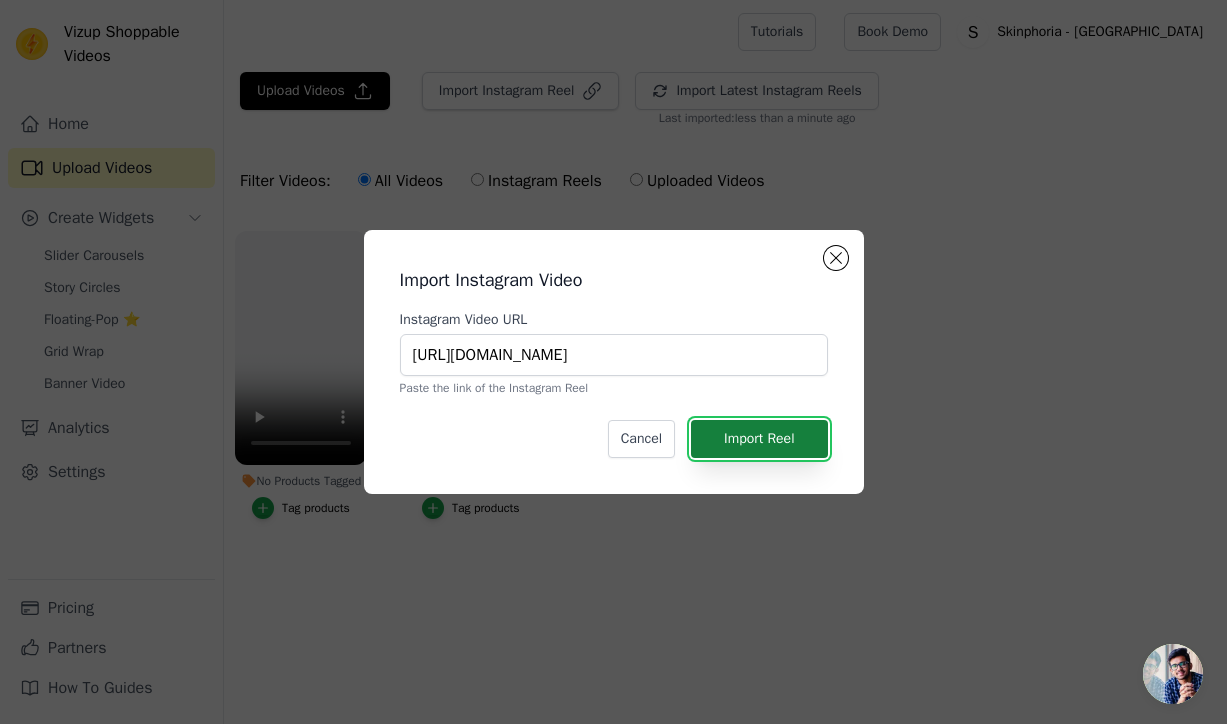 click on "Import Reel" at bounding box center (759, 439) 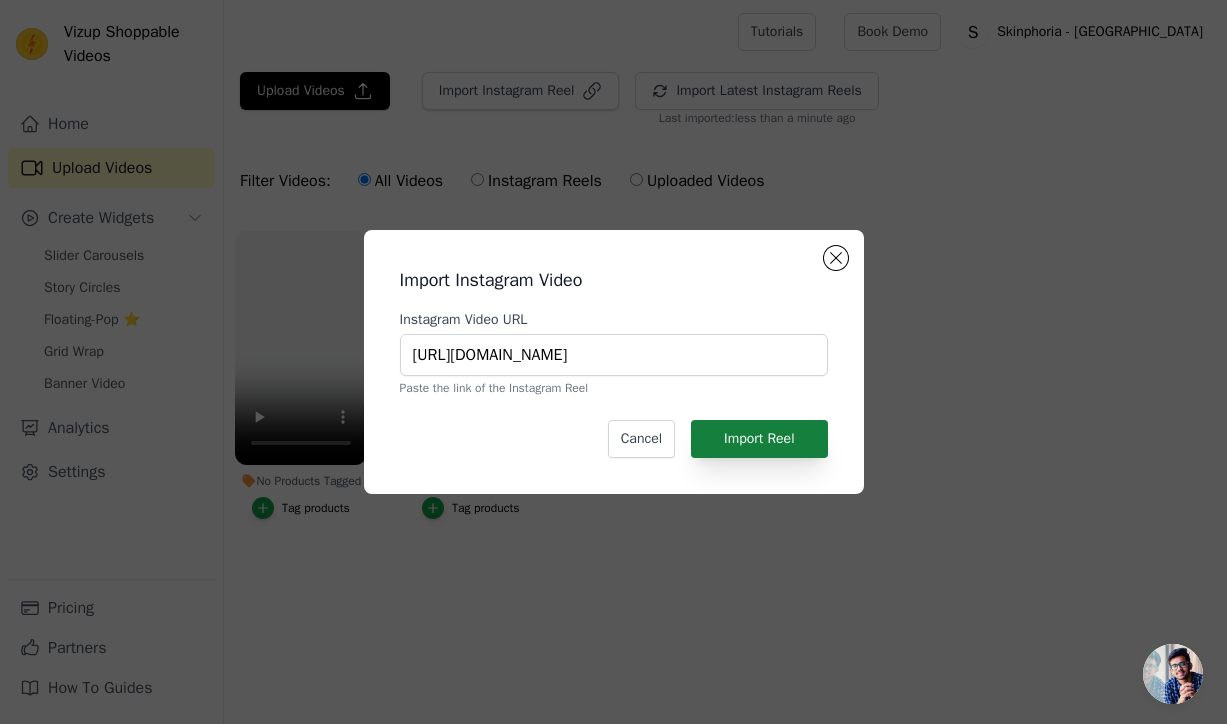 scroll, scrollTop: 0, scrollLeft: 0, axis: both 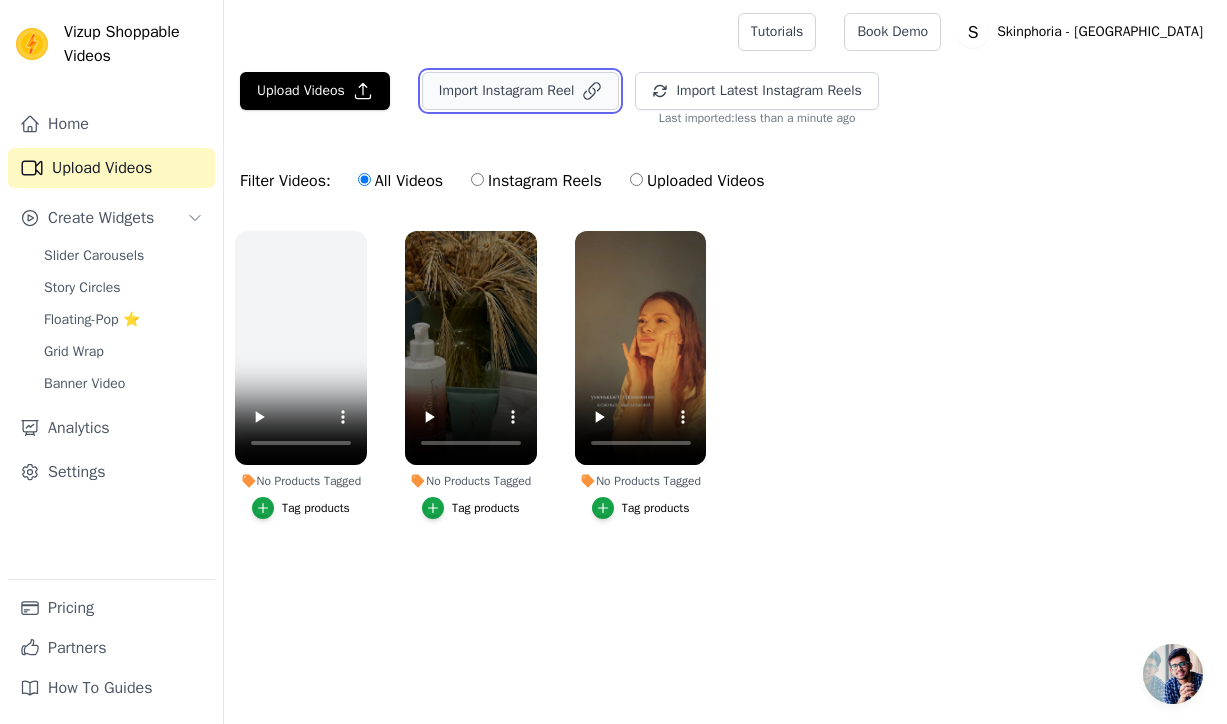 click on "Import Instagram Reel" at bounding box center [521, 91] 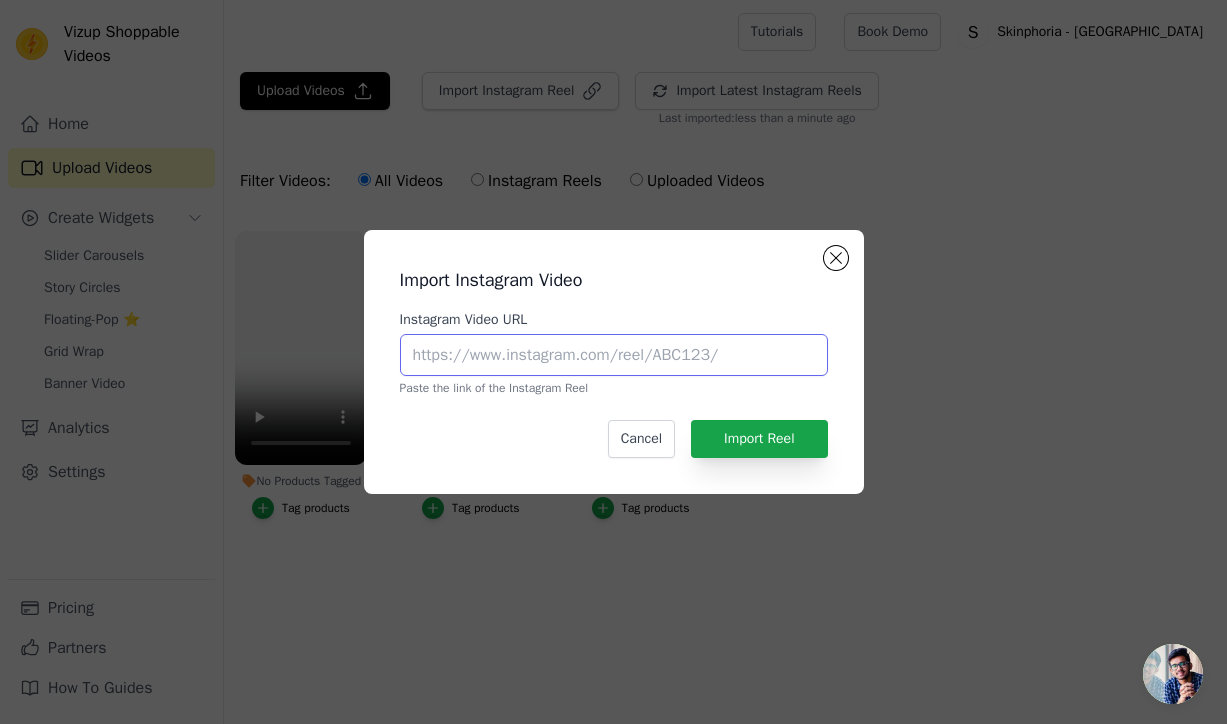 click on "Instagram Video URL" at bounding box center [614, 355] 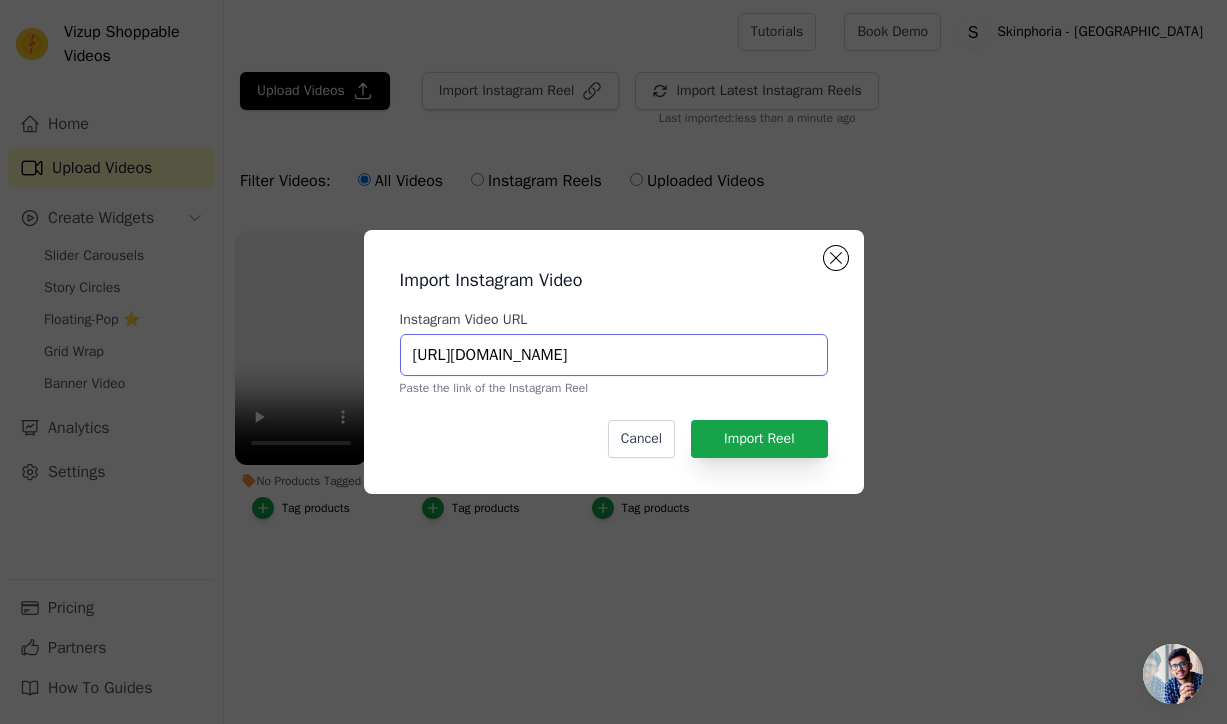 scroll, scrollTop: 0, scrollLeft: 197, axis: horizontal 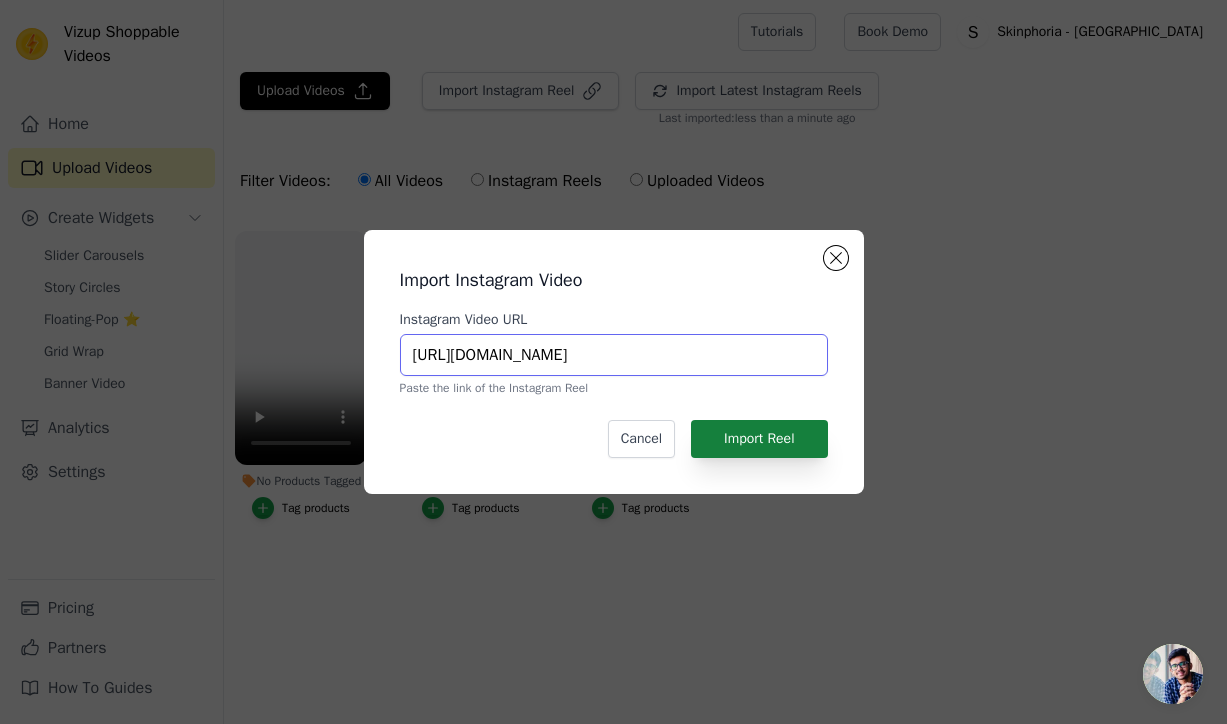 type on "[URL][DOMAIN_NAME]" 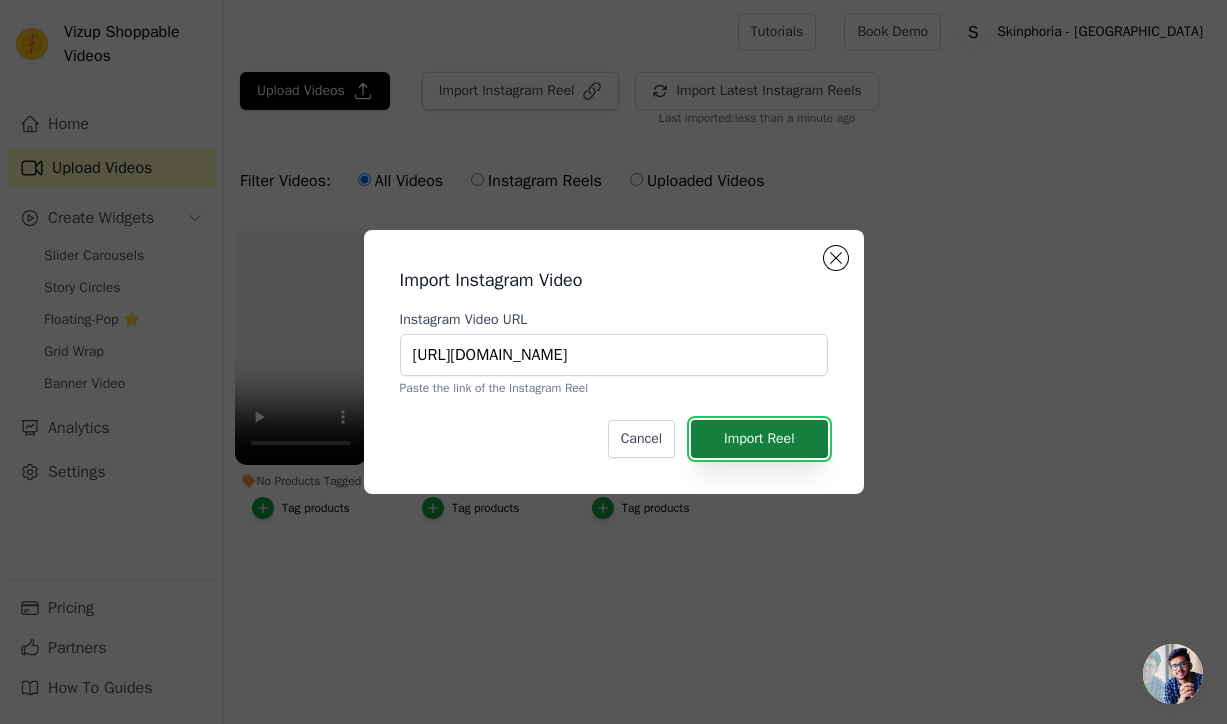 click on "Import Reel" at bounding box center (759, 439) 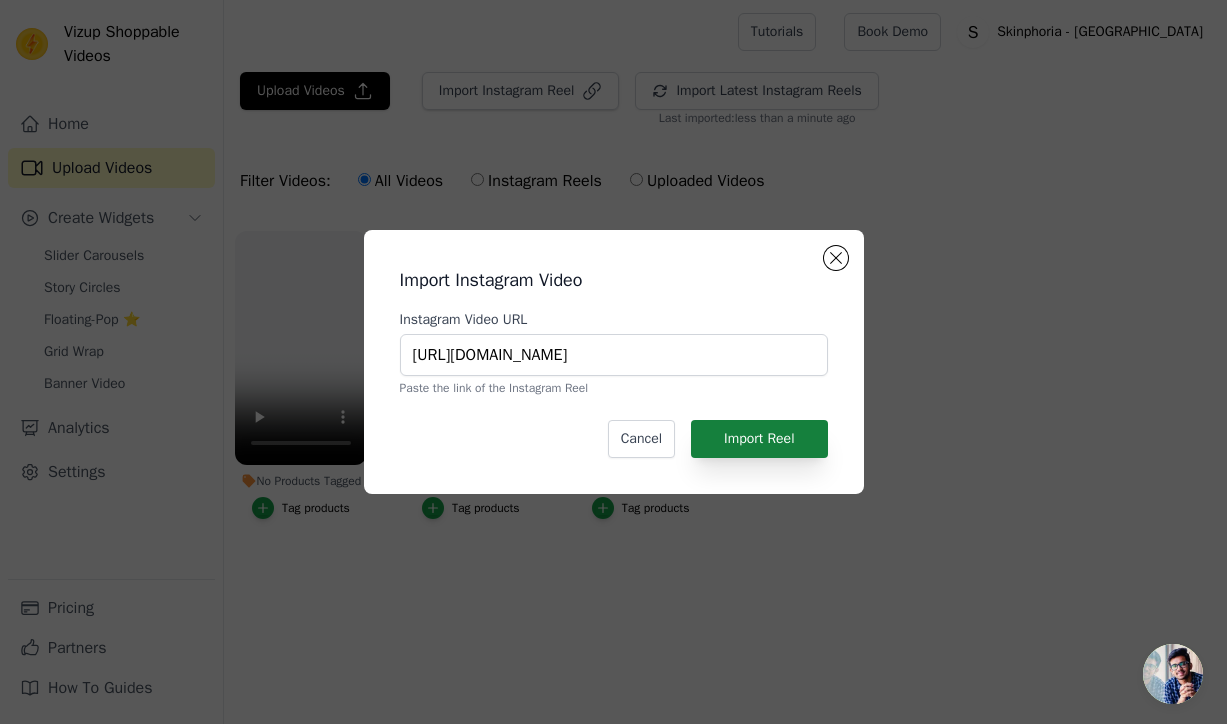 scroll, scrollTop: 0, scrollLeft: 0, axis: both 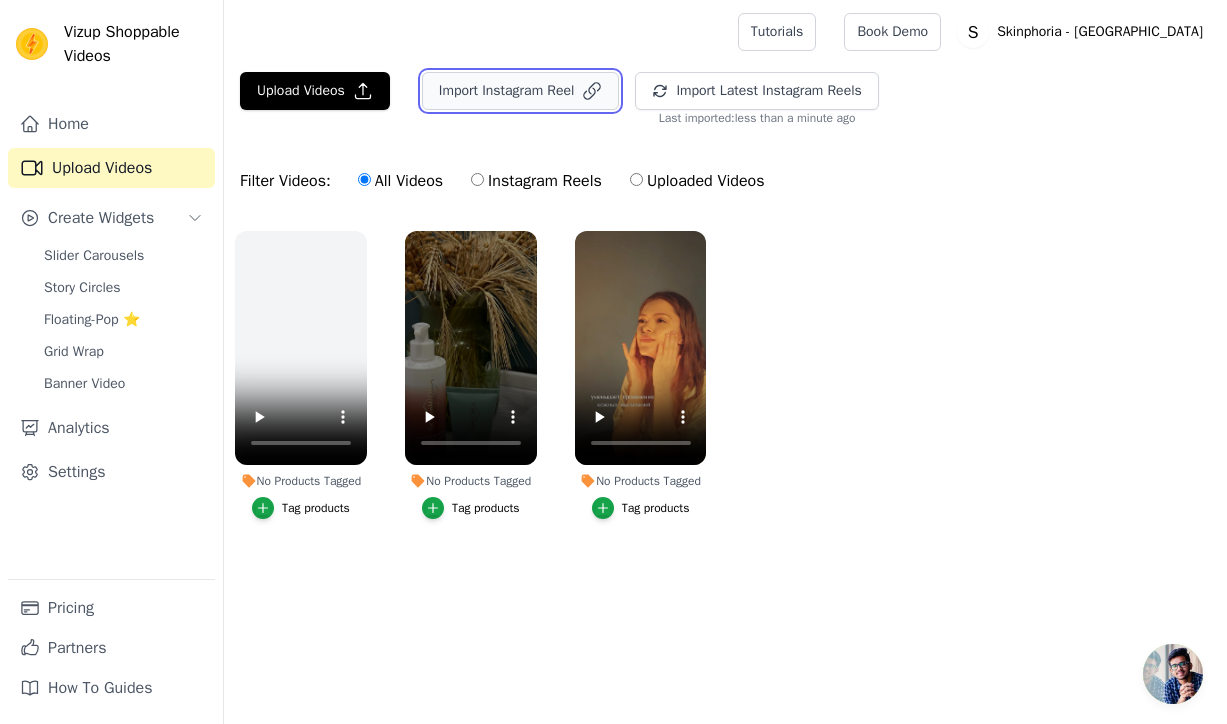 click on "Import Instagram Reel" at bounding box center (521, 91) 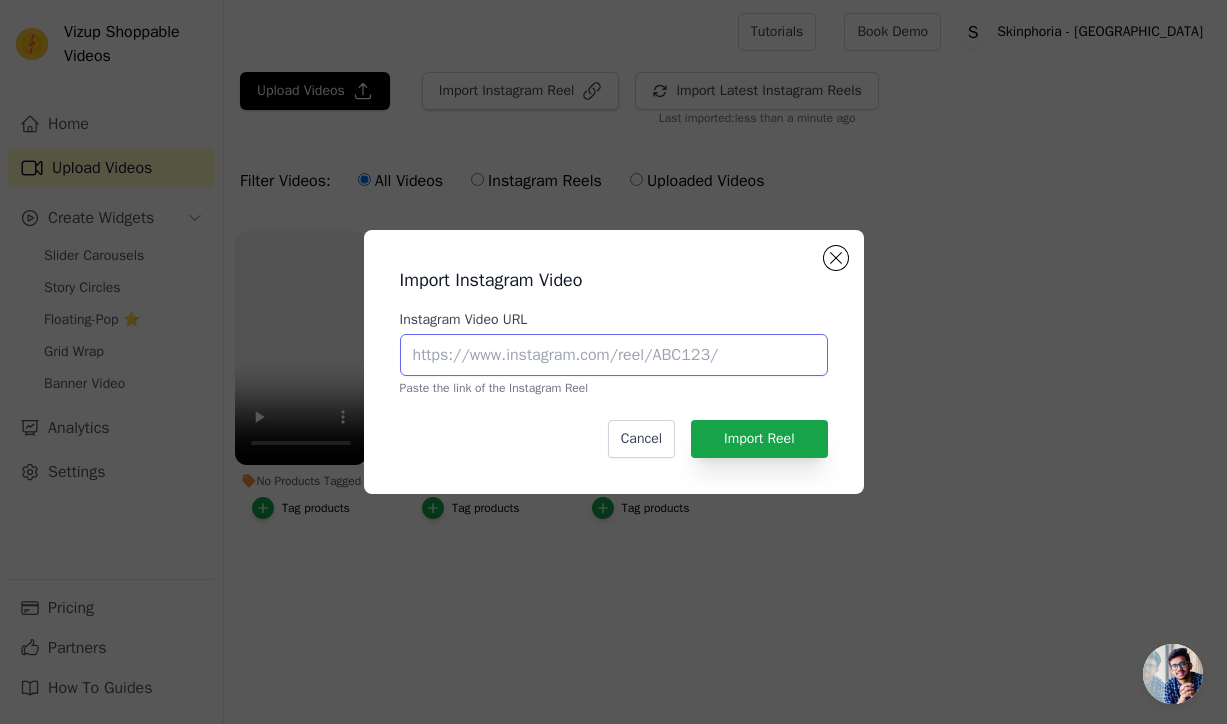 click on "Instagram Video URL" at bounding box center [614, 355] 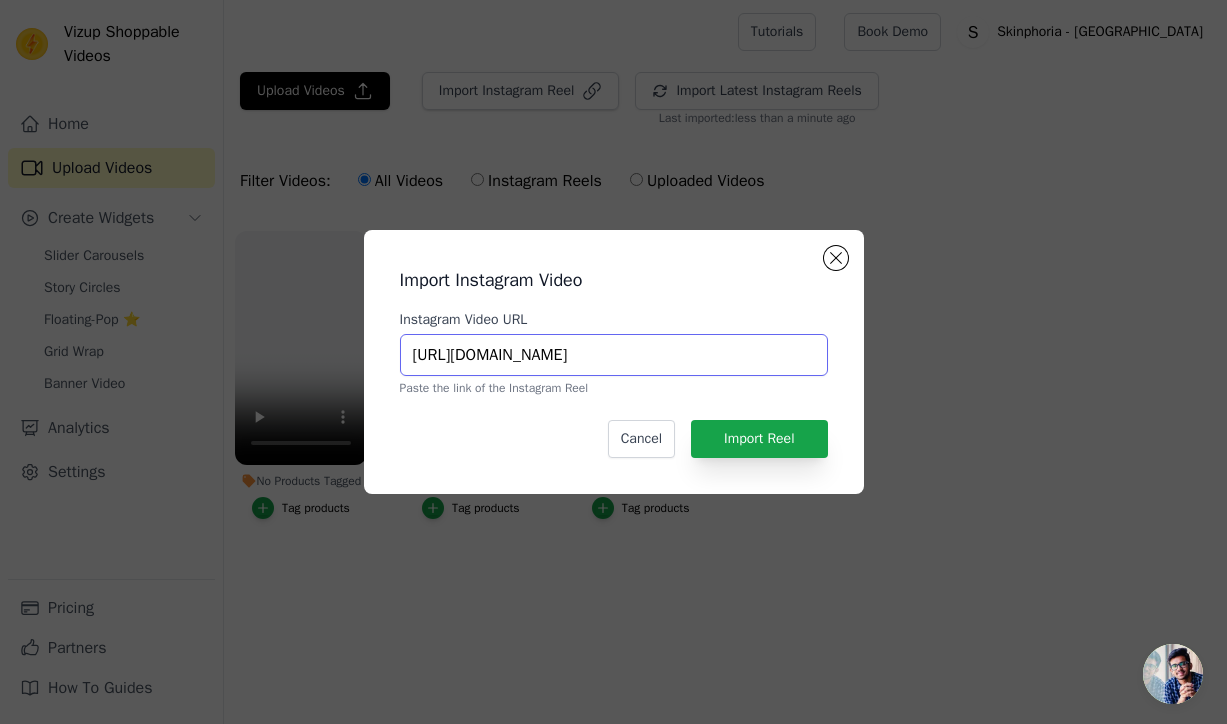 scroll, scrollTop: 0, scrollLeft: 190, axis: horizontal 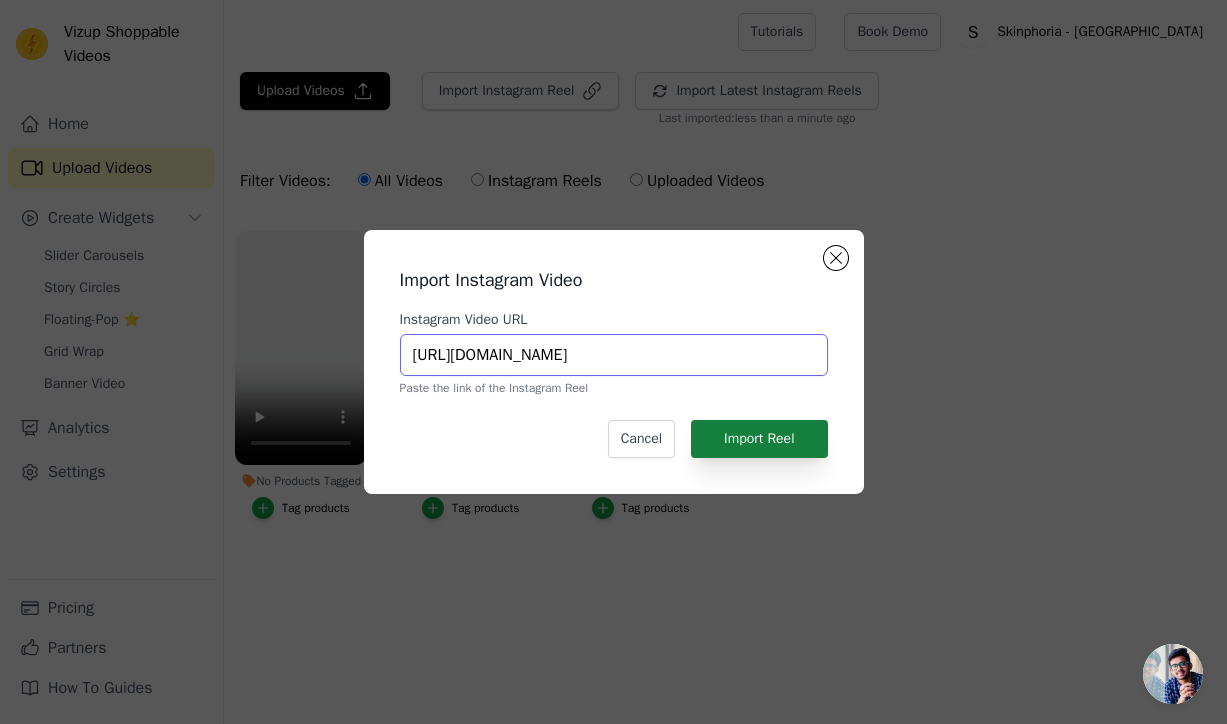 type on "[URL][DOMAIN_NAME]" 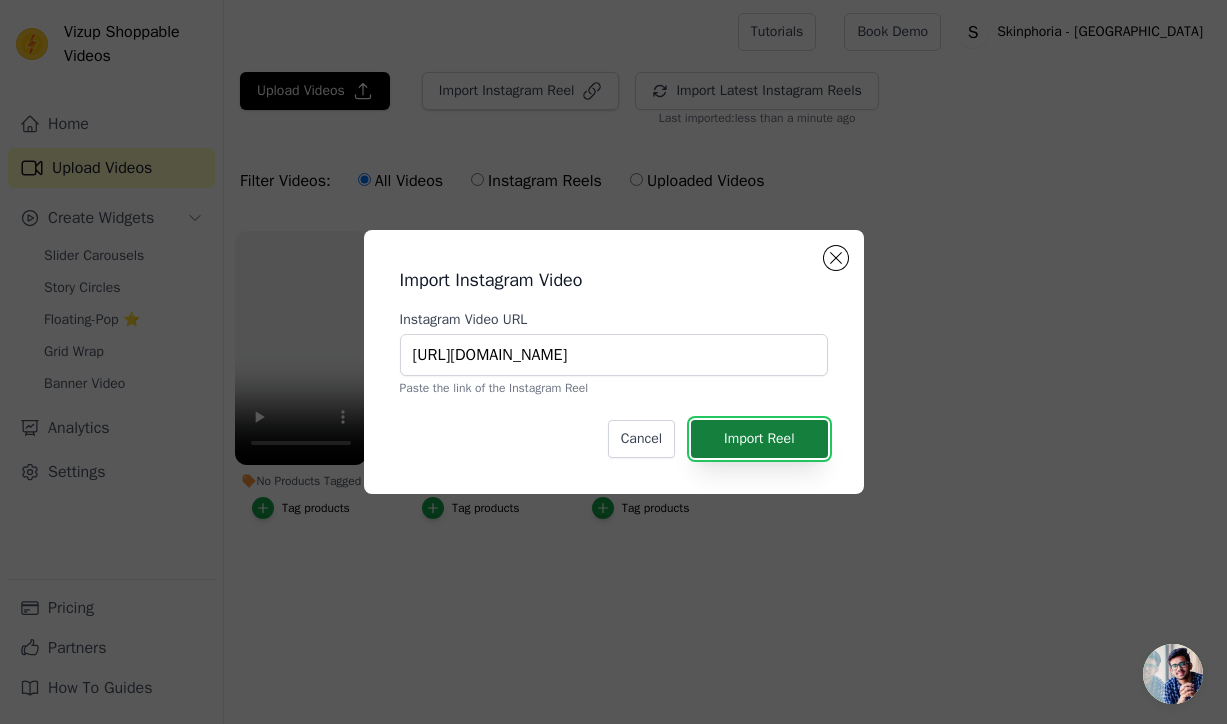 click on "Import Reel" at bounding box center [759, 439] 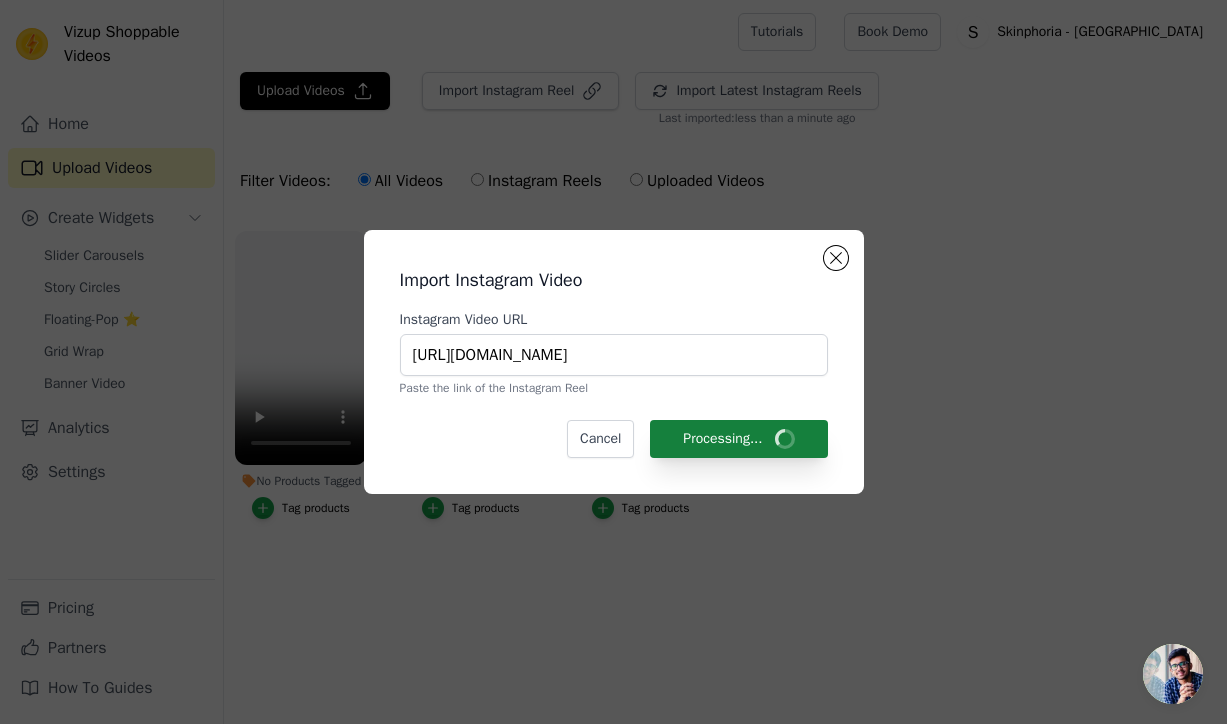 scroll, scrollTop: 0, scrollLeft: 0, axis: both 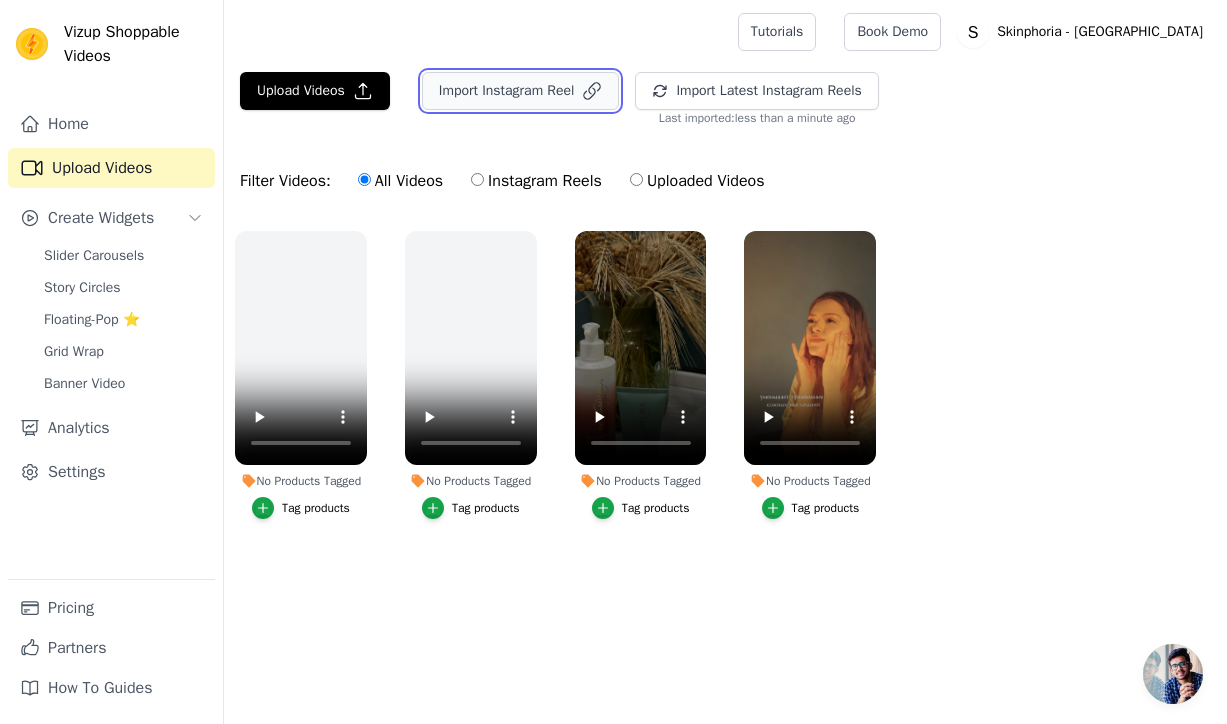 click on "Import Instagram Reel" at bounding box center (521, 91) 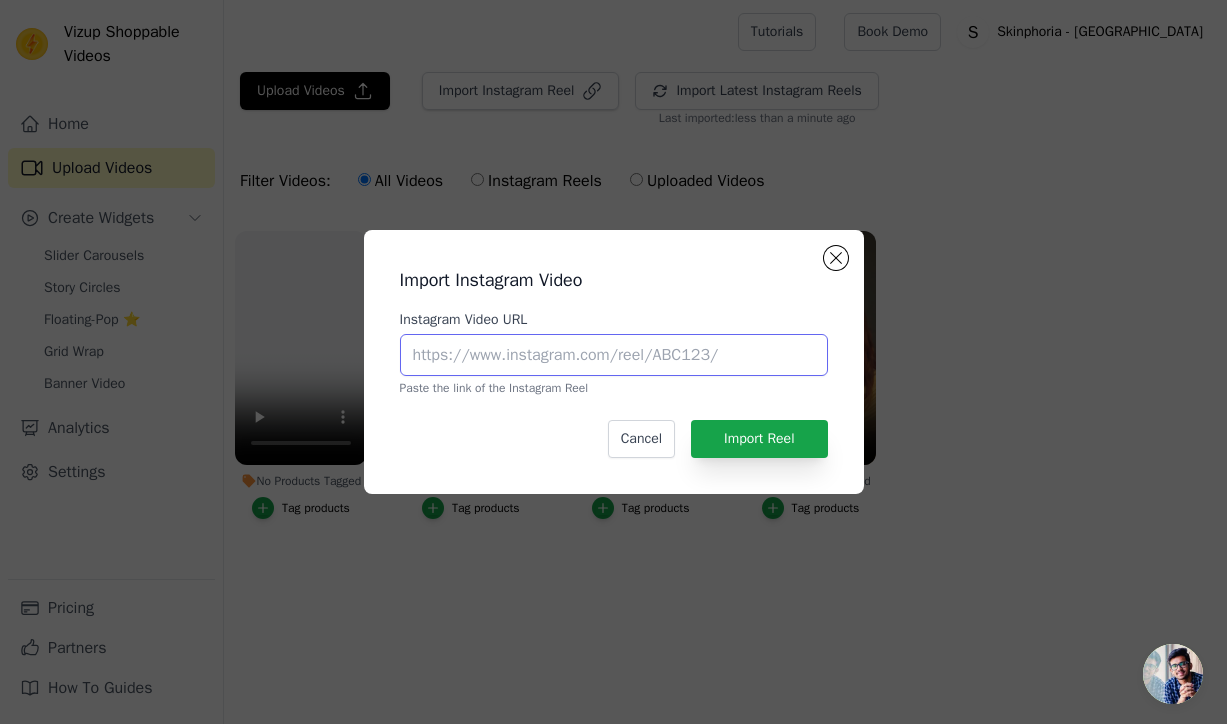 click on "Instagram Video URL" at bounding box center (614, 355) 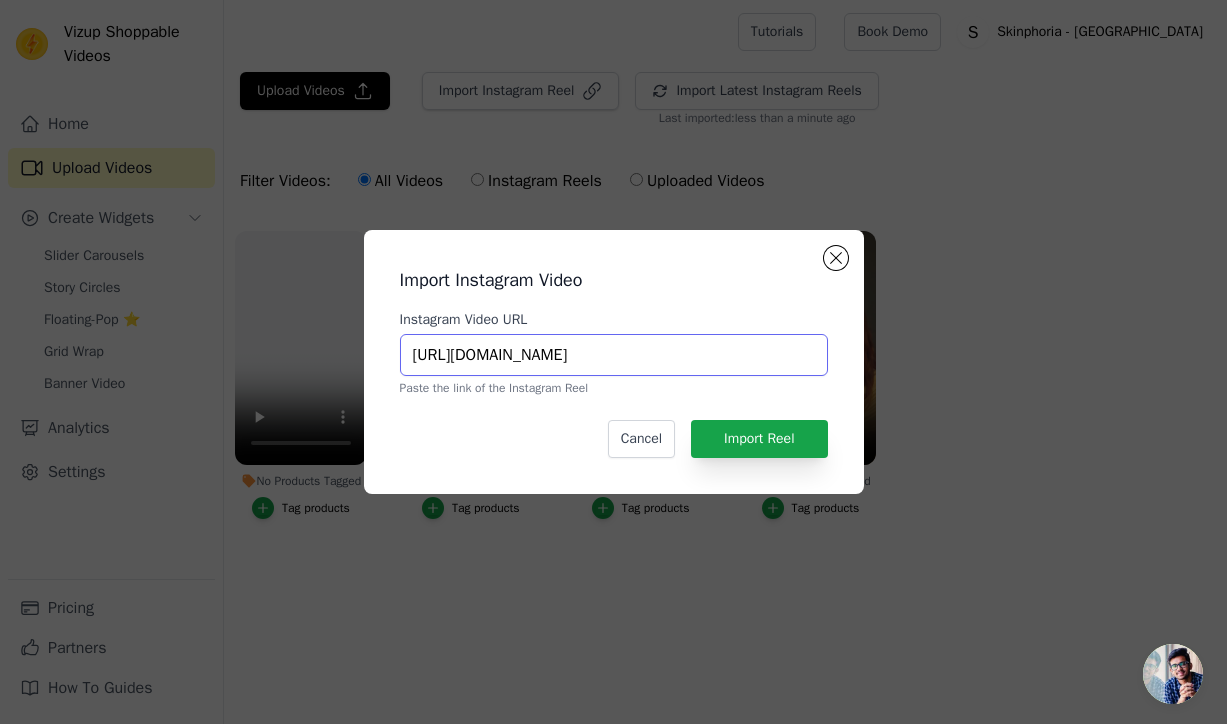 scroll, scrollTop: 0, scrollLeft: 168, axis: horizontal 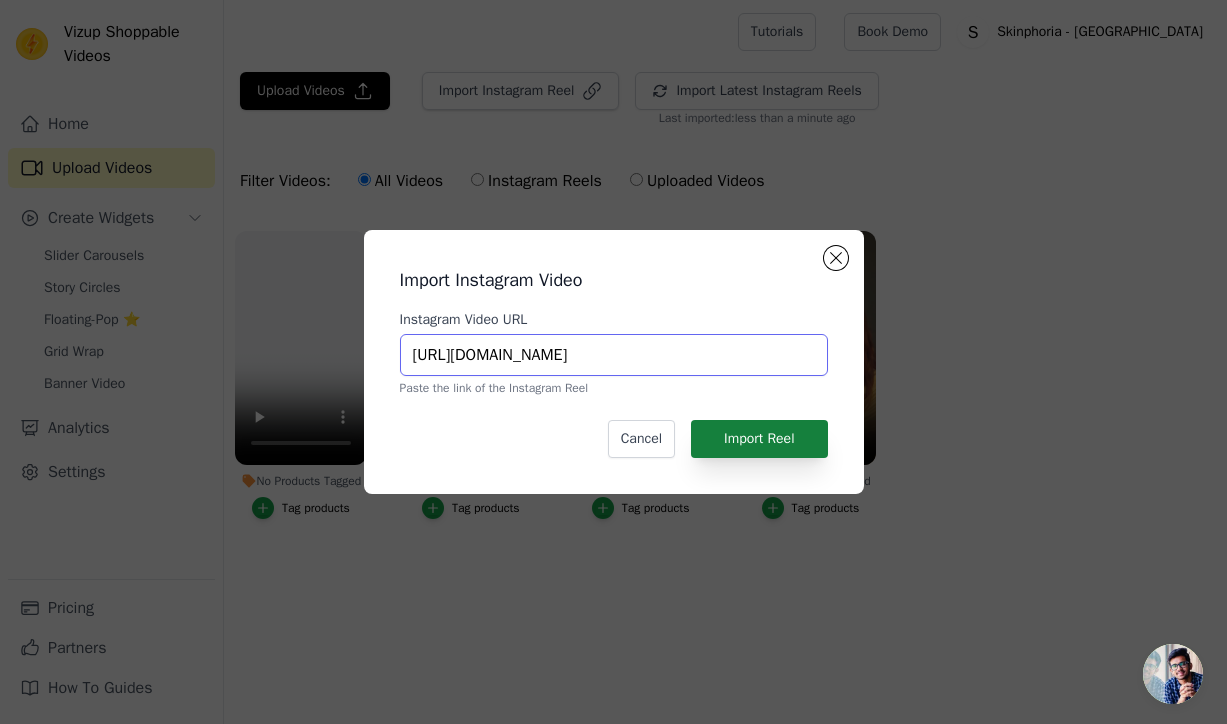 type on "[URL][DOMAIN_NAME]" 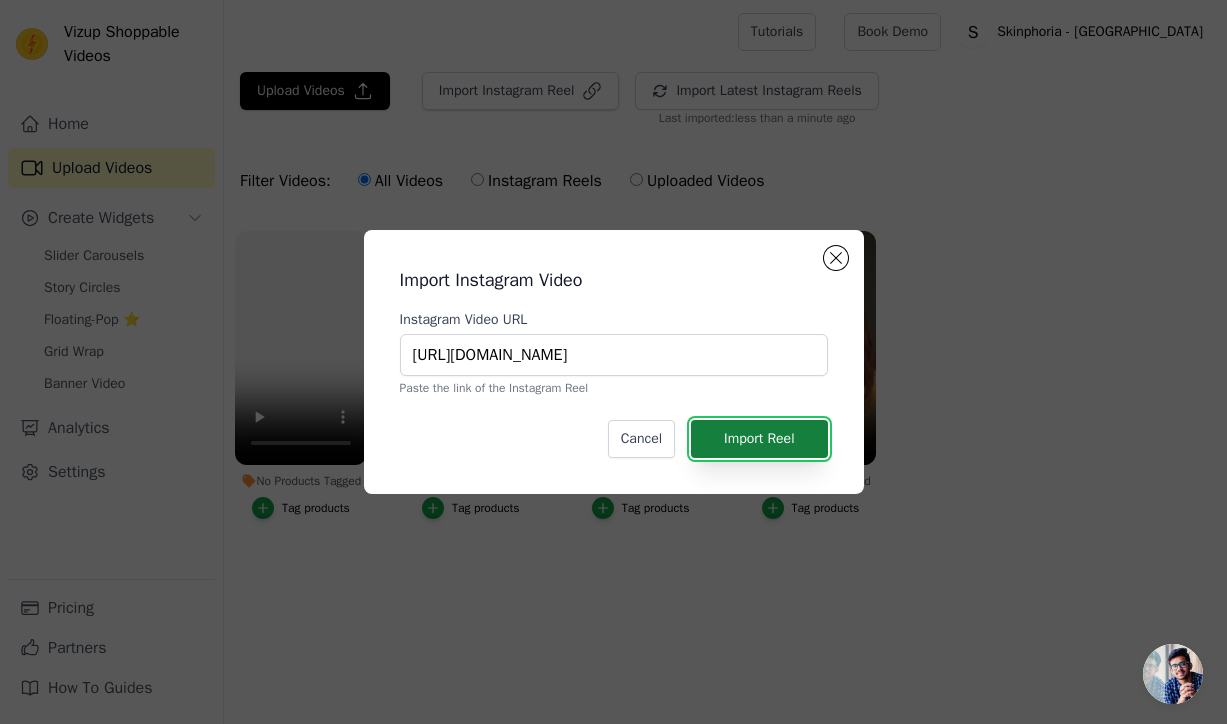 click on "Import Reel" at bounding box center (759, 439) 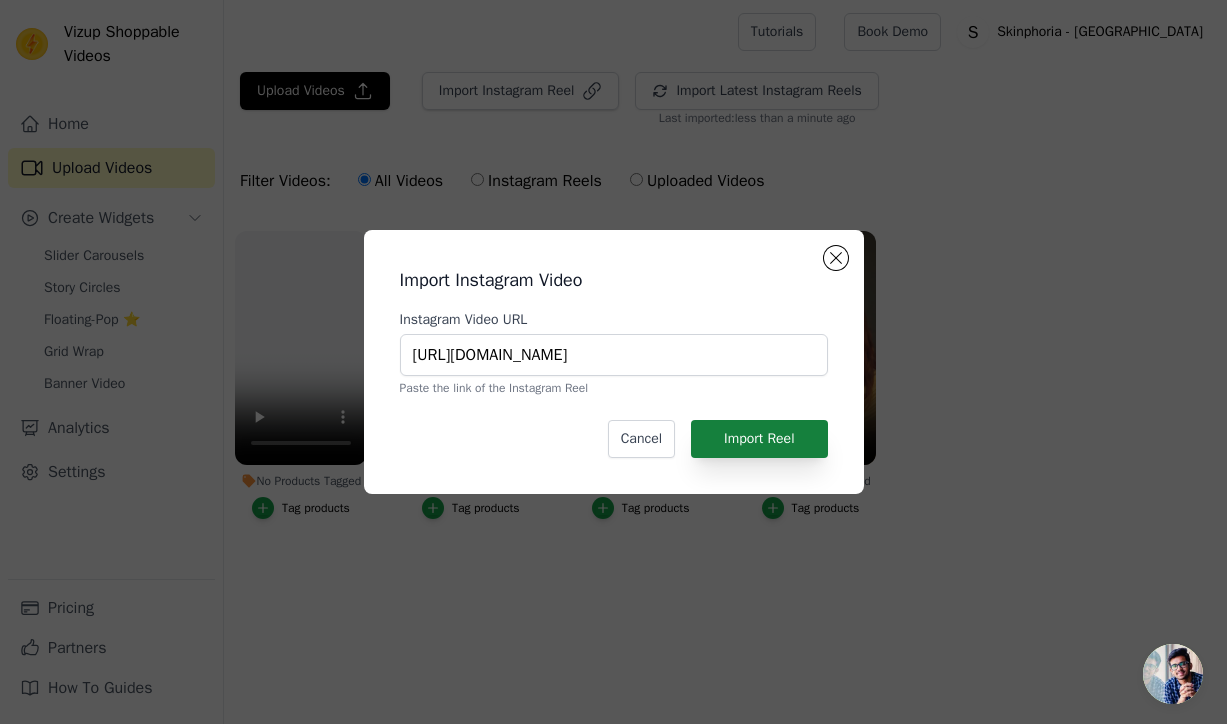 scroll, scrollTop: 0, scrollLeft: 0, axis: both 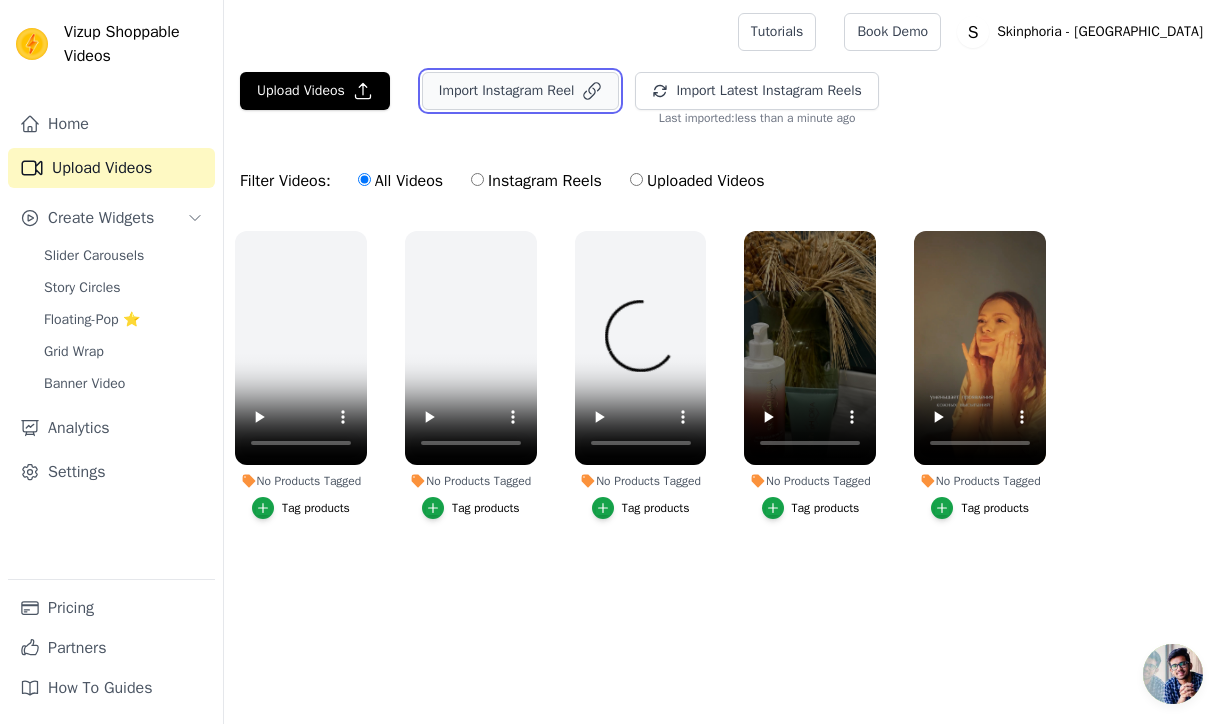 click on "Import Instagram Reel" at bounding box center [521, 91] 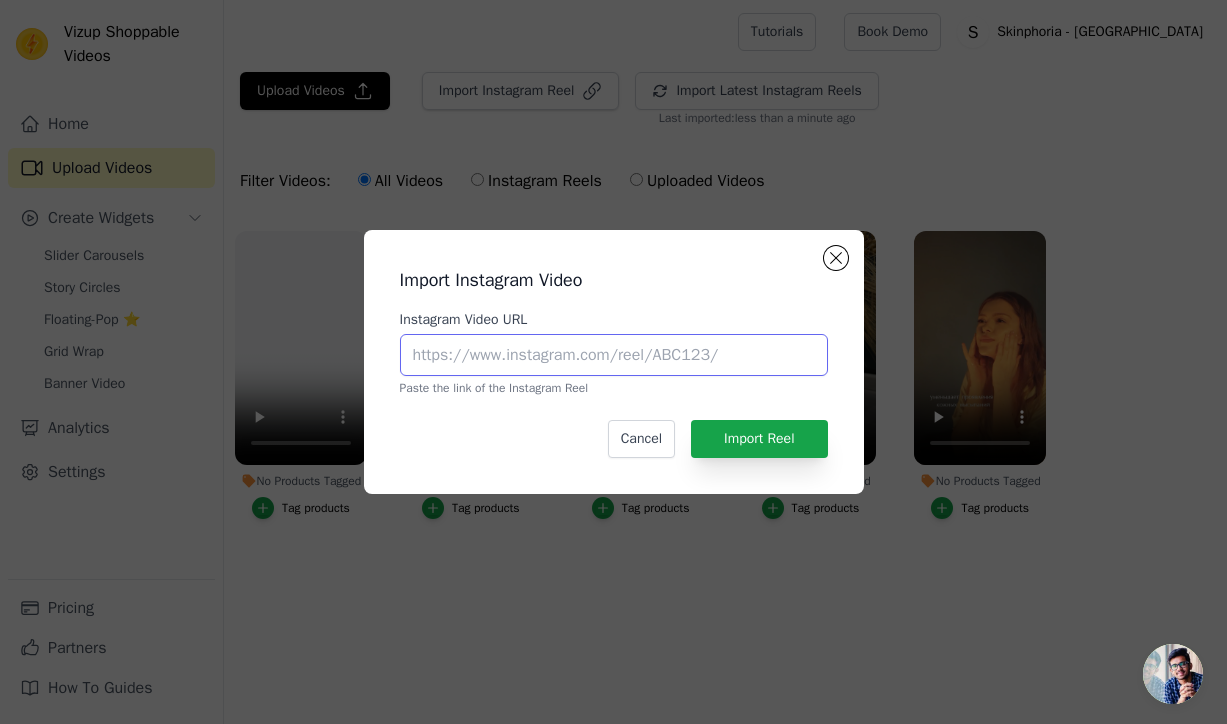 click on "Instagram Video URL" at bounding box center [614, 355] 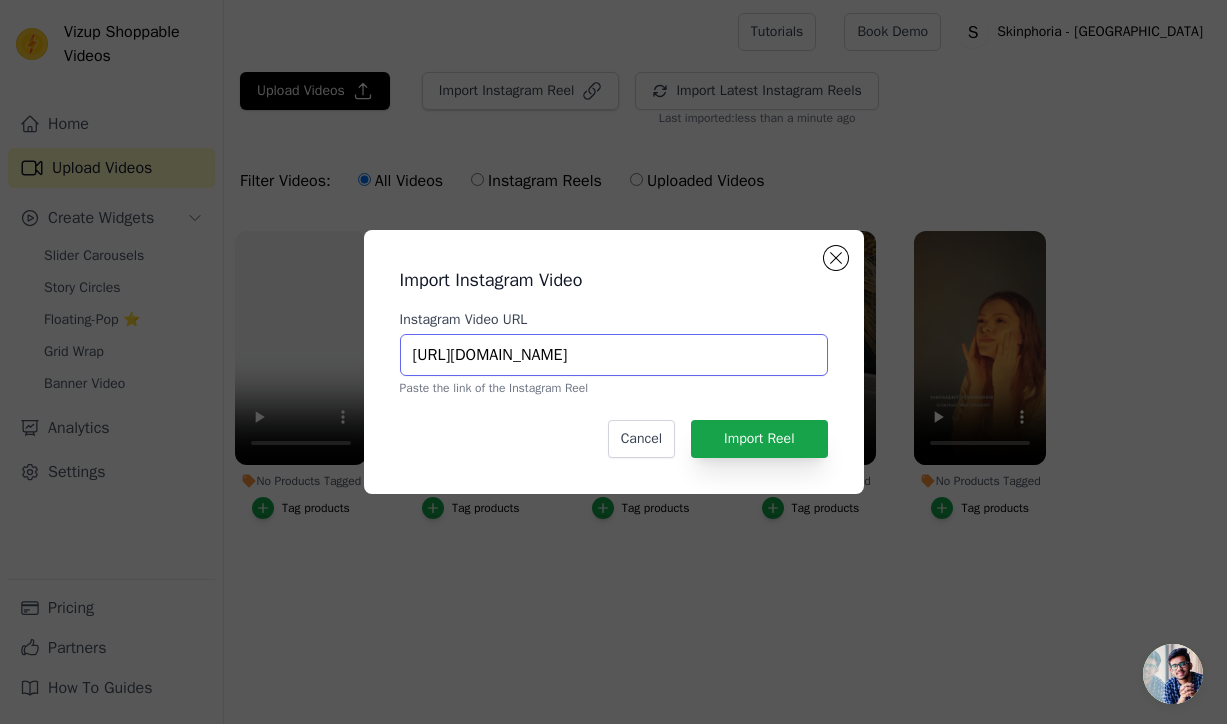 scroll, scrollTop: 0, scrollLeft: 152, axis: horizontal 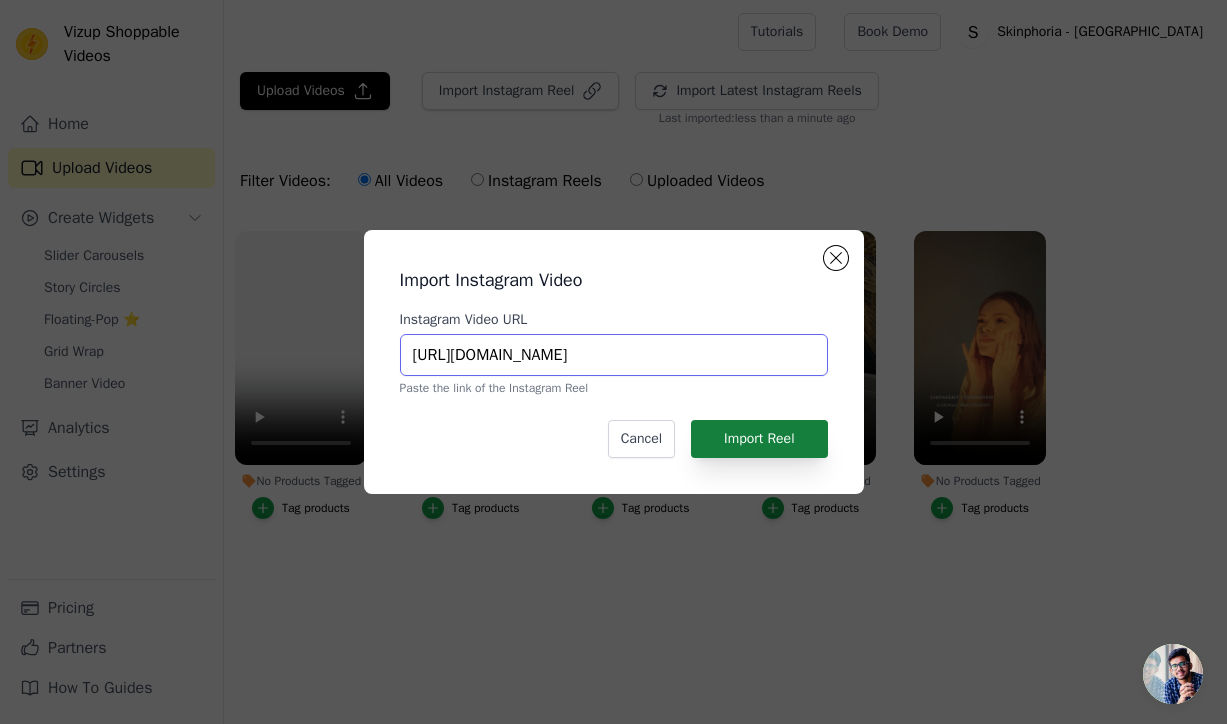 type on "[URL][DOMAIN_NAME]" 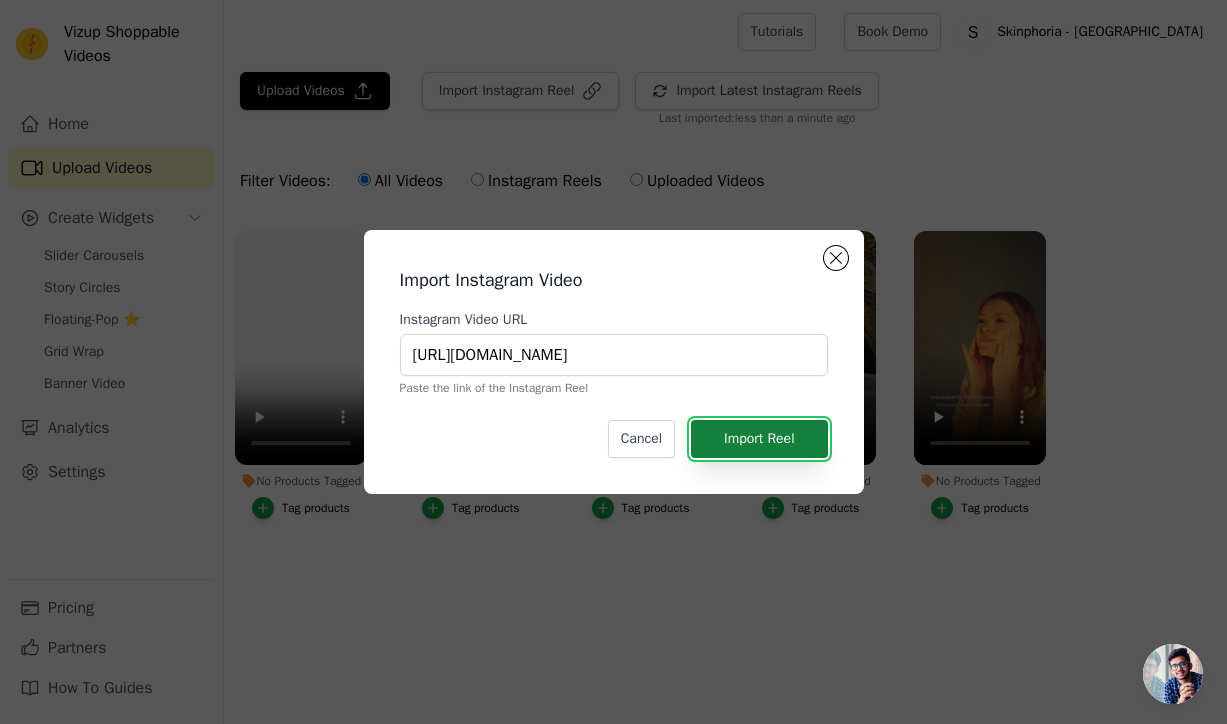 click on "Import Reel" at bounding box center (759, 439) 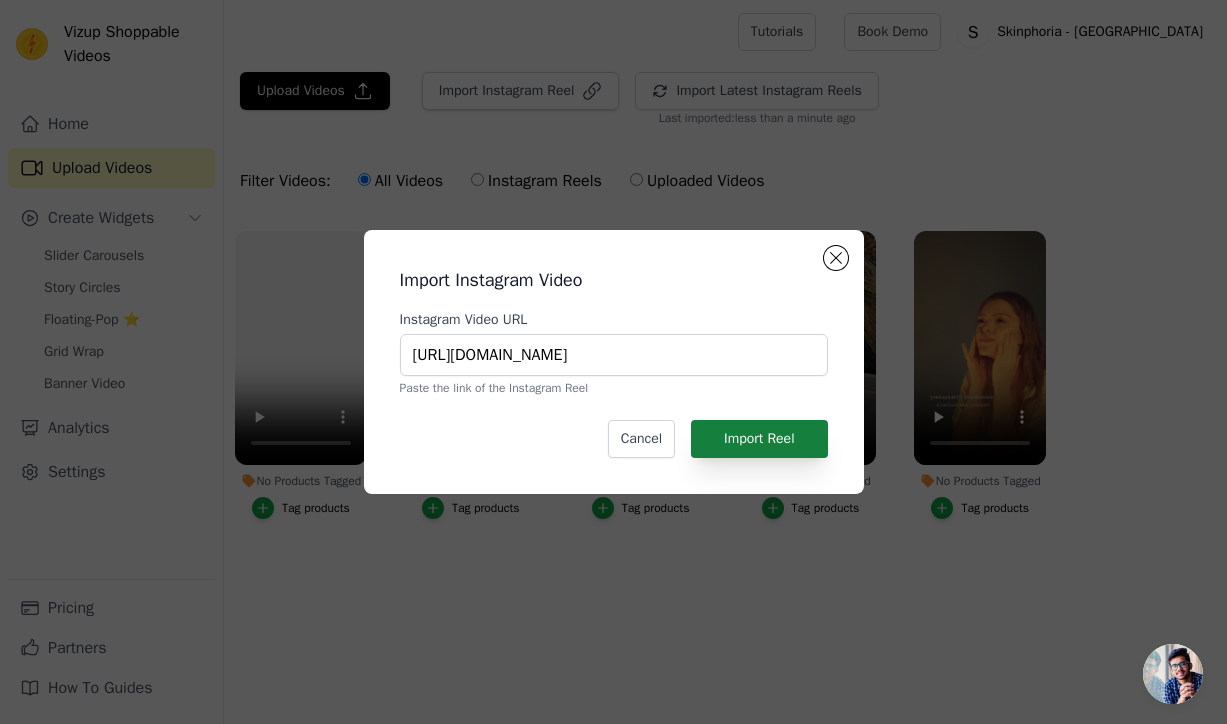 scroll, scrollTop: 0, scrollLeft: 0, axis: both 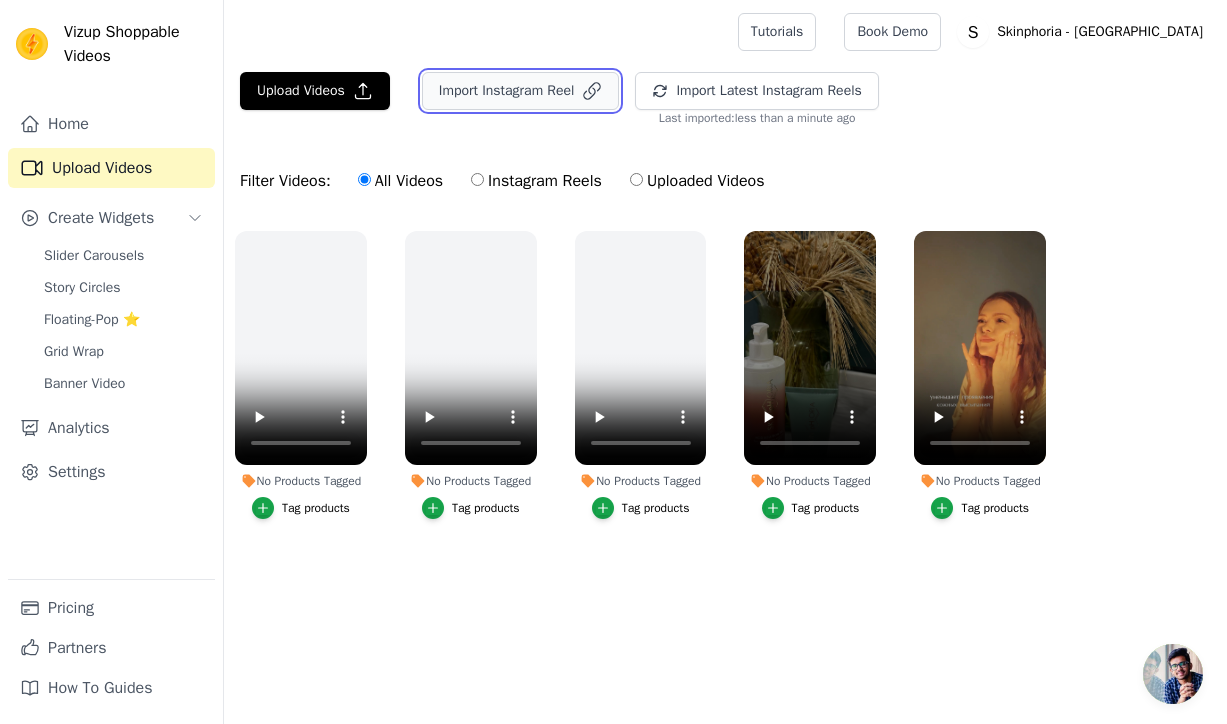 click on "Import Instagram Reel" at bounding box center [521, 91] 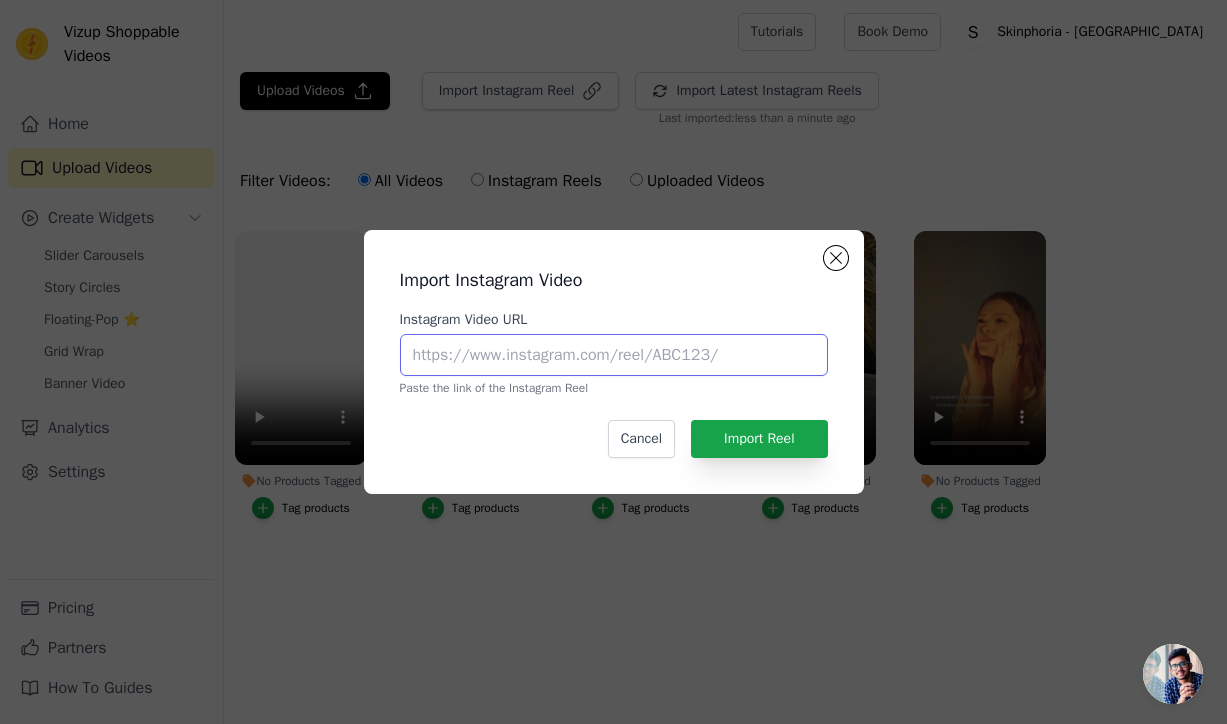 click on "Instagram Video URL" at bounding box center [614, 355] 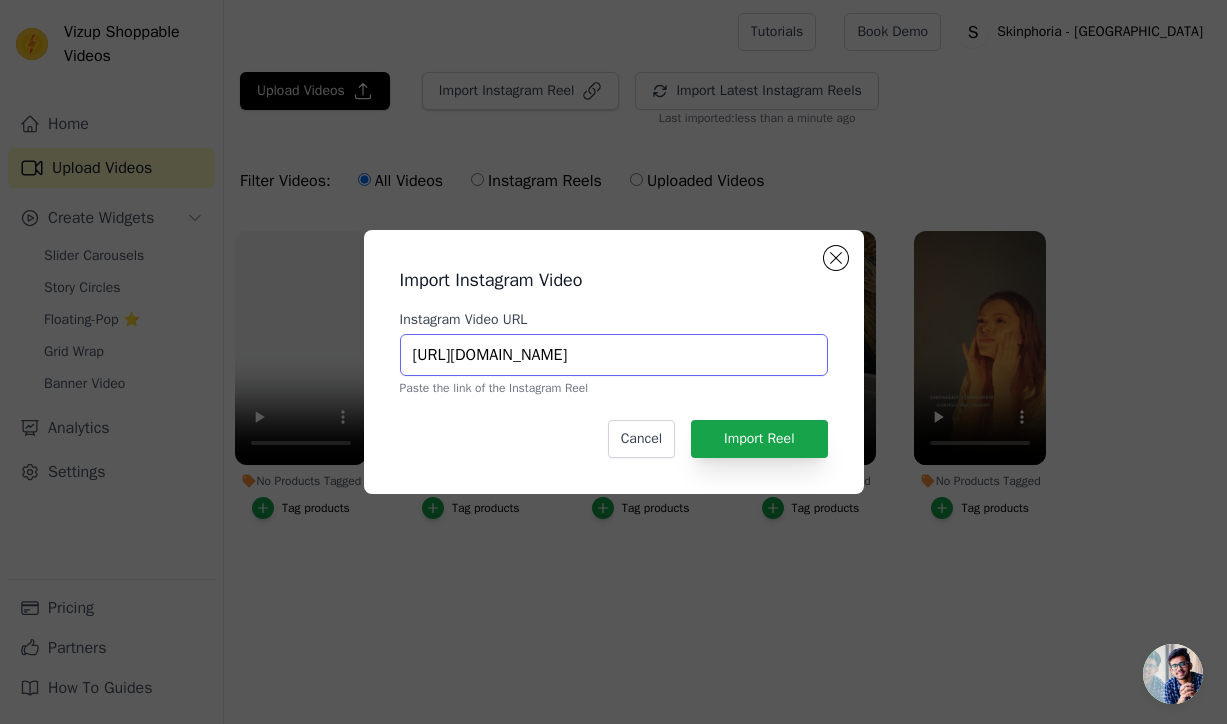 scroll, scrollTop: 0, scrollLeft: 131, axis: horizontal 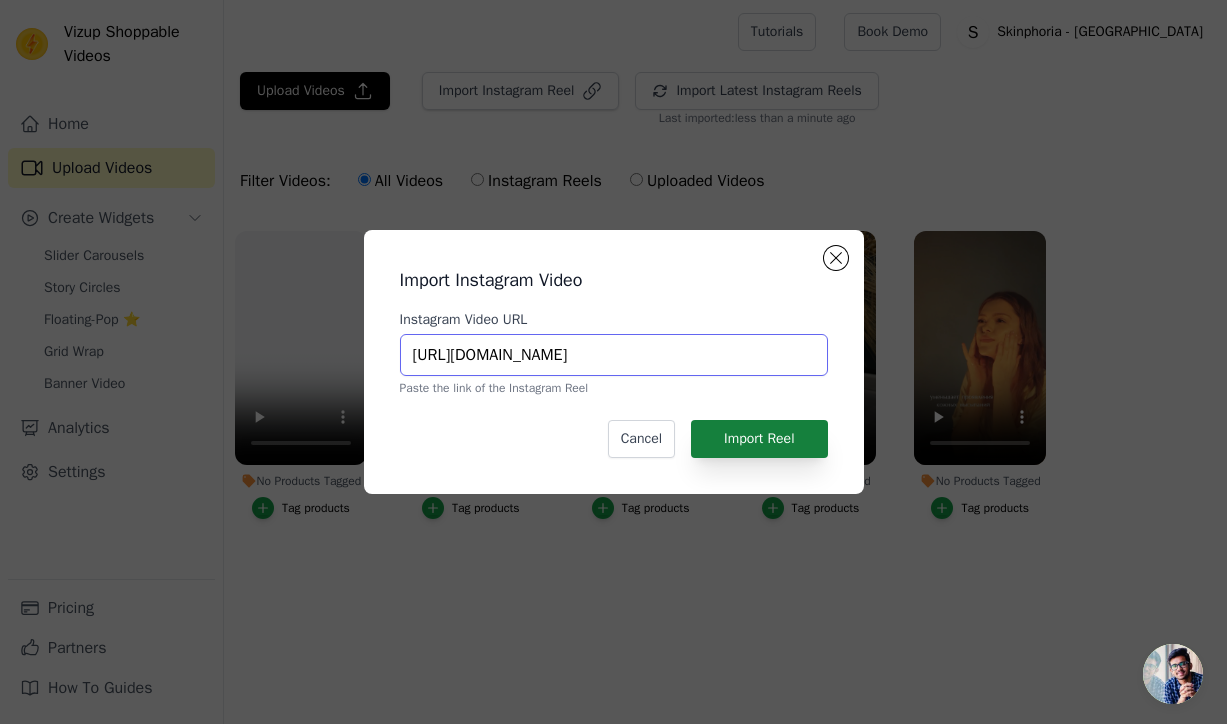 type on "[URL][DOMAIN_NAME]" 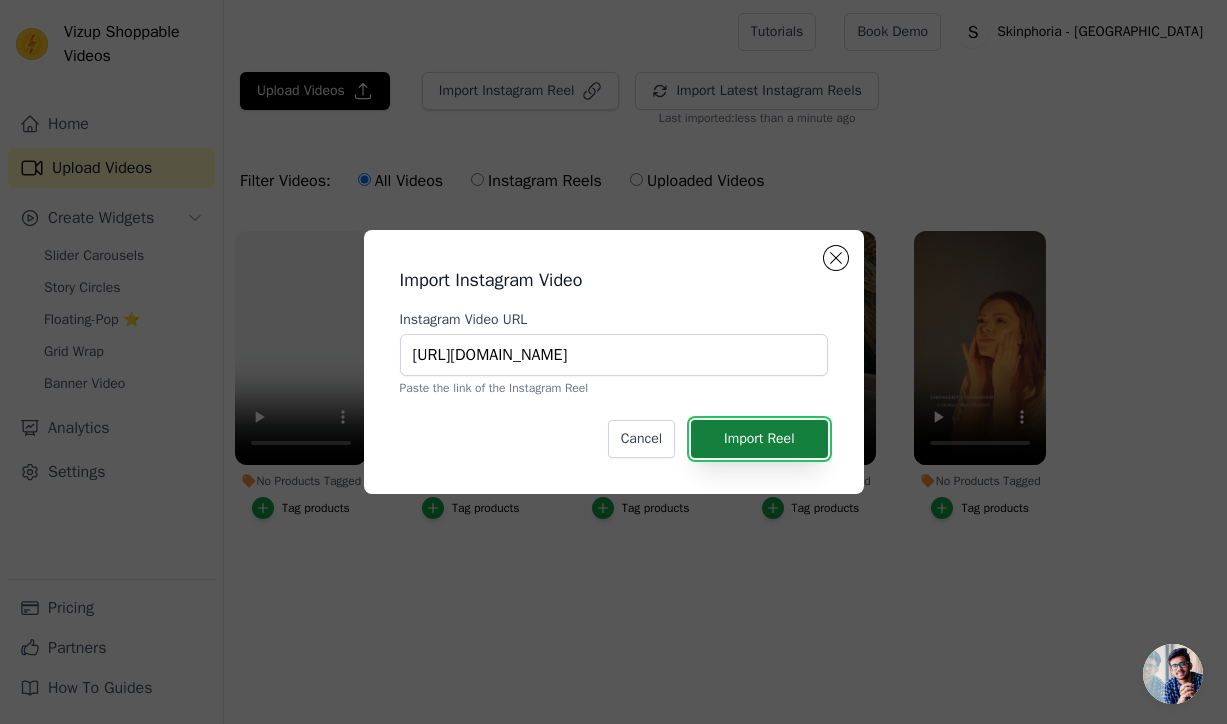 click on "Import Reel" at bounding box center (759, 439) 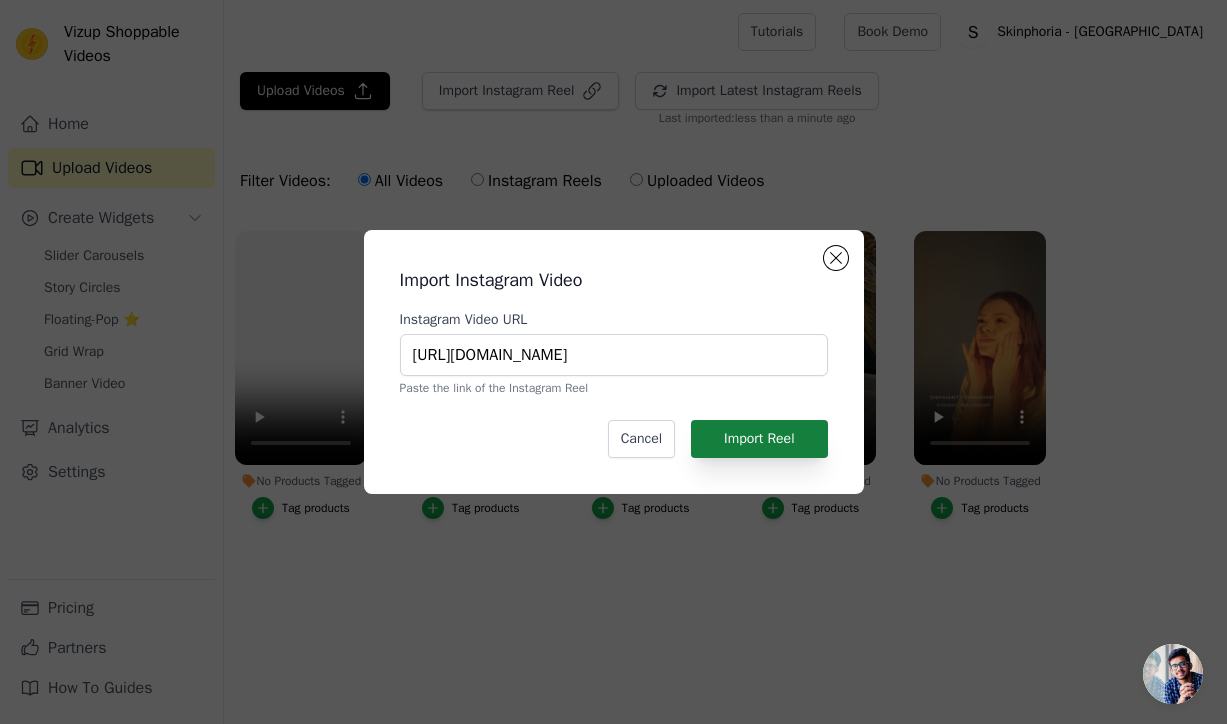 scroll, scrollTop: 0, scrollLeft: 0, axis: both 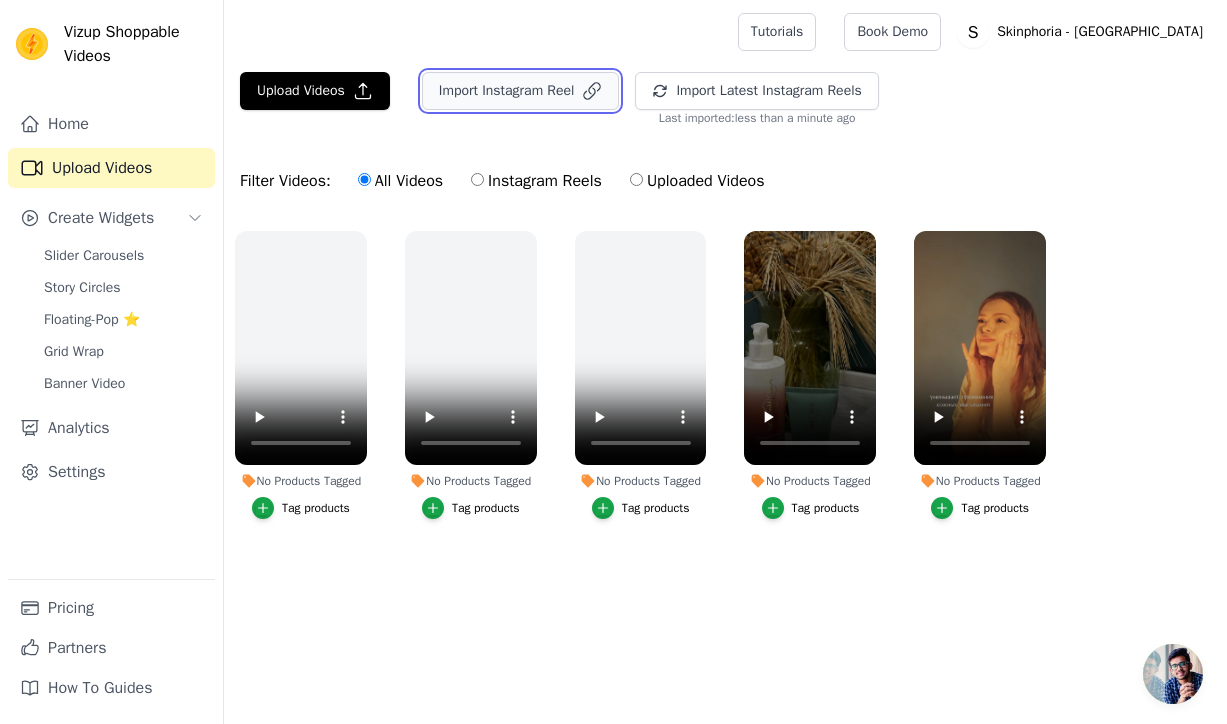 click on "Import Instagram Reel" at bounding box center [521, 91] 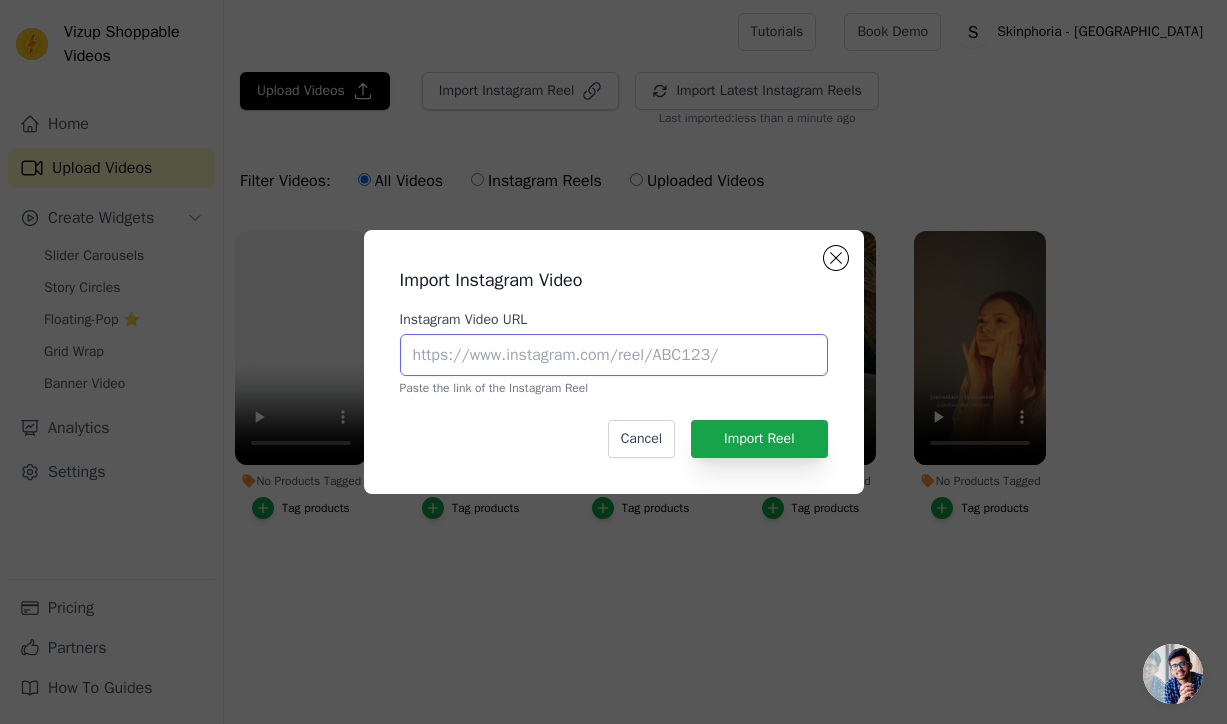 click on "Instagram Video URL" at bounding box center (614, 355) 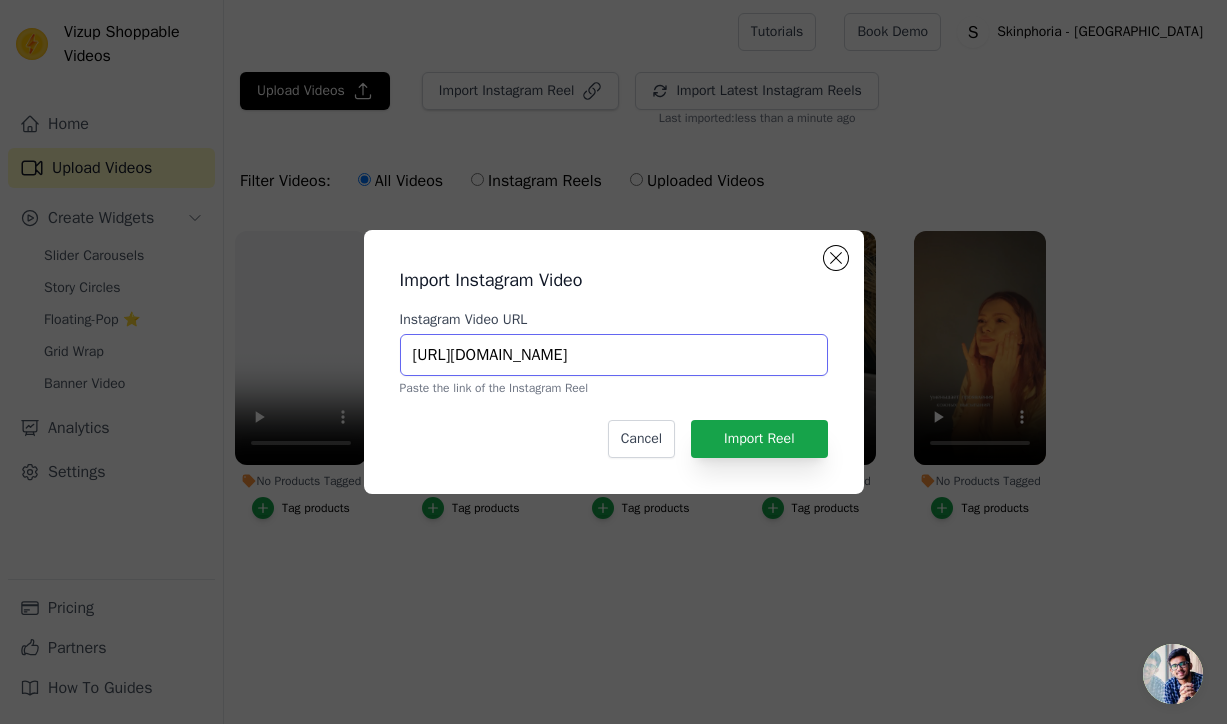 scroll, scrollTop: 0, scrollLeft: 130, axis: horizontal 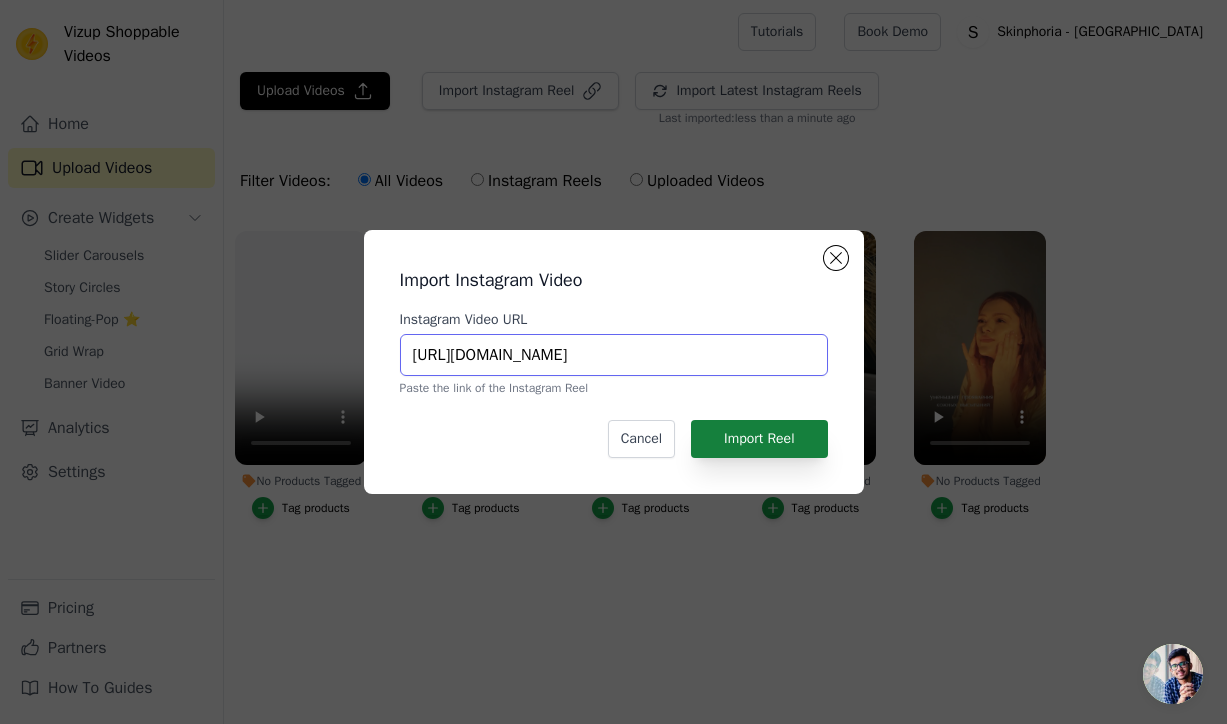 type on "[URL][DOMAIN_NAME]" 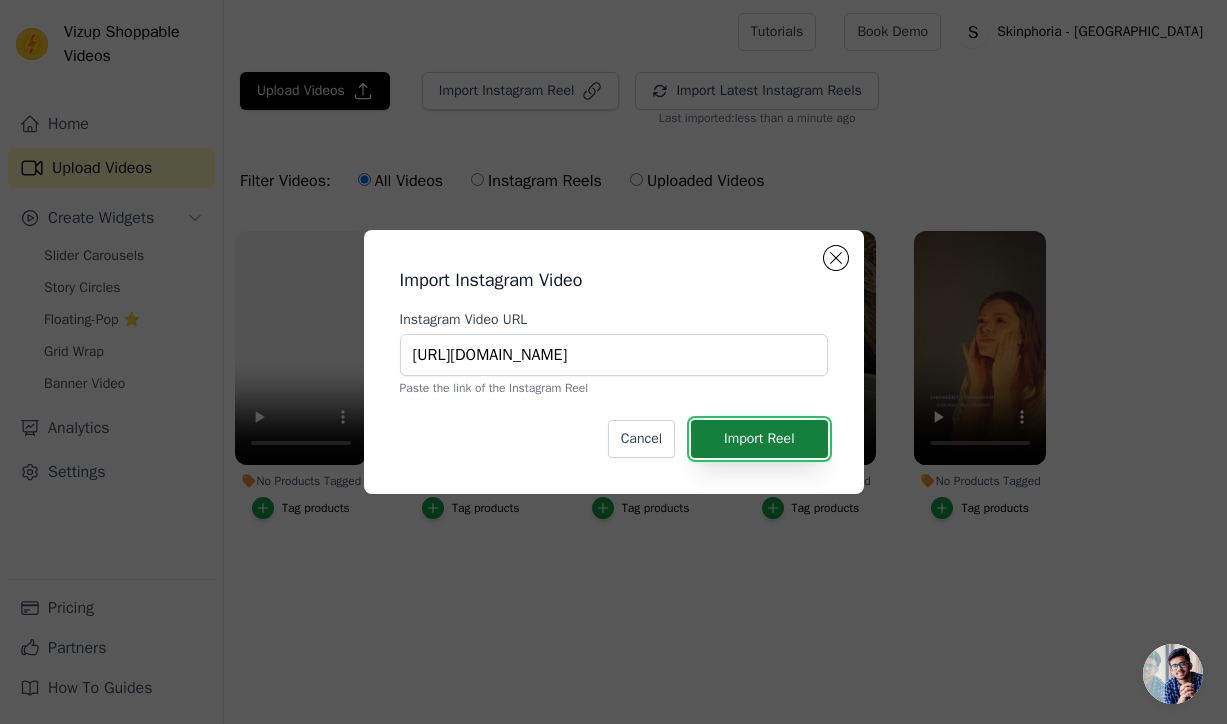 click on "Import Reel" at bounding box center (759, 439) 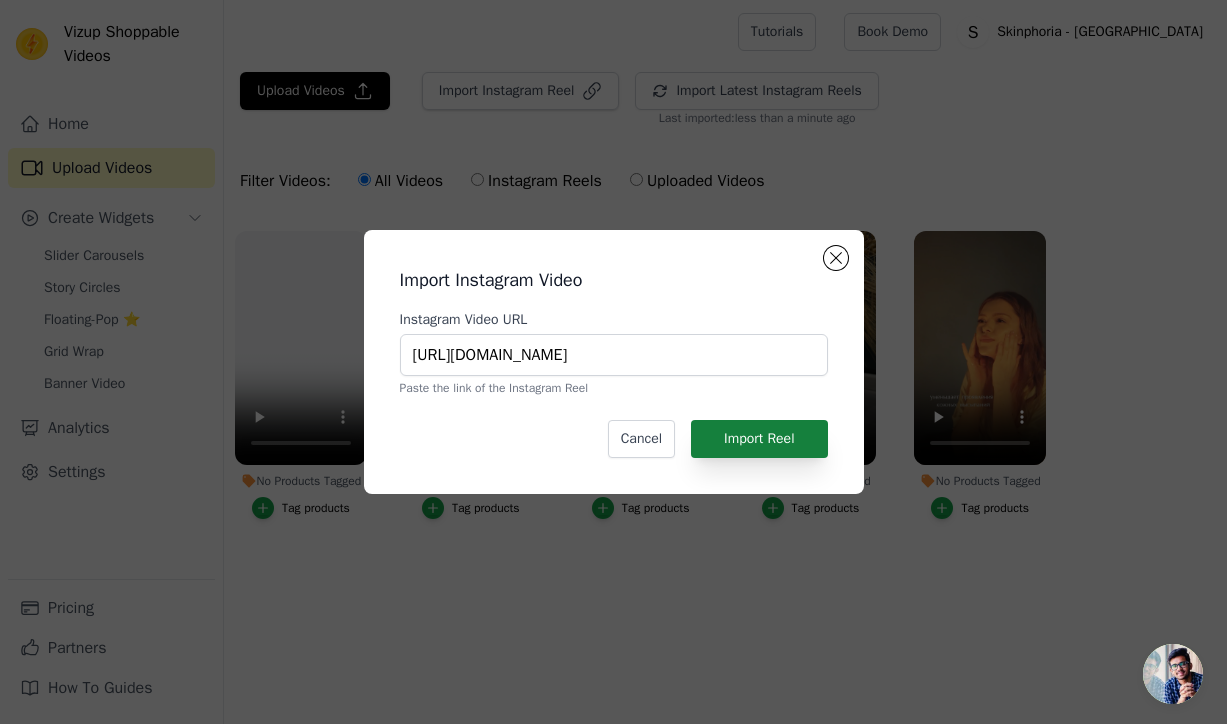 scroll, scrollTop: 0, scrollLeft: 0, axis: both 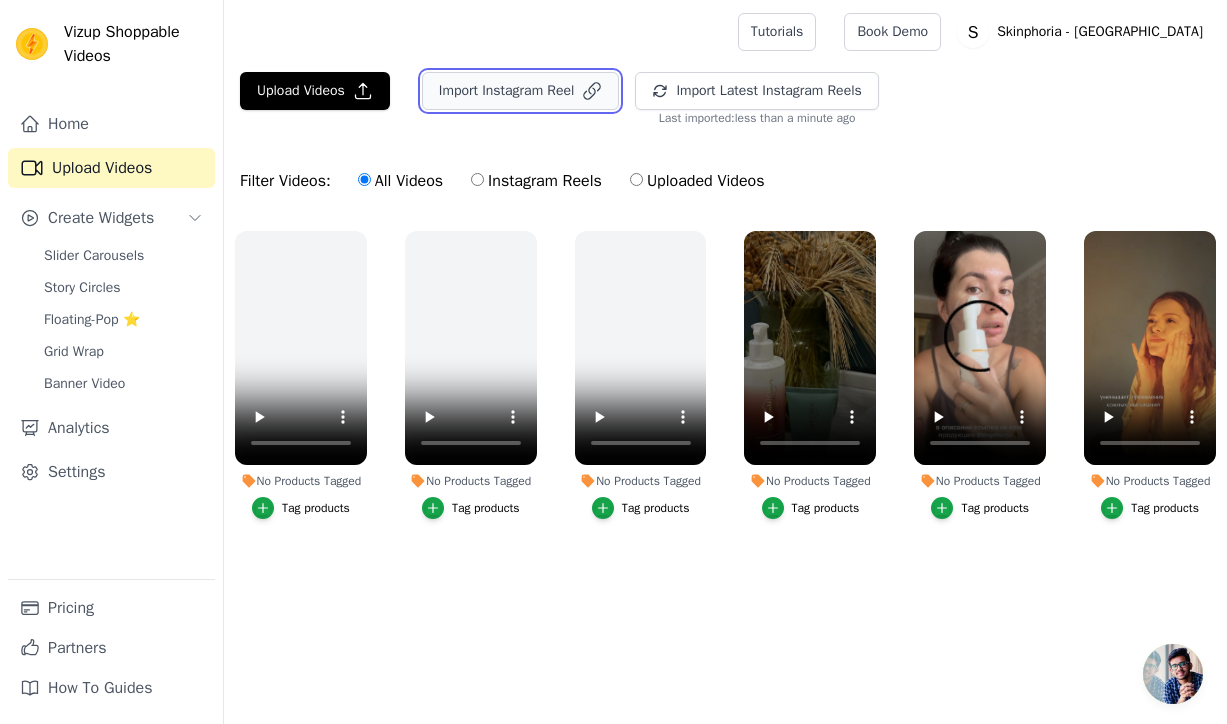 click on "Import Instagram Reel" at bounding box center [521, 91] 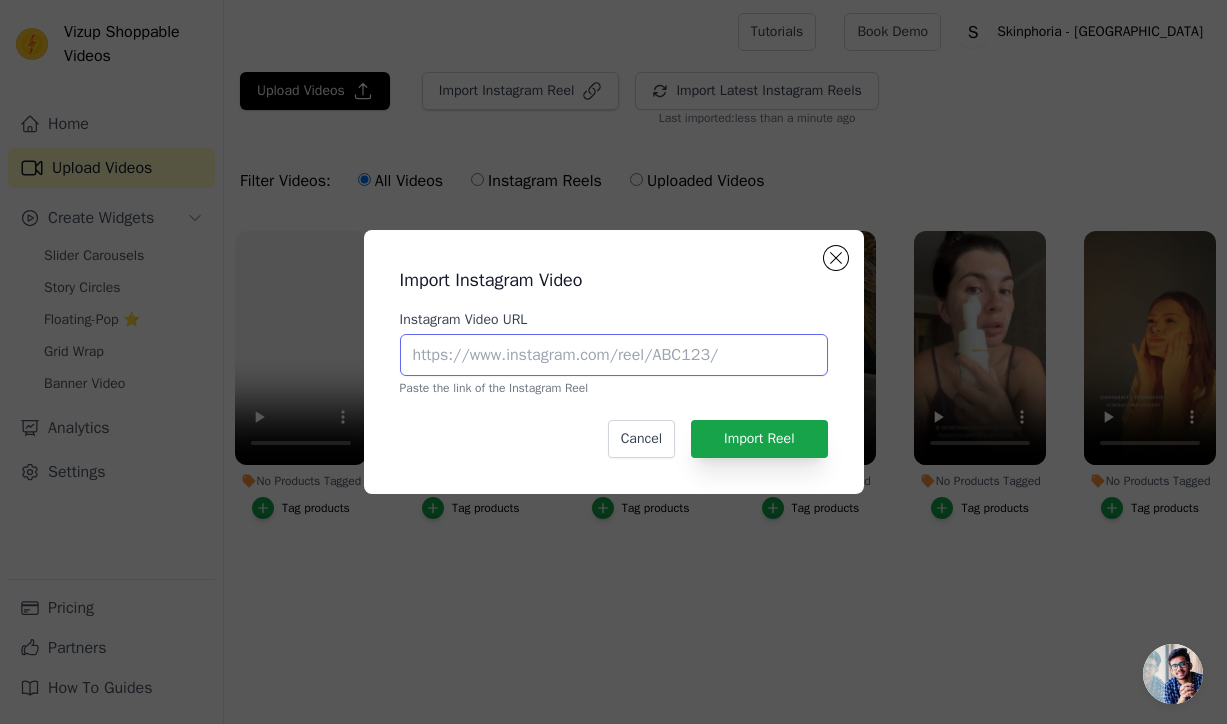click on "Instagram Video URL" at bounding box center [614, 355] 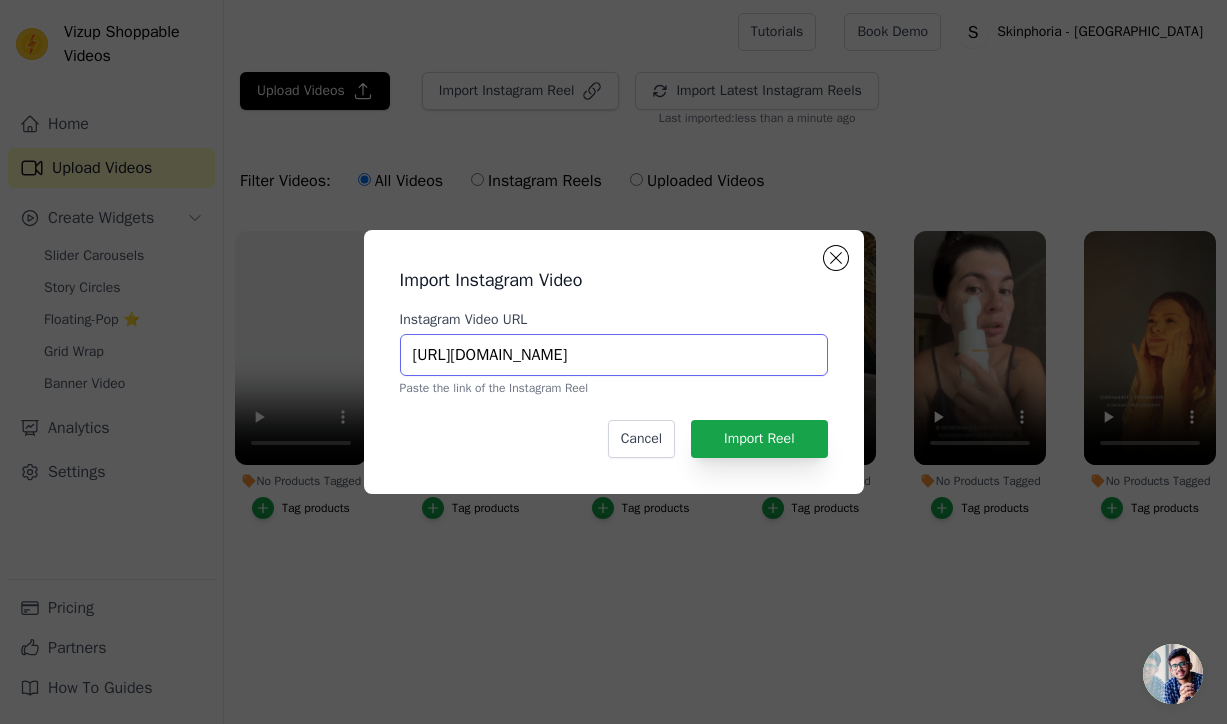 scroll, scrollTop: 0, scrollLeft: 201, axis: horizontal 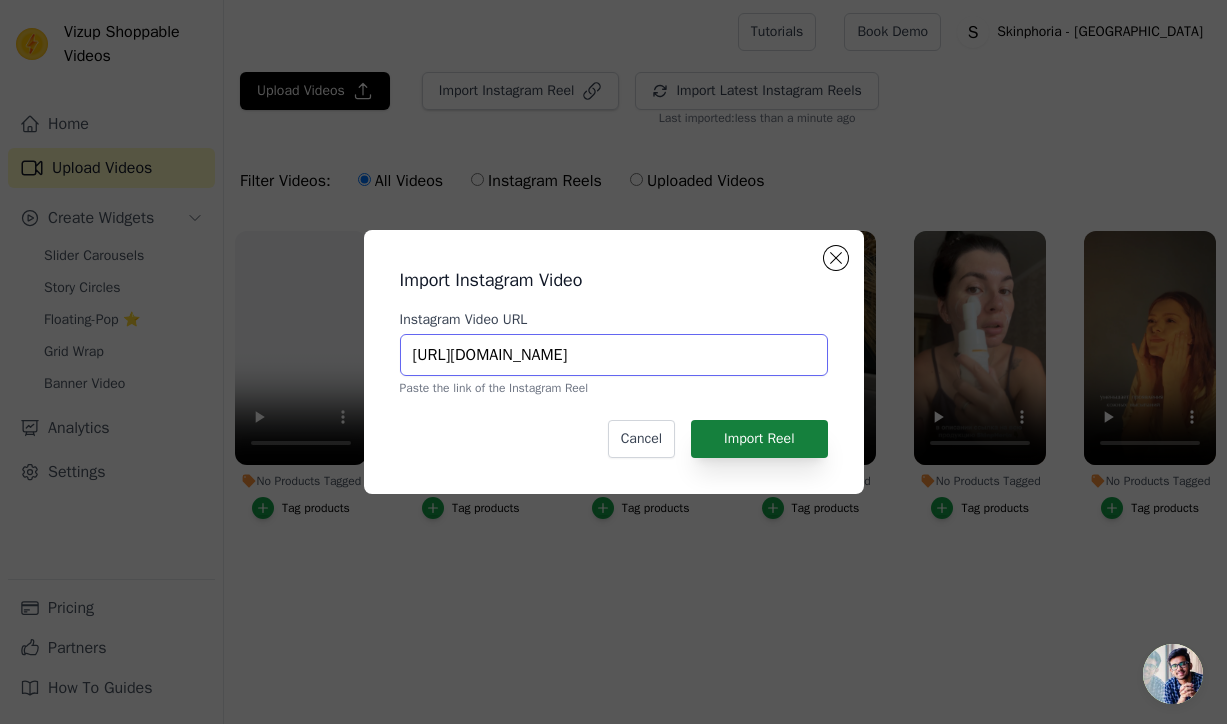 type on "[URL][DOMAIN_NAME]" 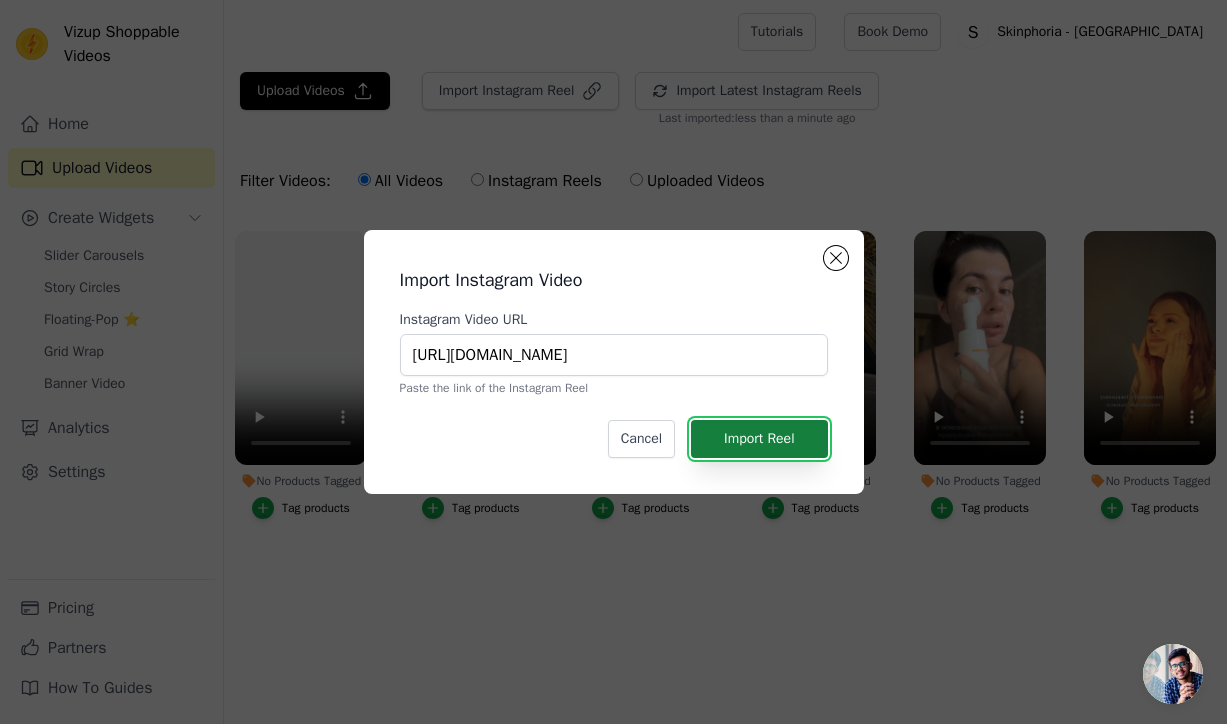 click on "Import Reel" at bounding box center [759, 439] 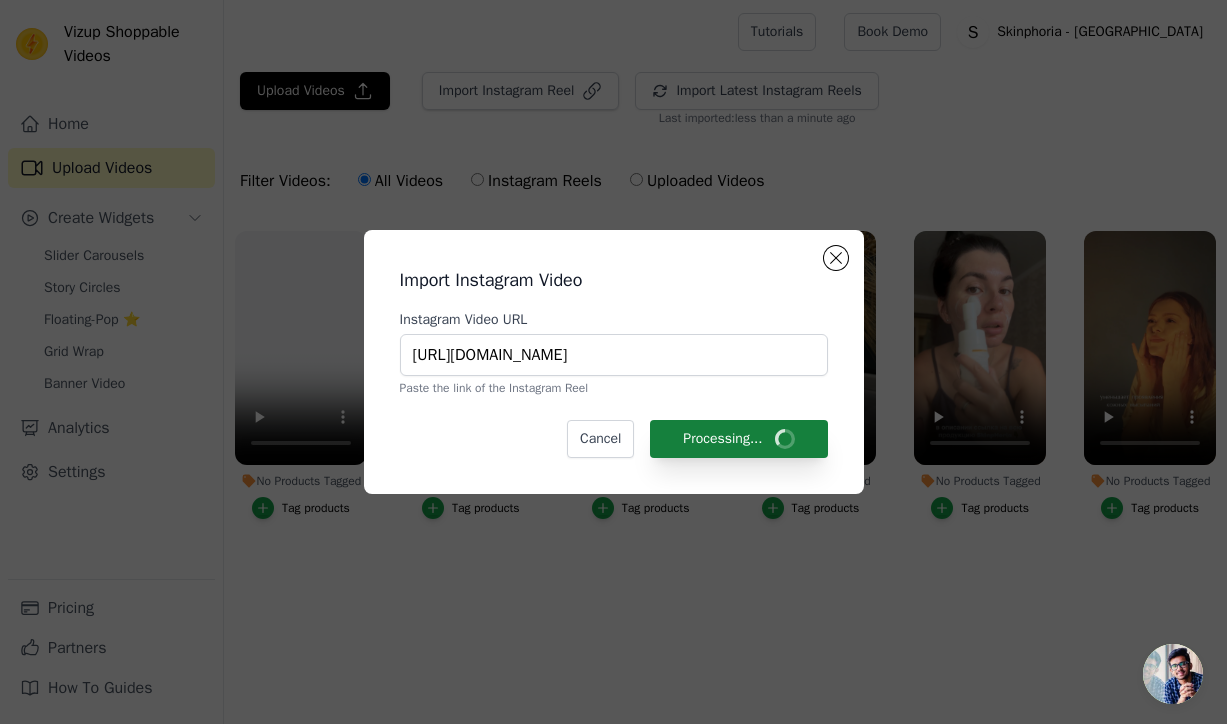 scroll, scrollTop: 0, scrollLeft: 0, axis: both 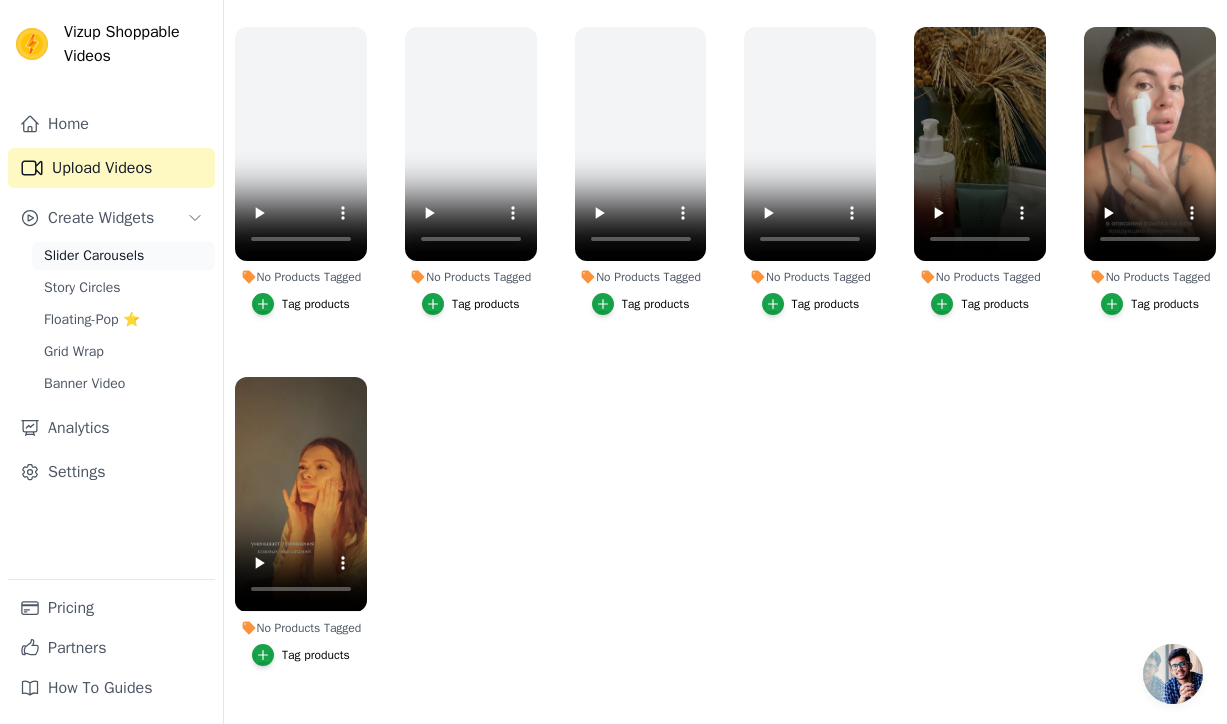 click on "Slider Carousels" at bounding box center [94, 256] 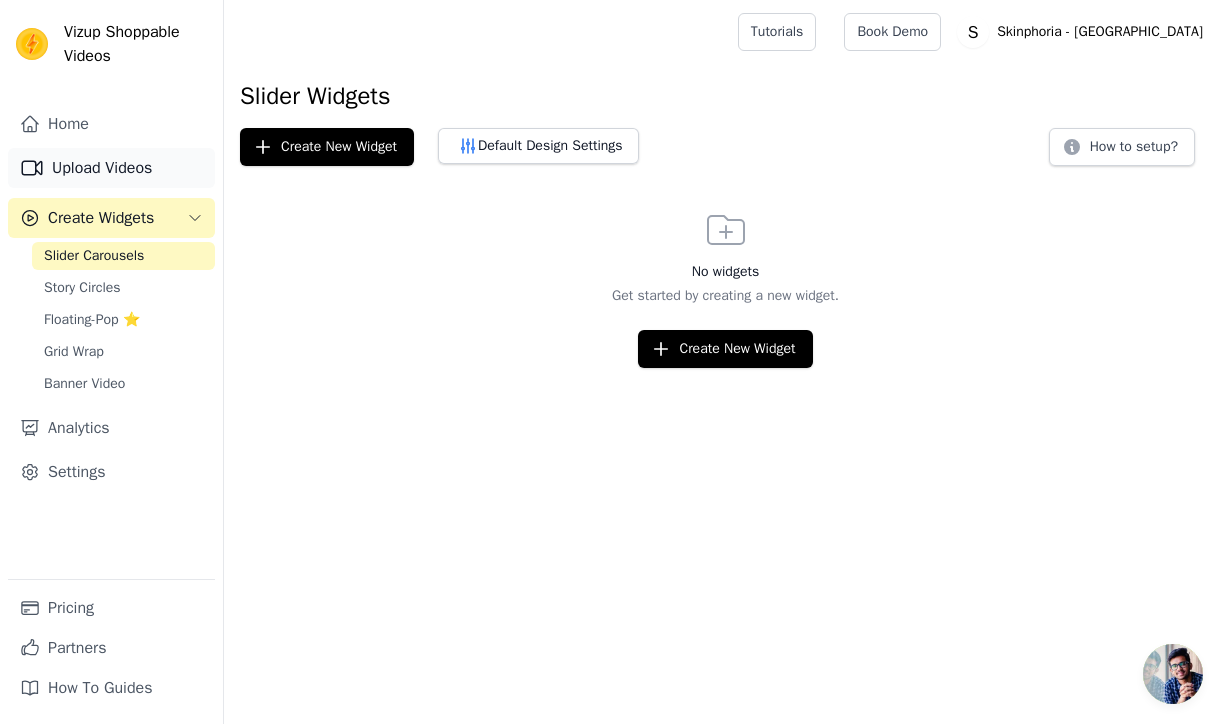 click on "Upload Videos" at bounding box center (111, 168) 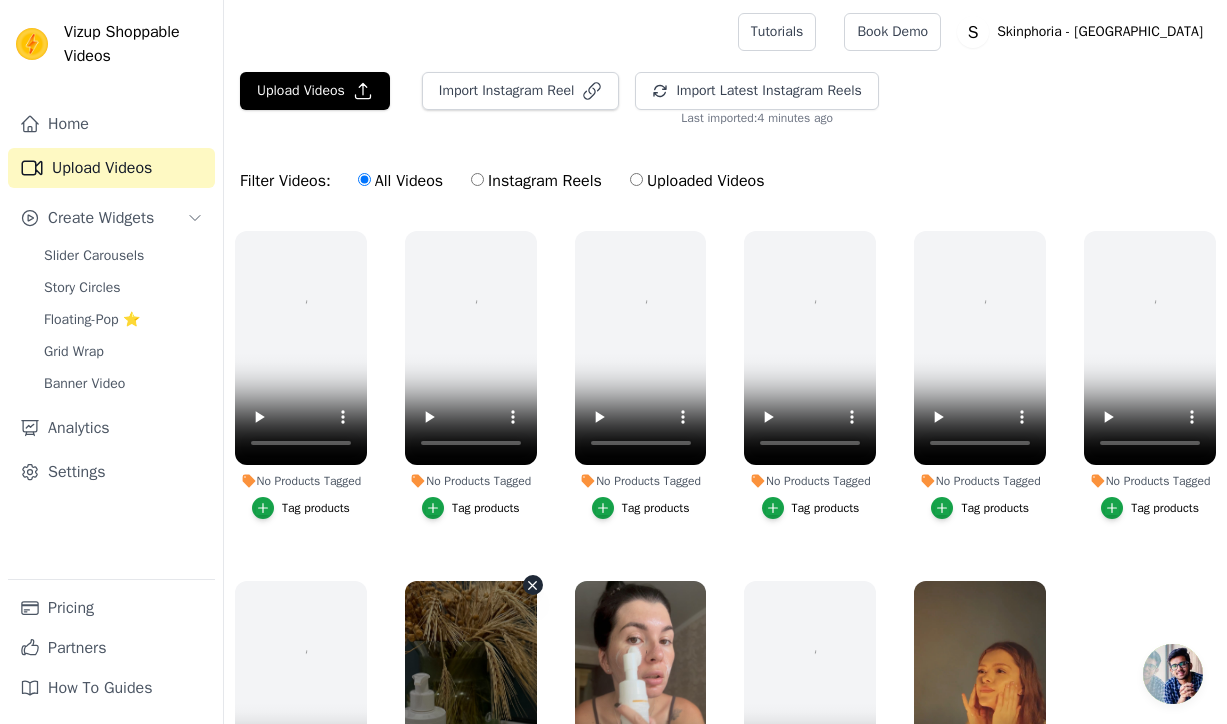 scroll, scrollTop: 41, scrollLeft: 0, axis: vertical 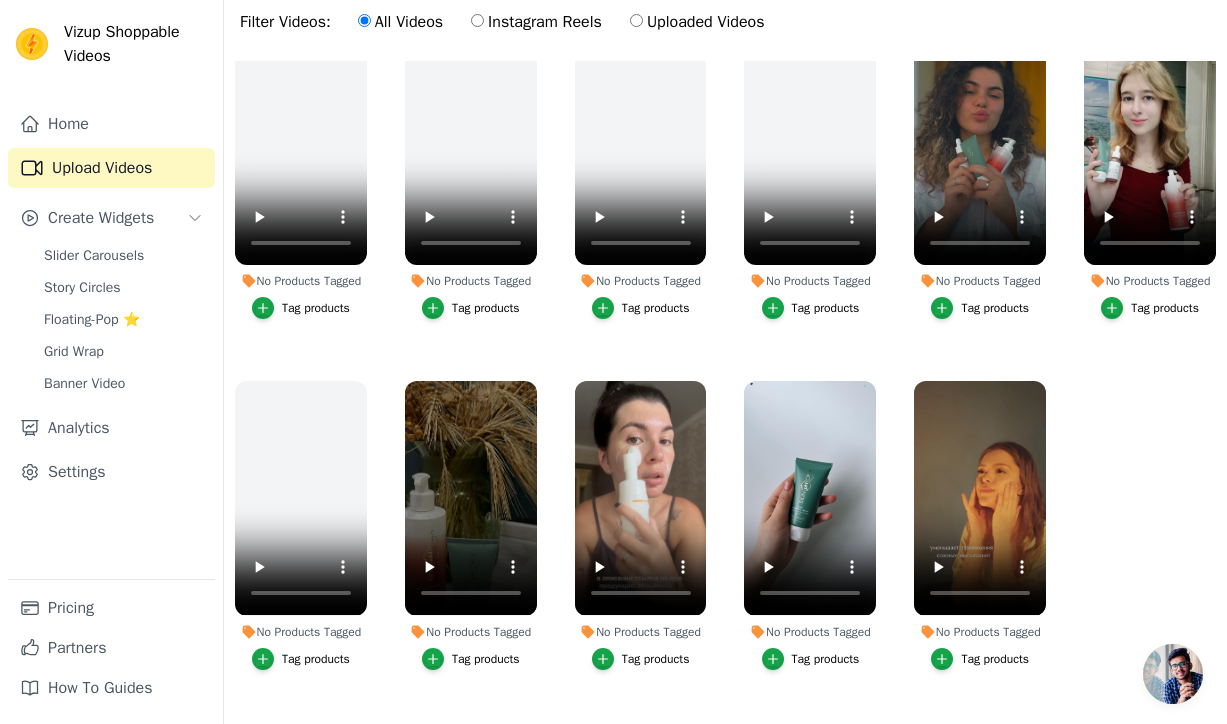 click on "Tag products" at bounding box center [826, 659] 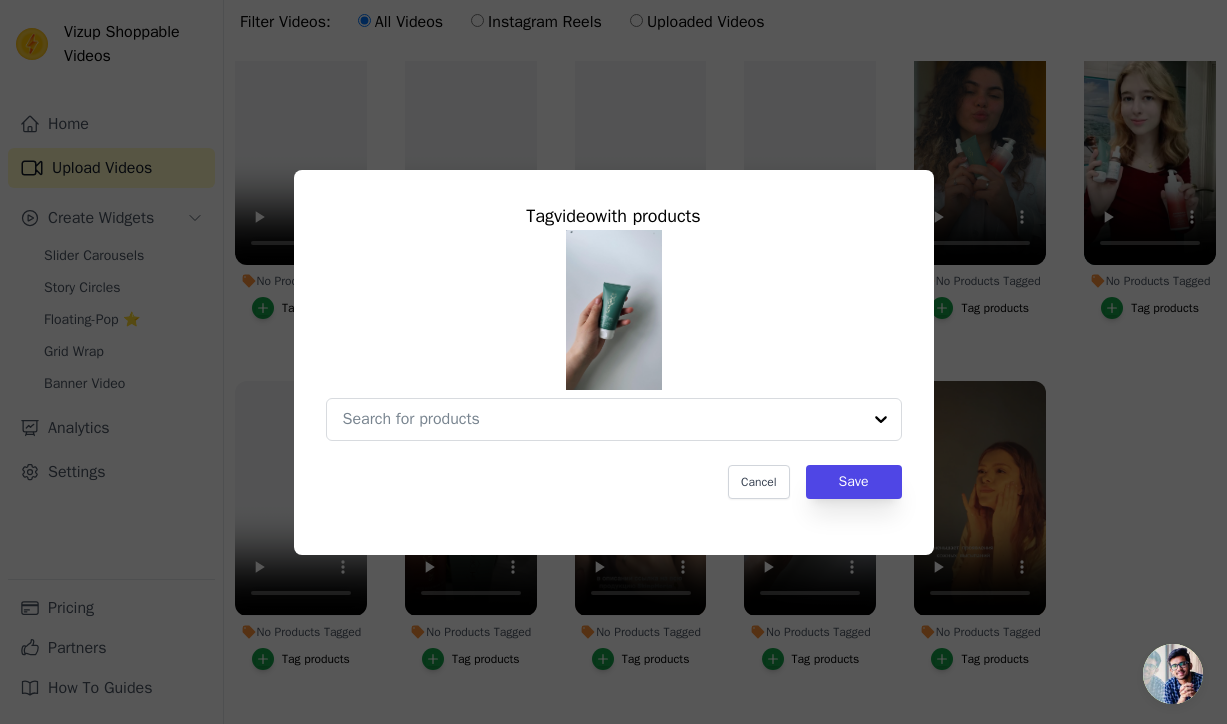 scroll, scrollTop: 0, scrollLeft: 0, axis: both 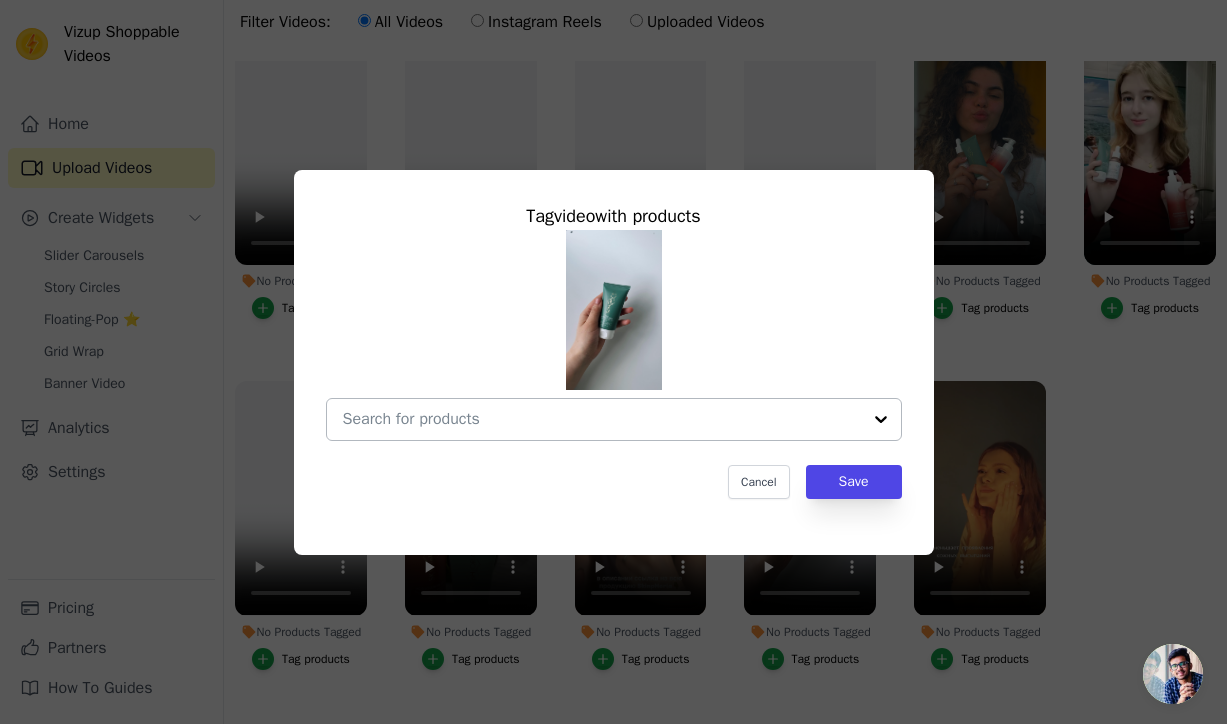 click on "No Products Tagged     Tag  video  with products                         Cancel   Save     Tag products" at bounding box center (602, 419) 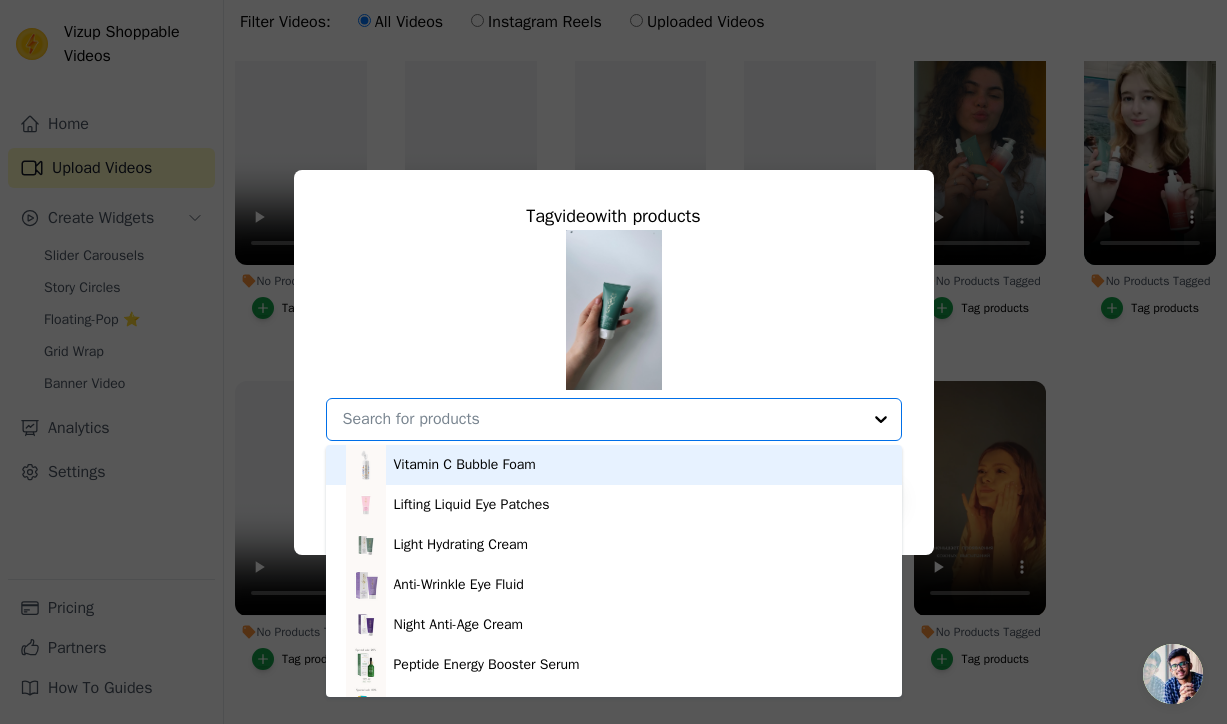 scroll, scrollTop: 361, scrollLeft: 0, axis: vertical 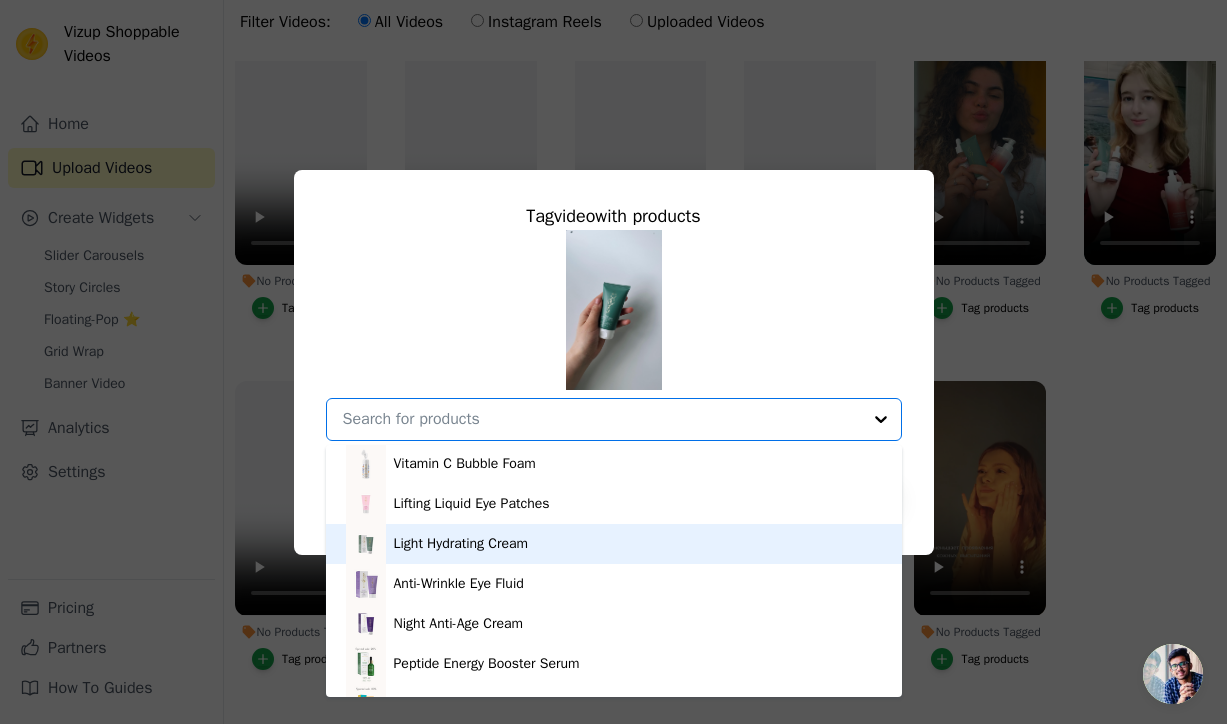 click on "Light Hydrating Cream" at bounding box center (614, 544) 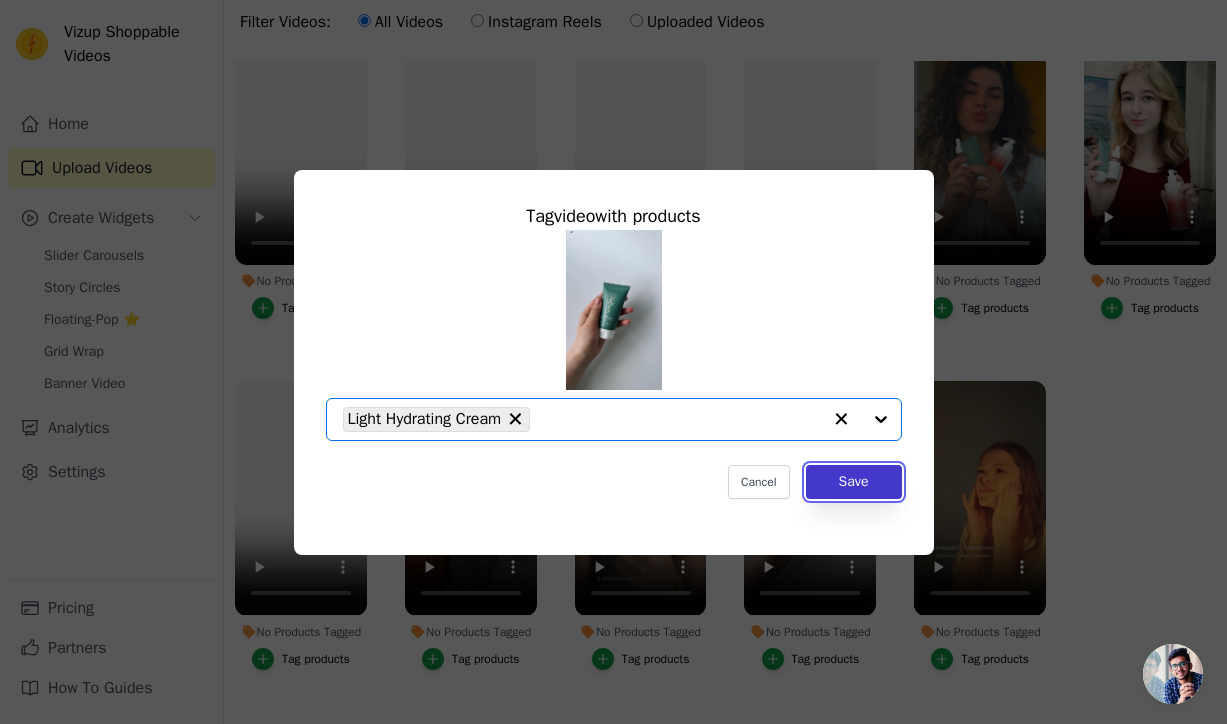 click on "Save" at bounding box center [854, 482] 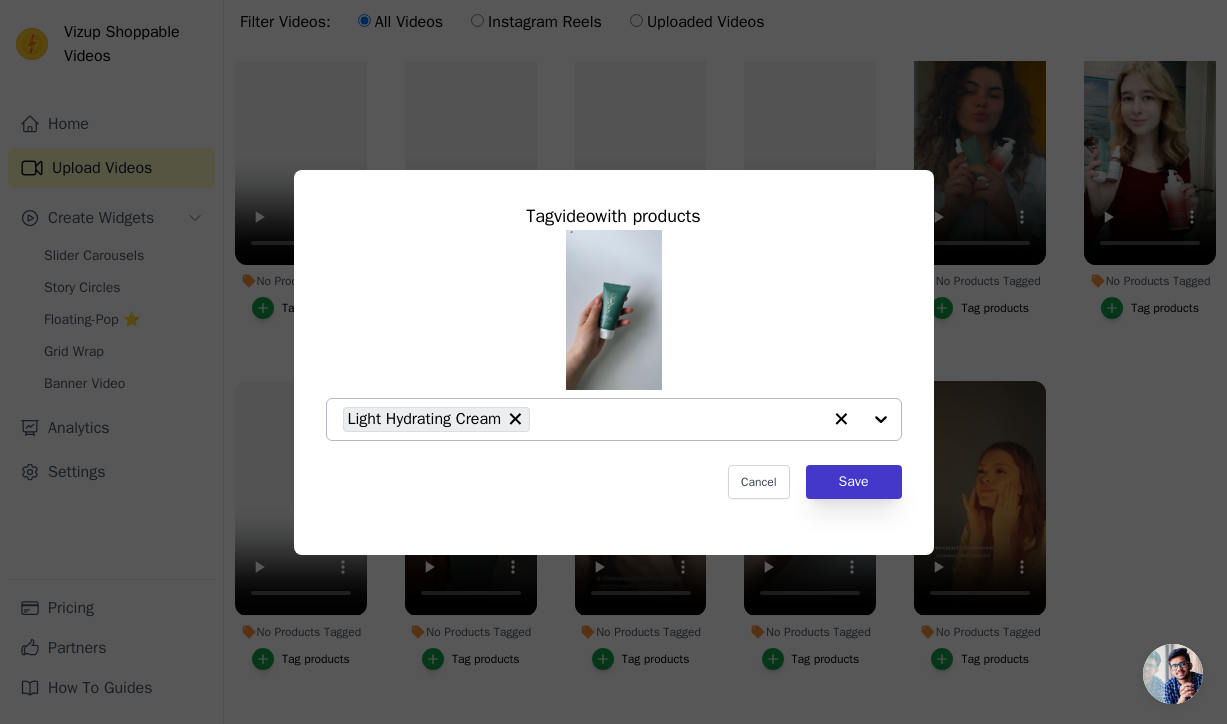 scroll, scrollTop: 159, scrollLeft: 0, axis: vertical 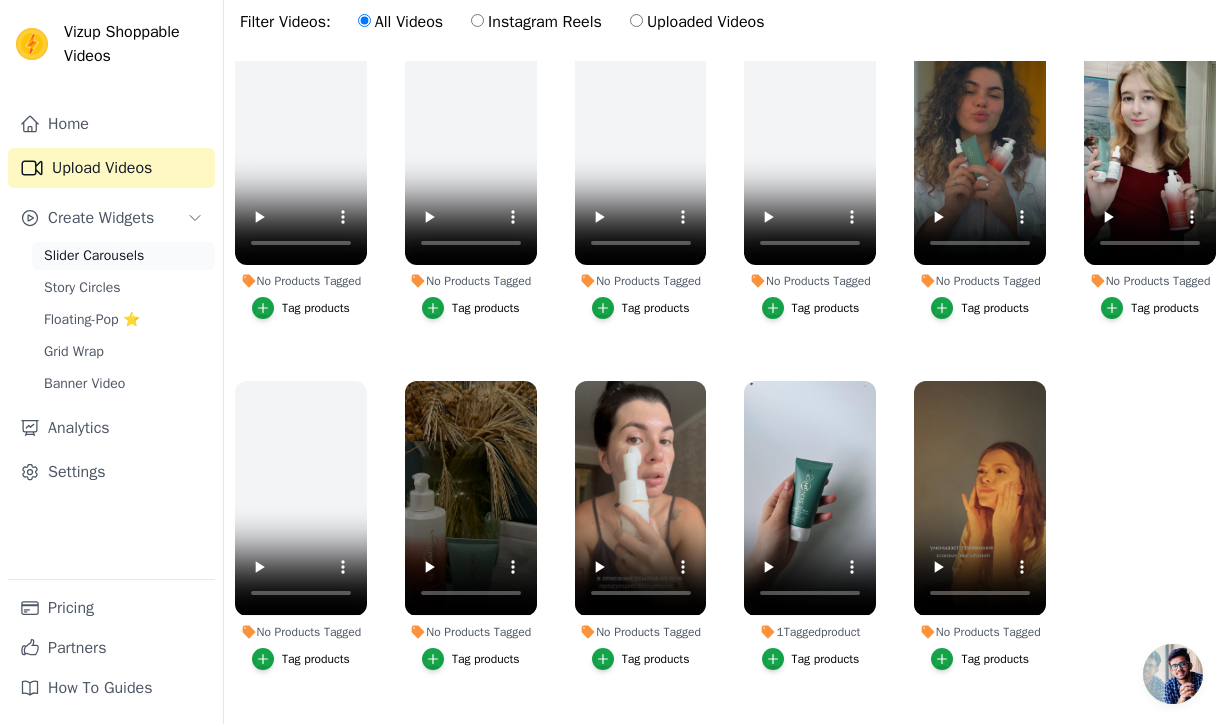 click on "Slider Carousels" at bounding box center (94, 256) 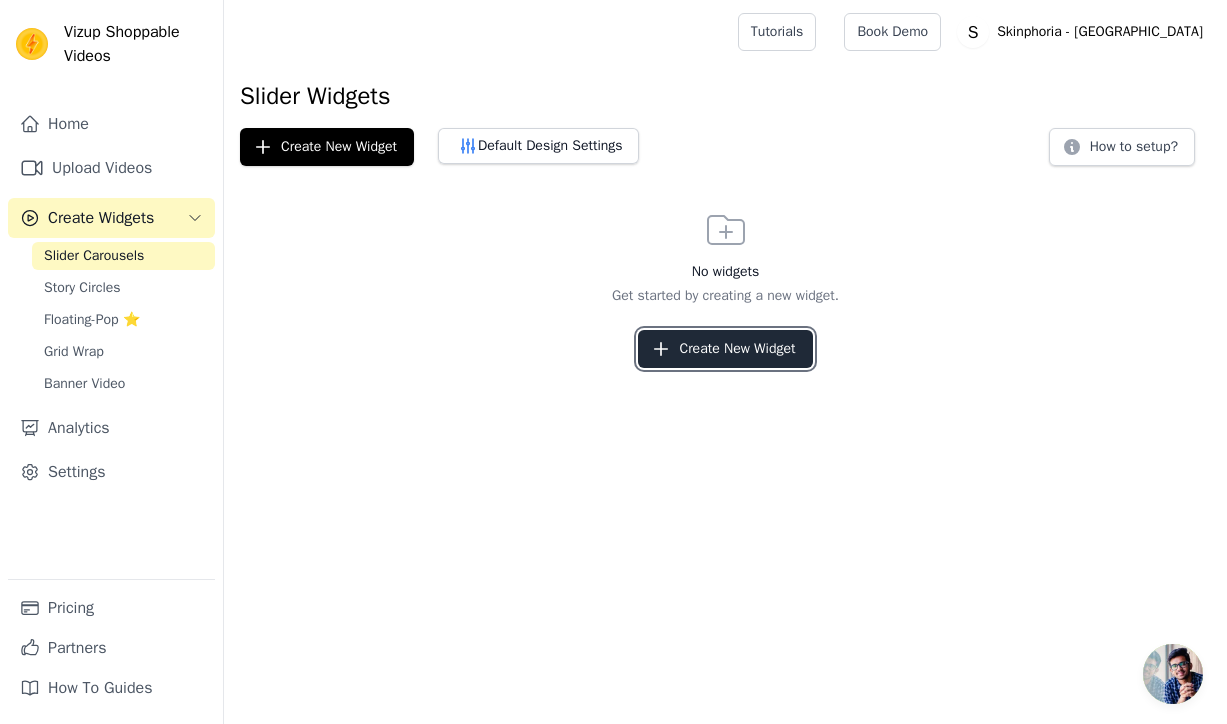 click on "Create New Widget" at bounding box center (725, 349) 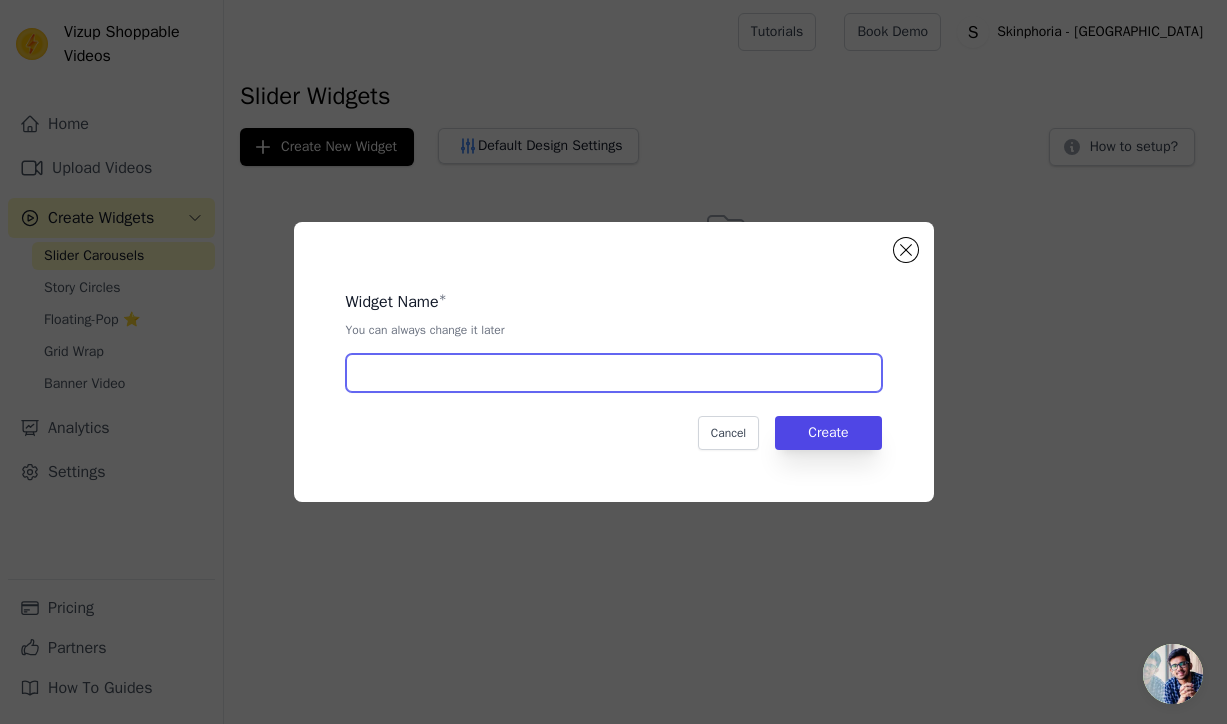 click at bounding box center (614, 373) 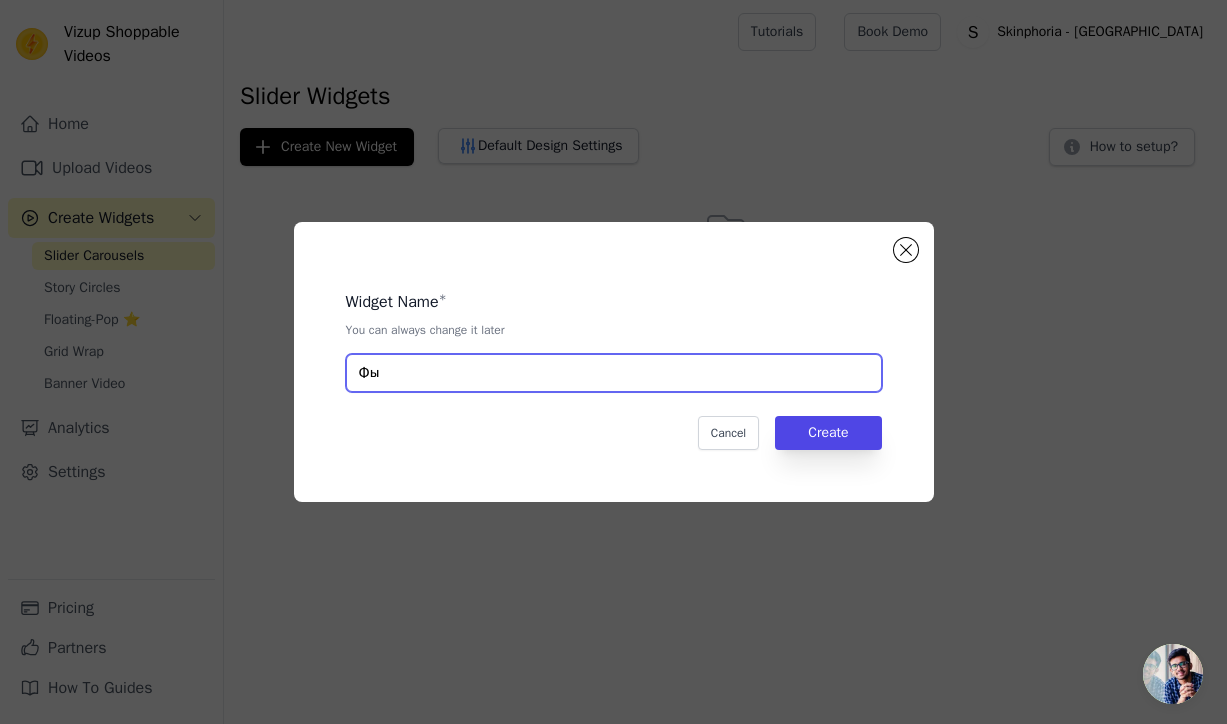 type on "Ф" 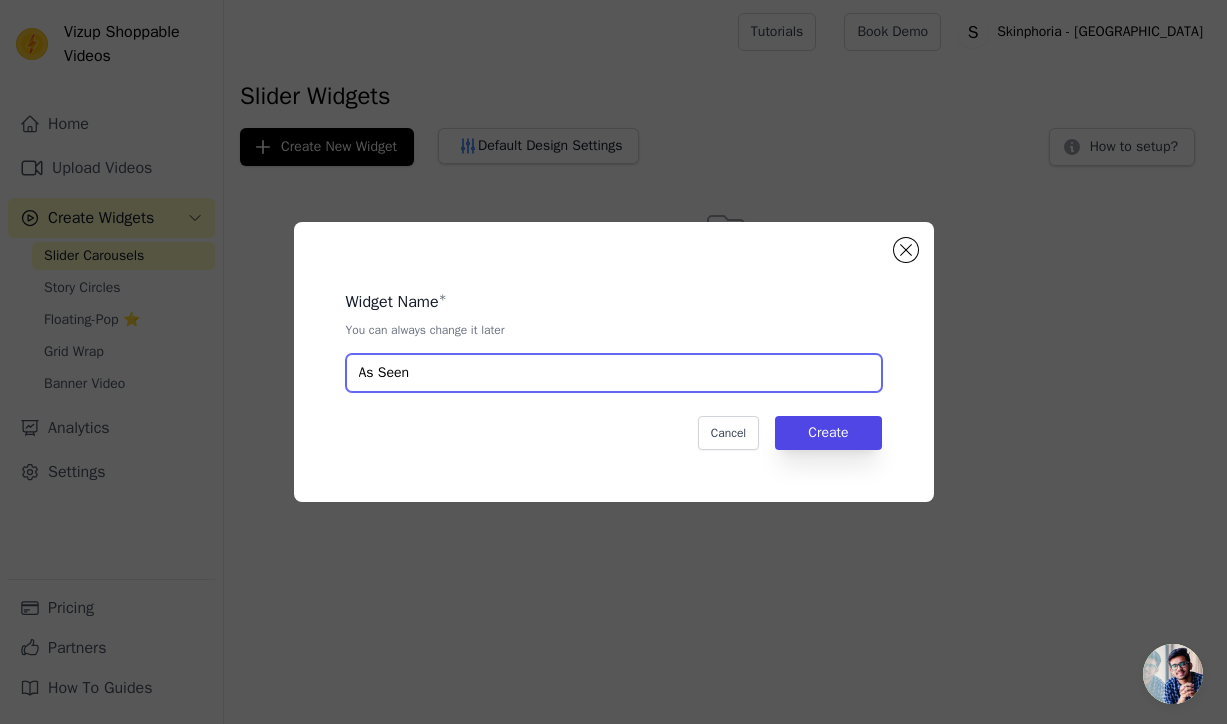click on "As Seen" at bounding box center (614, 373) 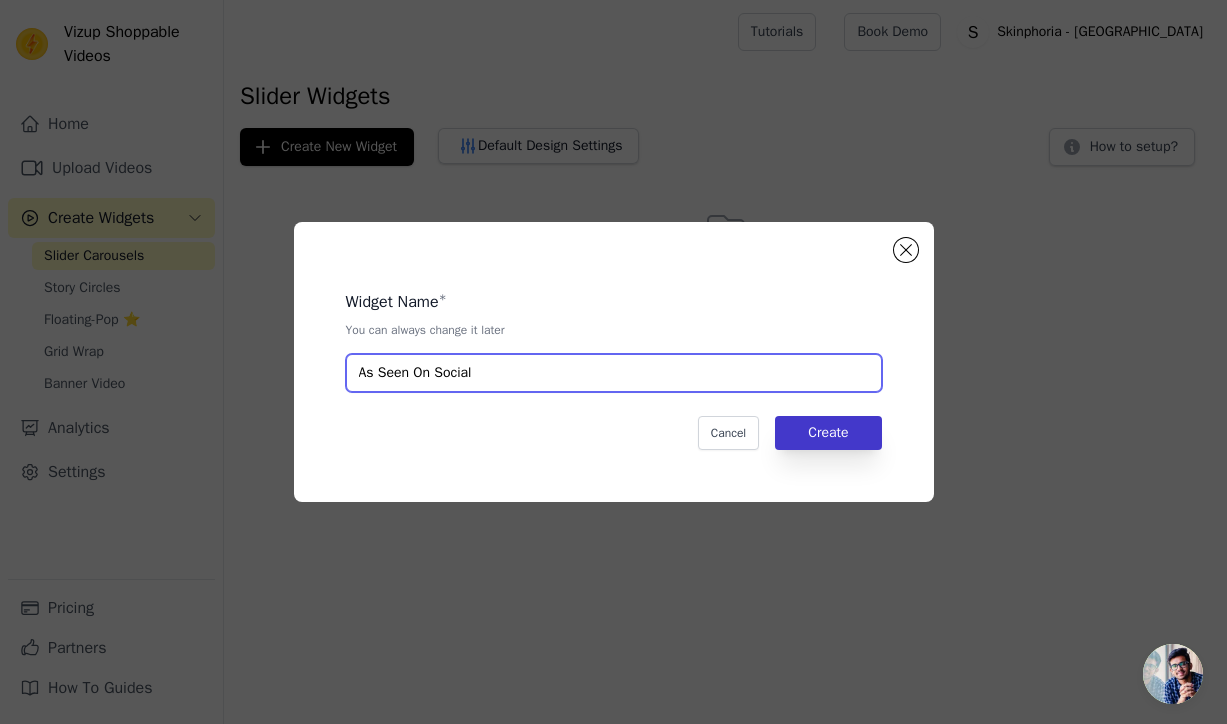type on "As Seen On Social" 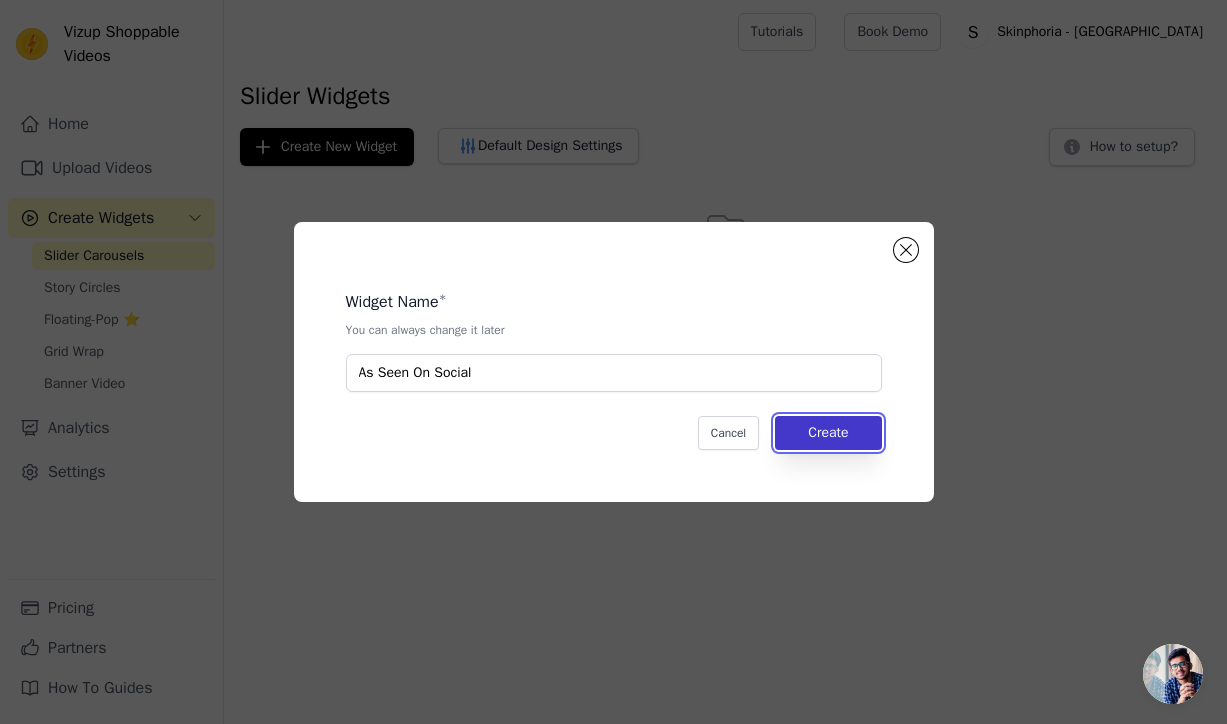 click on "Create" at bounding box center (828, 433) 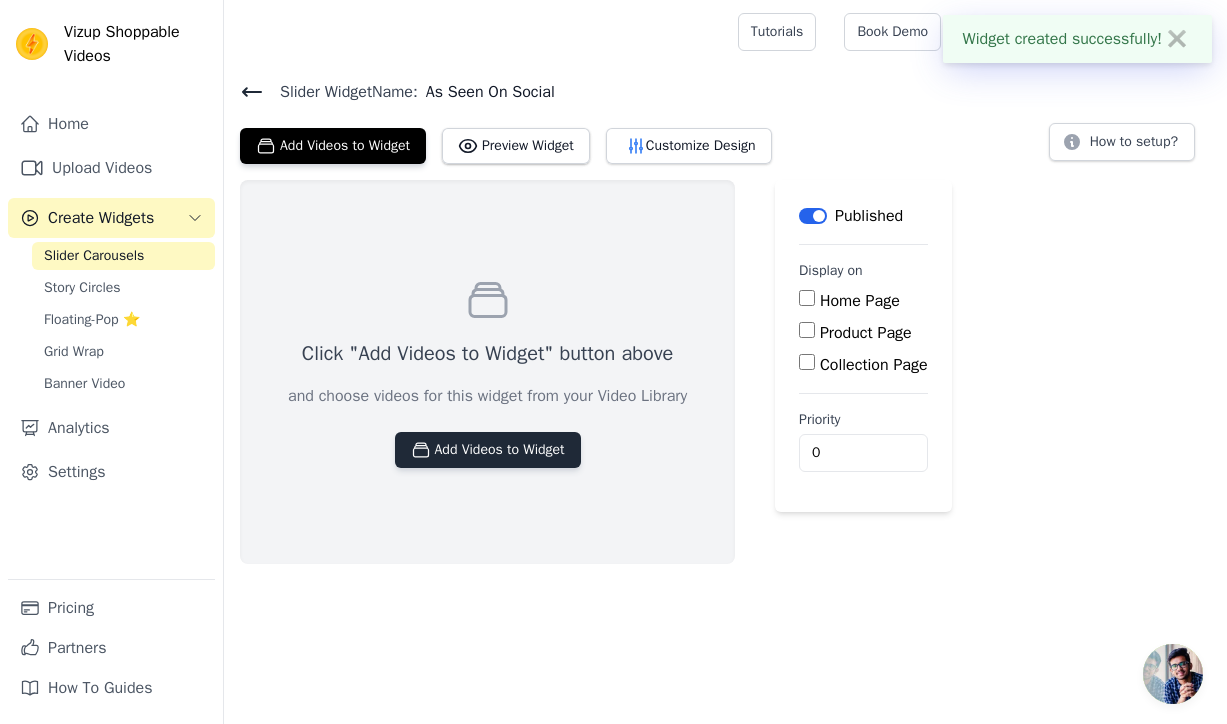 click on "Add Videos to Widget" at bounding box center (488, 450) 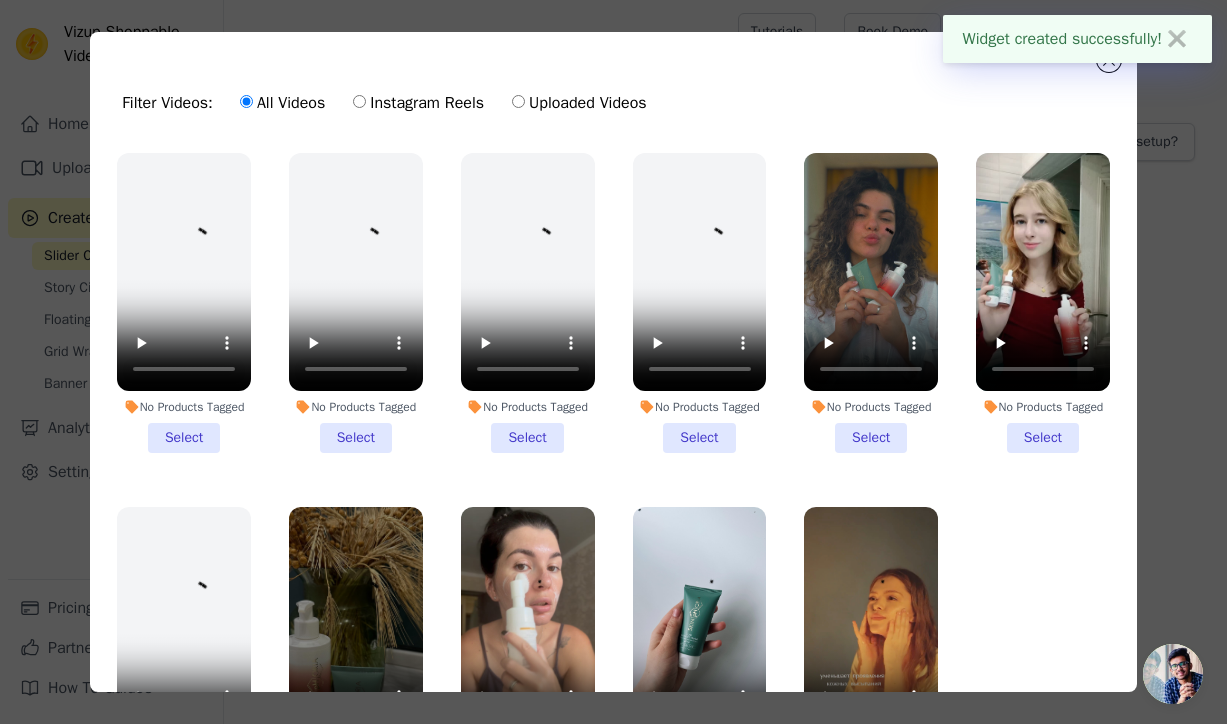 scroll, scrollTop: 47, scrollLeft: 0, axis: vertical 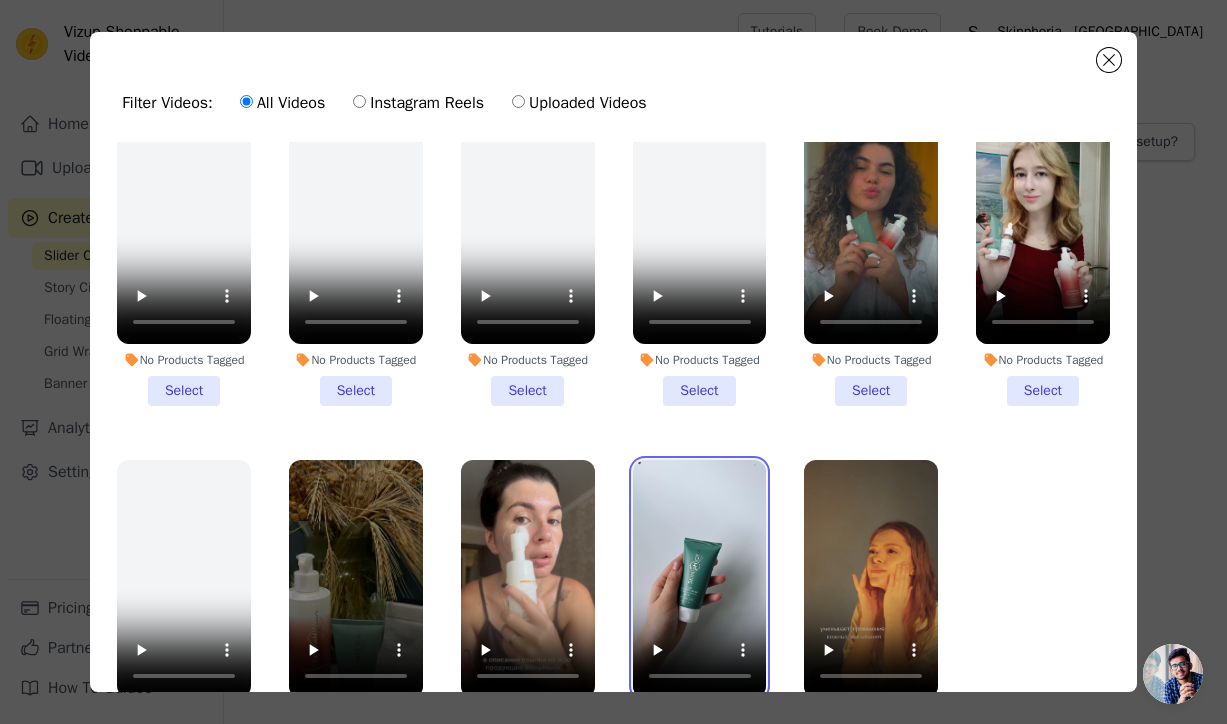 click at bounding box center (700, 579) 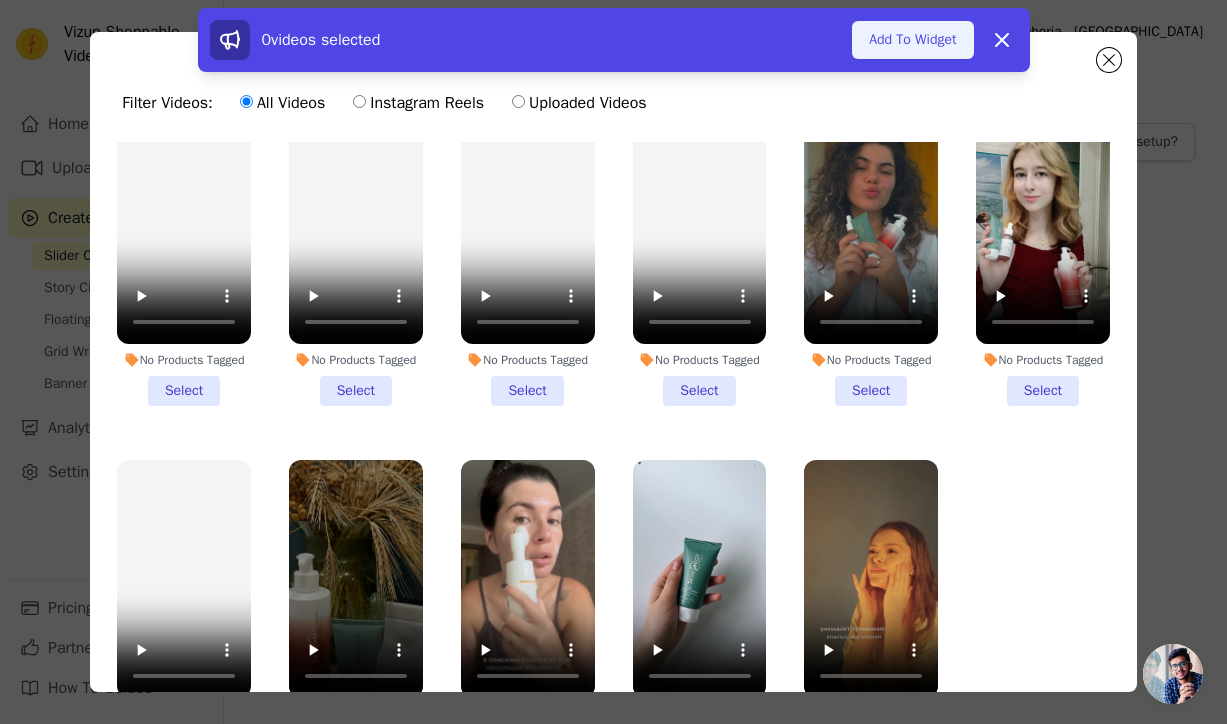 click on "Add To Widget" at bounding box center (912, 40) 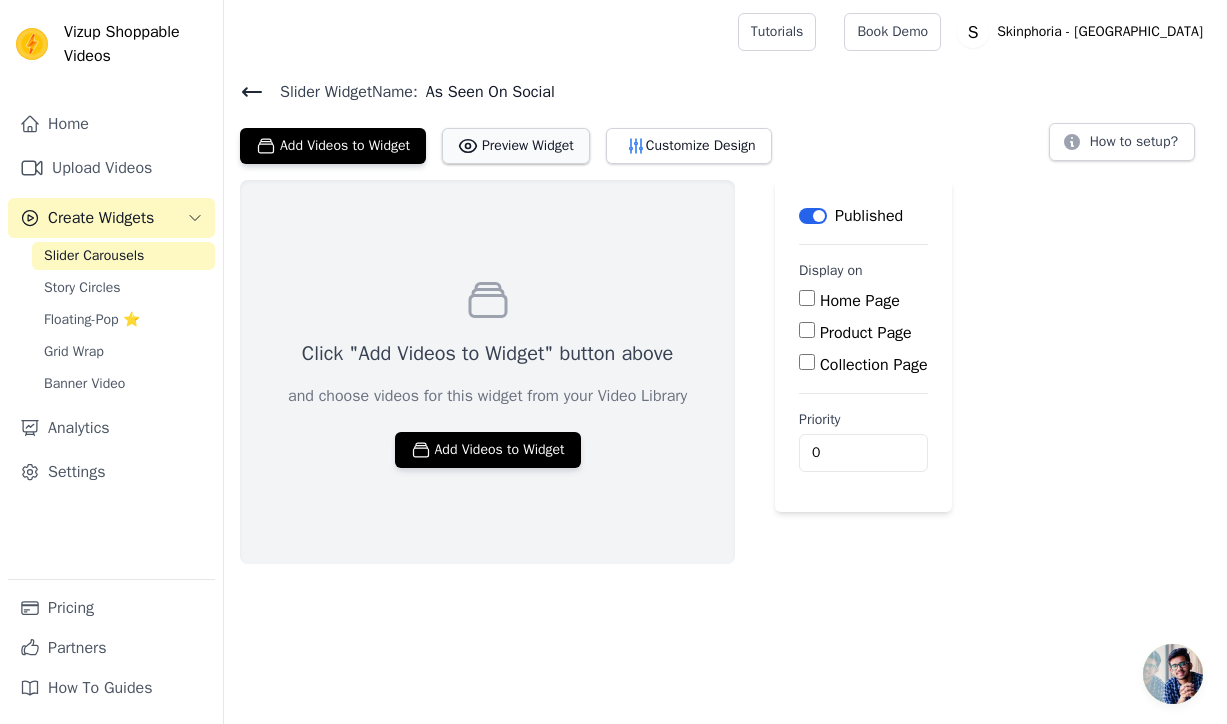 click on "Preview Widget" at bounding box center [516, 146] 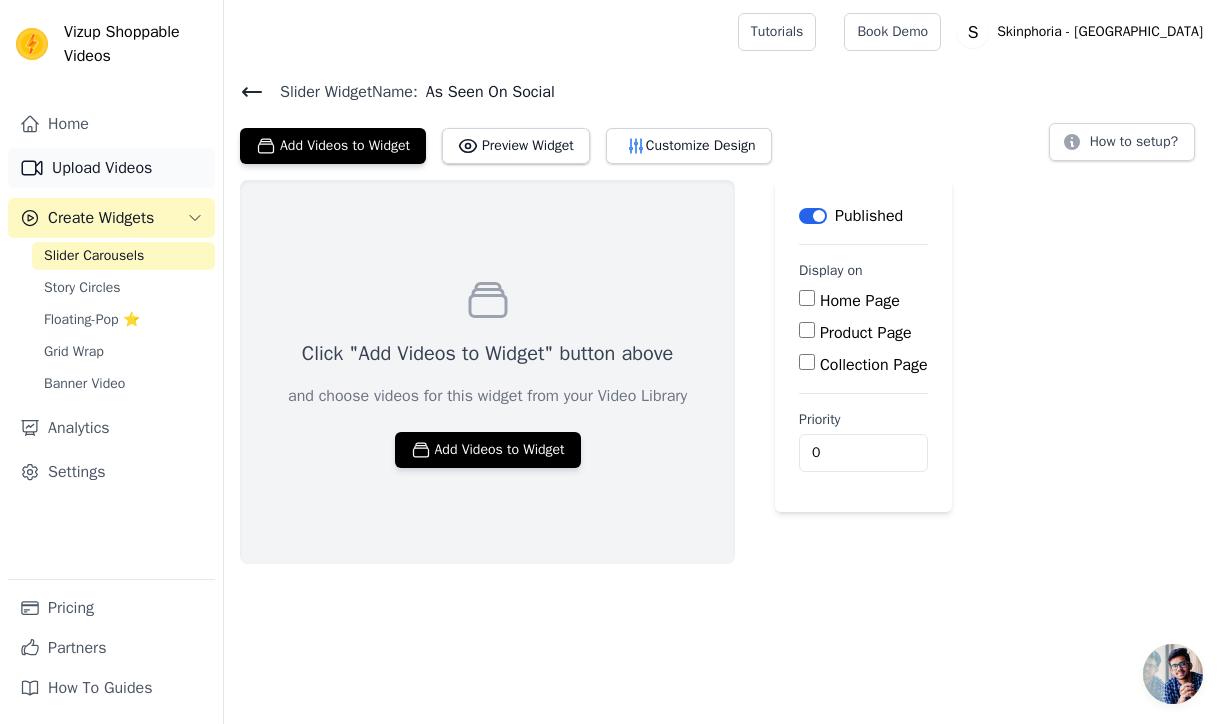 click on "Upload Videos" at bounding box center (111, 168) 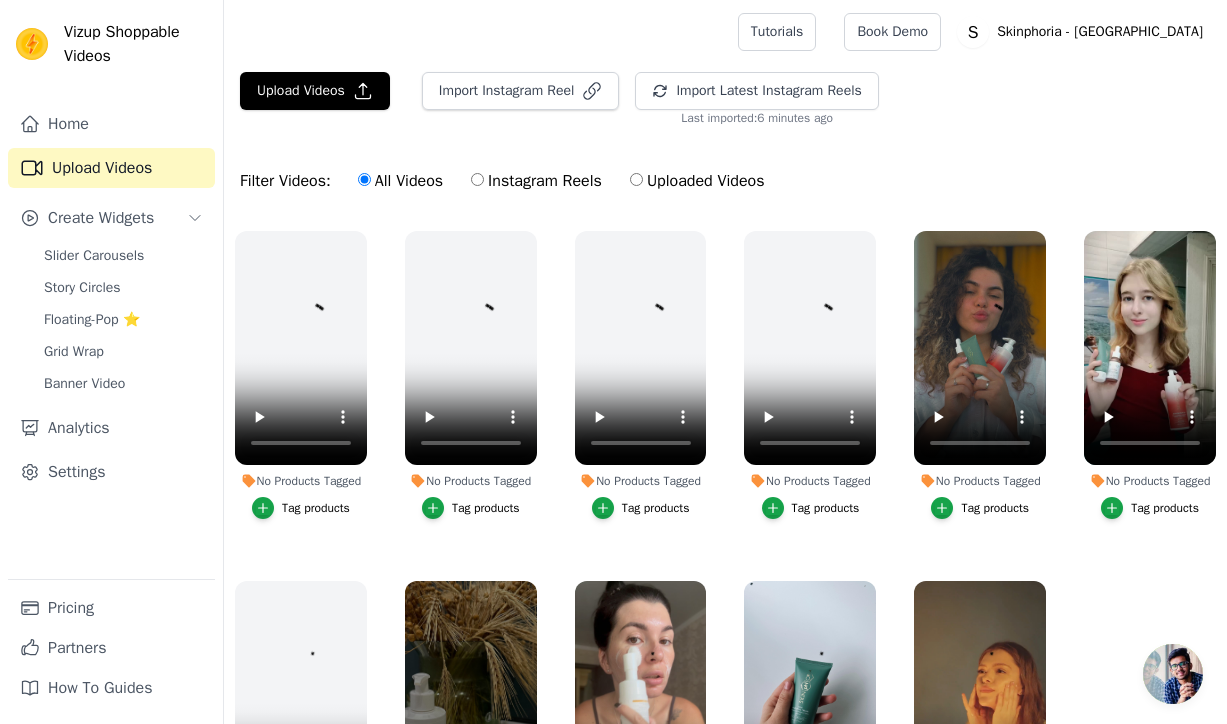 scroll, scrollTop: 41, scrollLeft: 0, axis: vertical 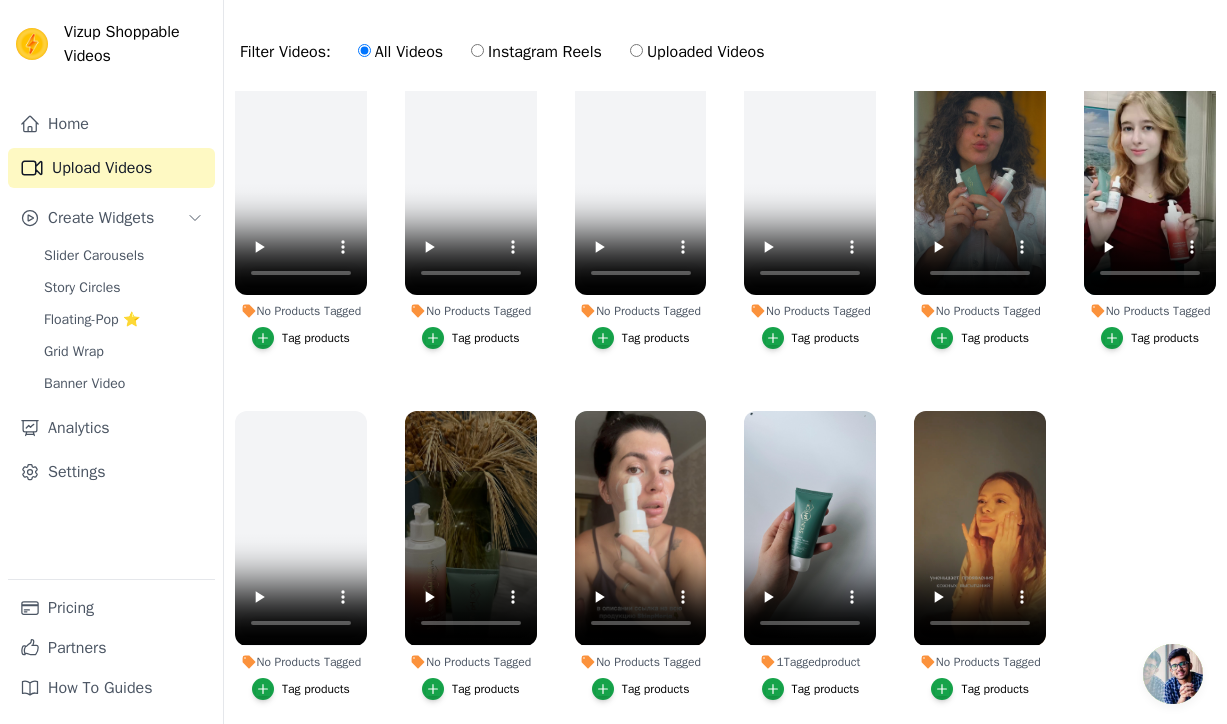 click on "Tag products" at bounding box center (995, 338) 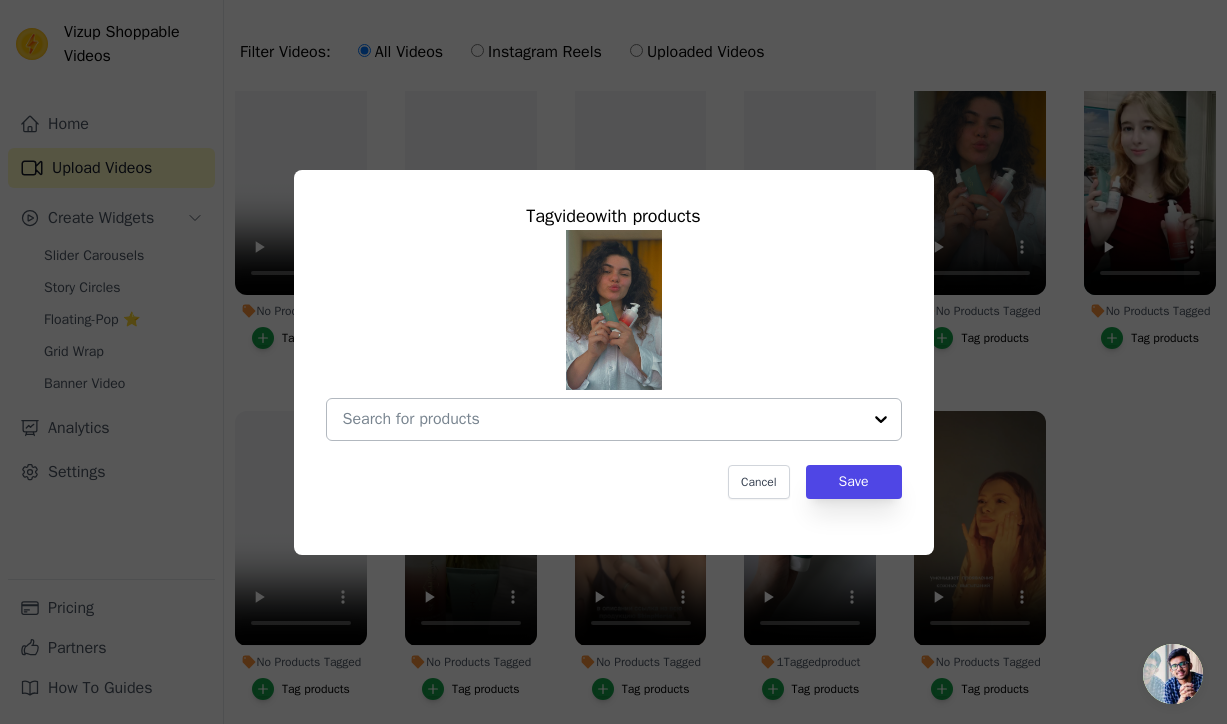 click at bounding box center (602, 419) 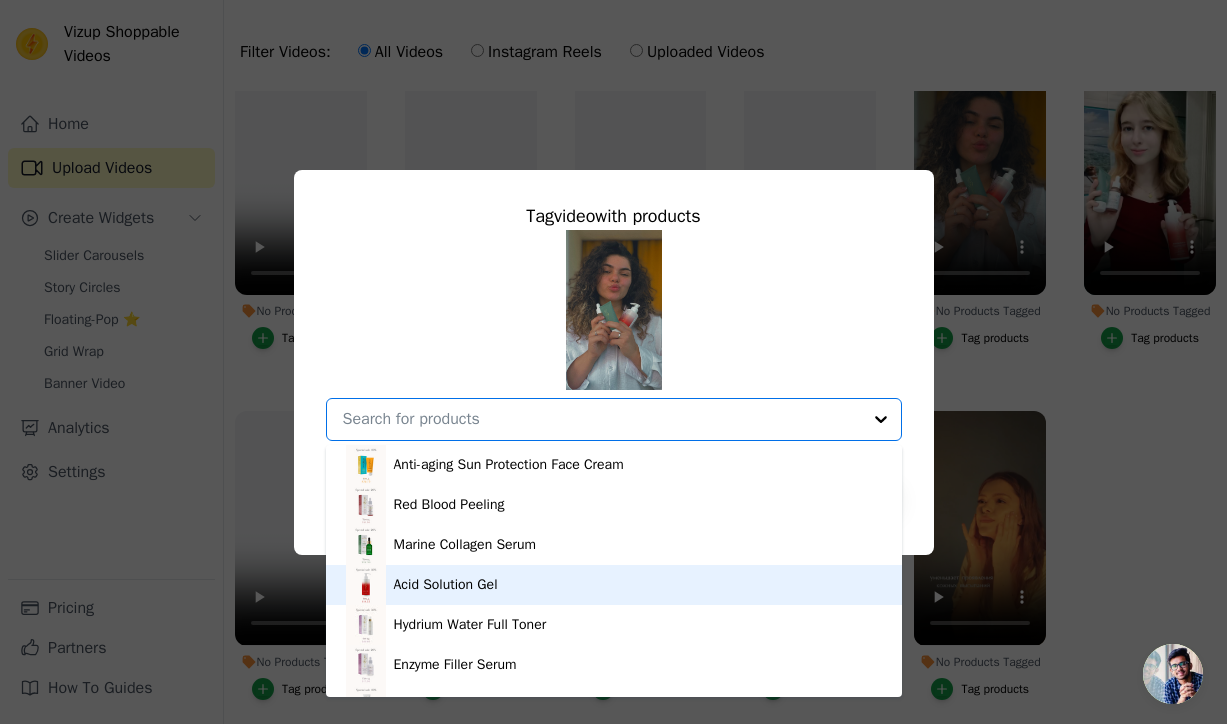 click on "Acid Solution Gel" at bounding box center [614, 585] 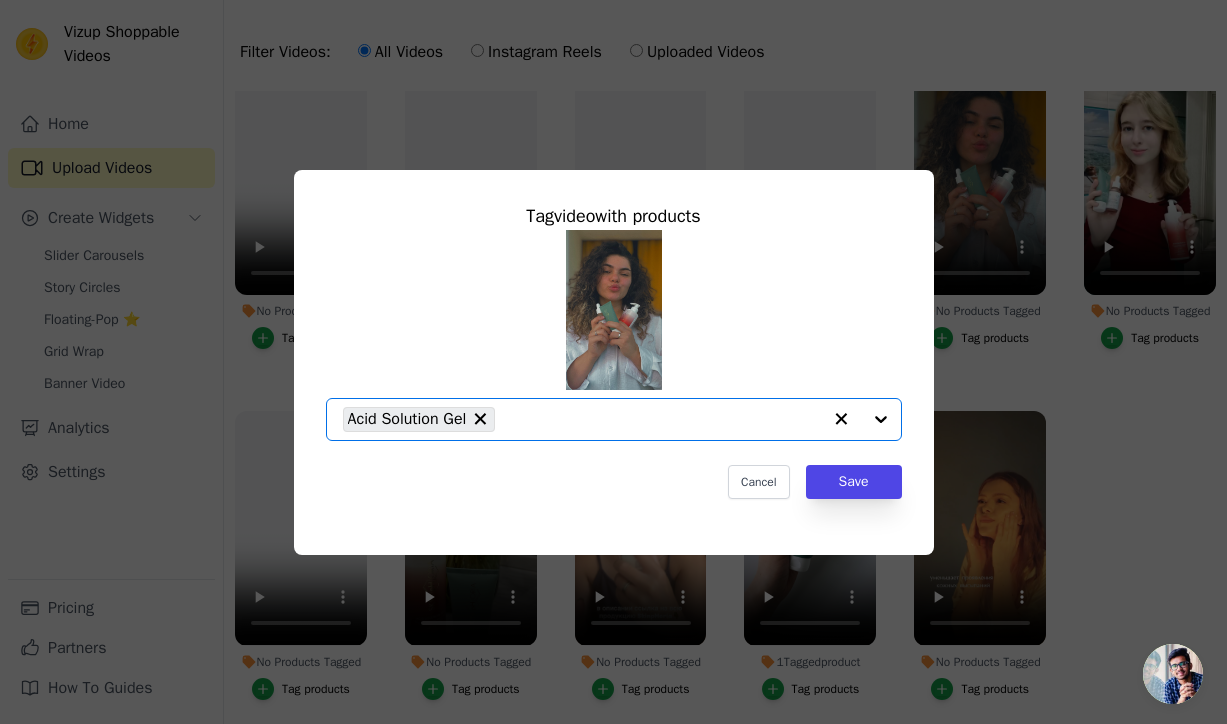 click on "No Products Tagged     Tag  video  with products       Option Acid Solution Gel, selected.   Select is focused, type to refine list, press down to open the menu.     Acid Solution Gel                   Cancel   Save     Tag products" 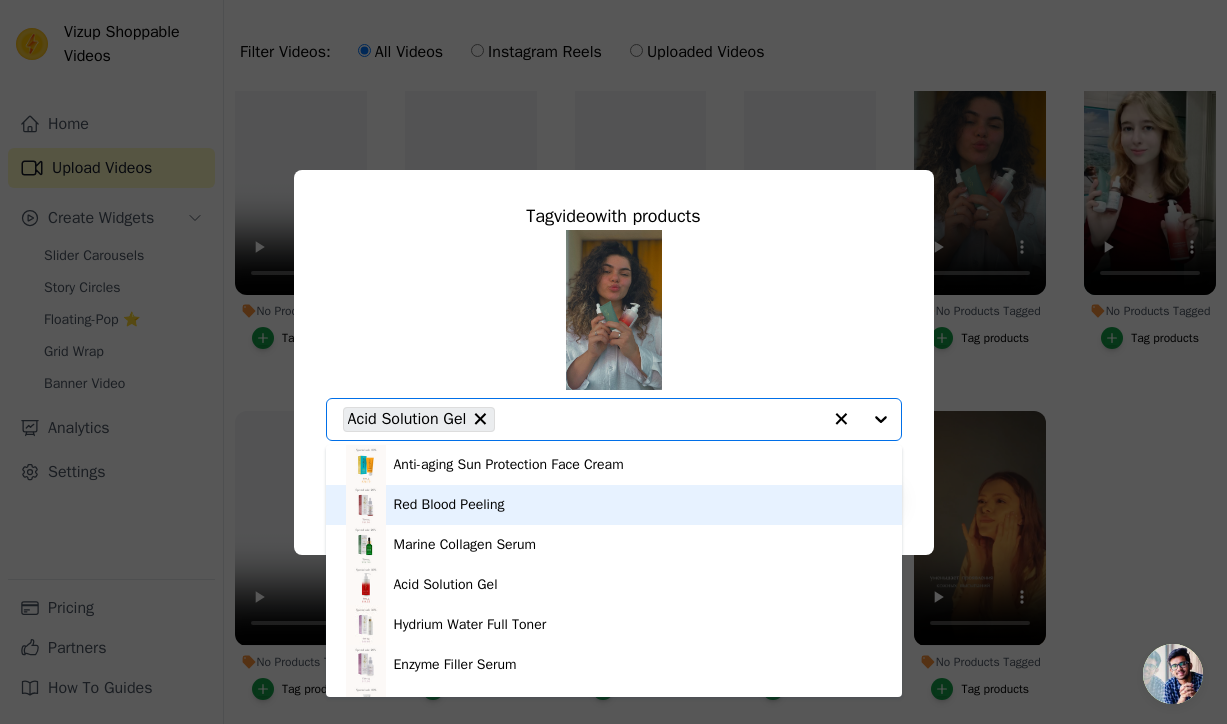 click on "Red Blood Peeling" at bounding box center [614, 505] 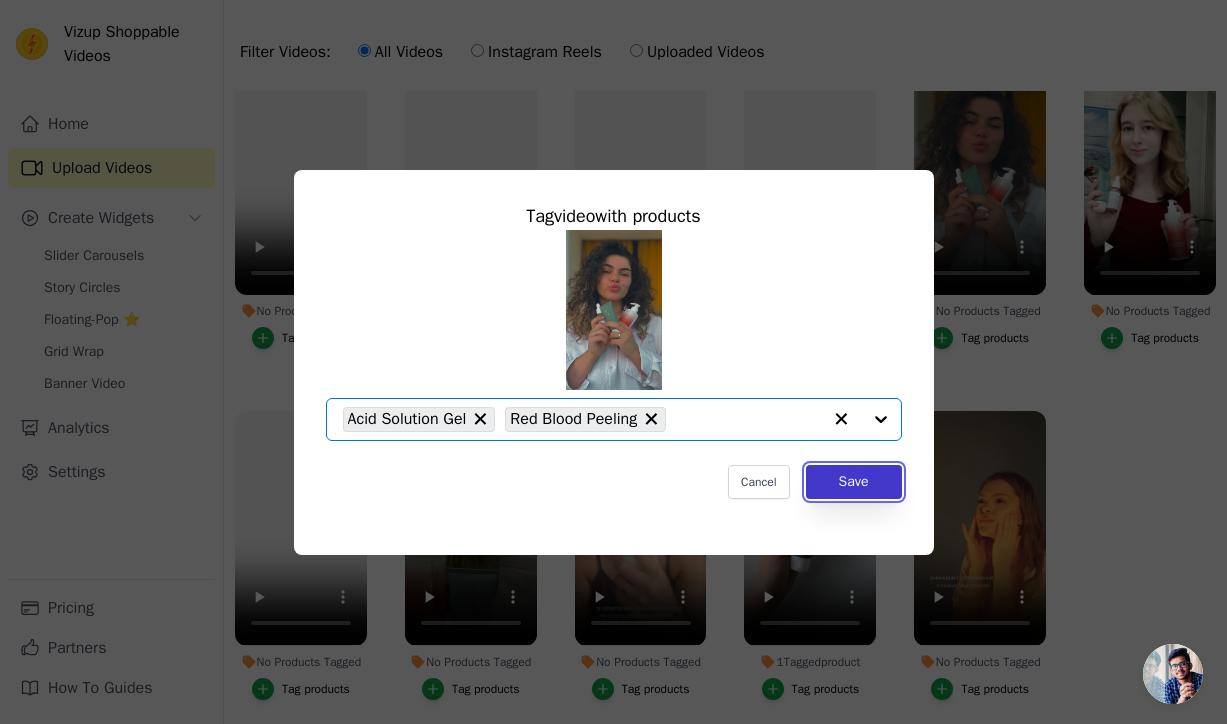 click on "Save" at bounding box center [854, 482] 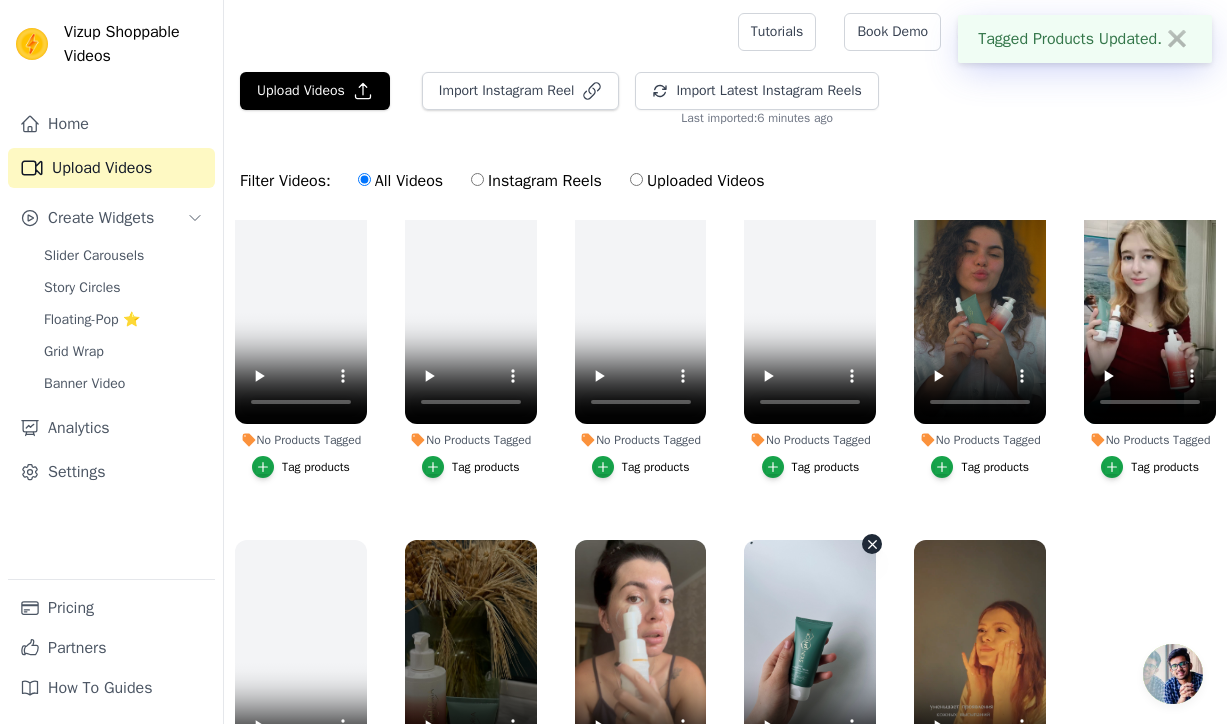 scroll, scrollTop: 129, scrollLeft: 0, axis: vertical 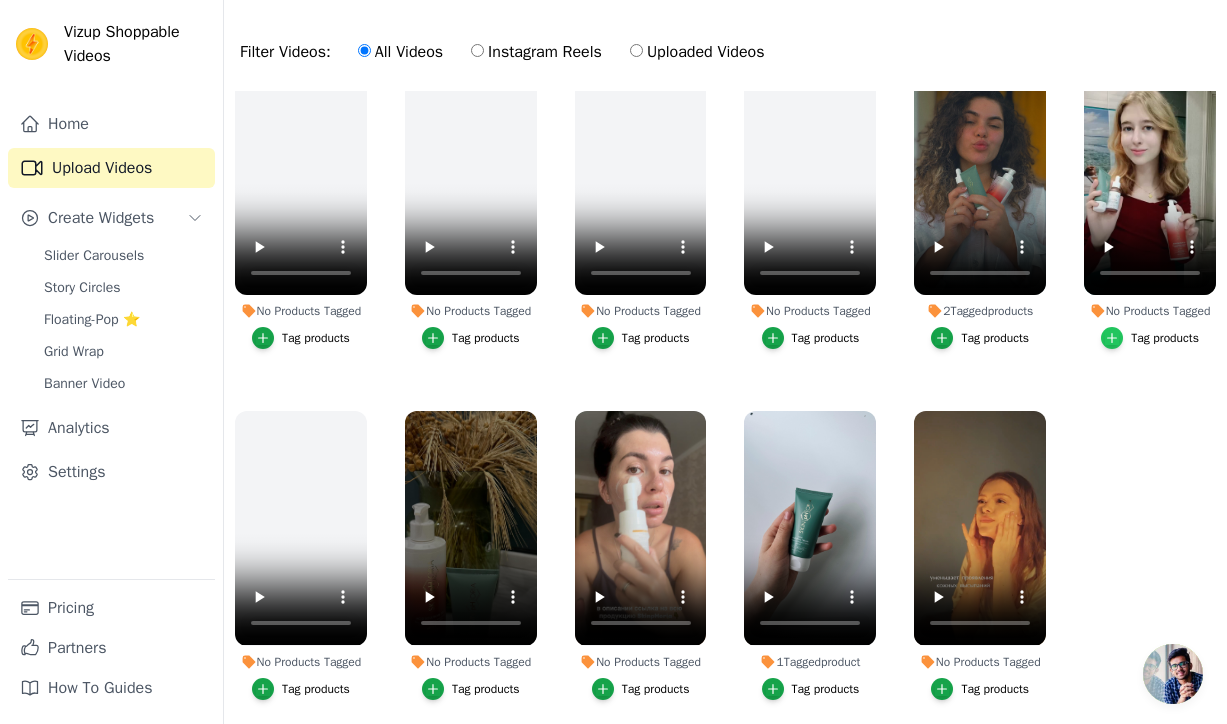 click 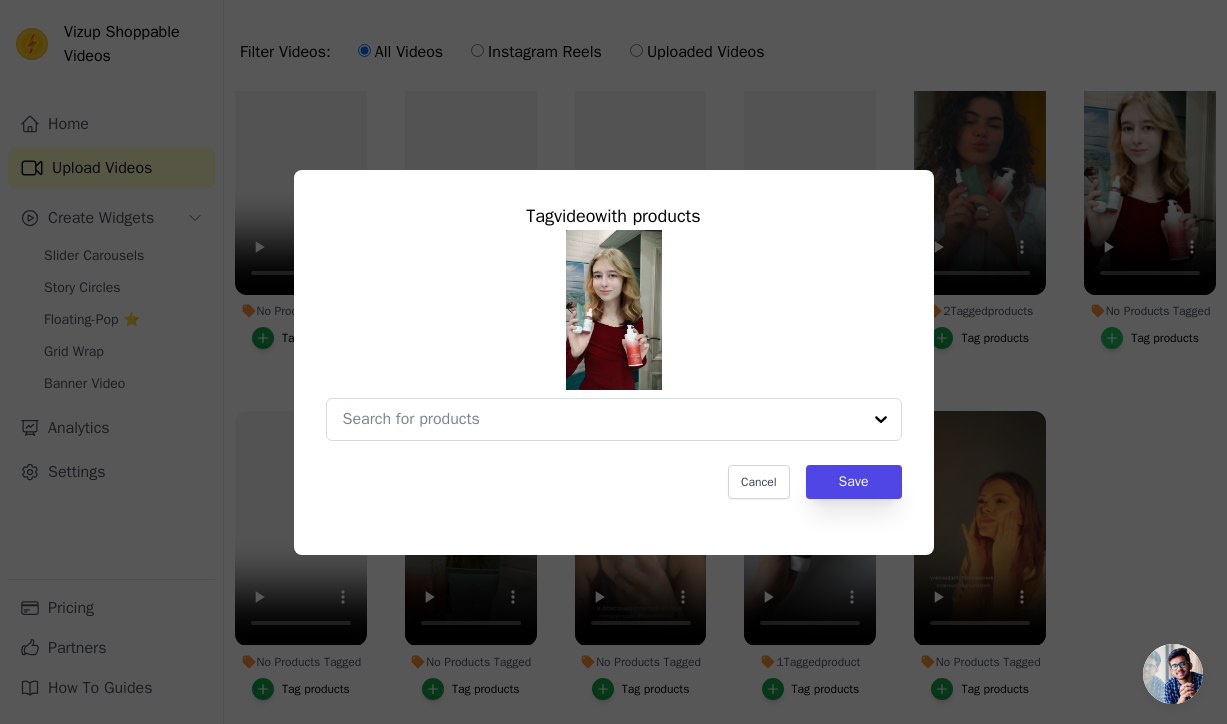 scroll, scrollTop: 0, scrollLeft: 0, axis: both 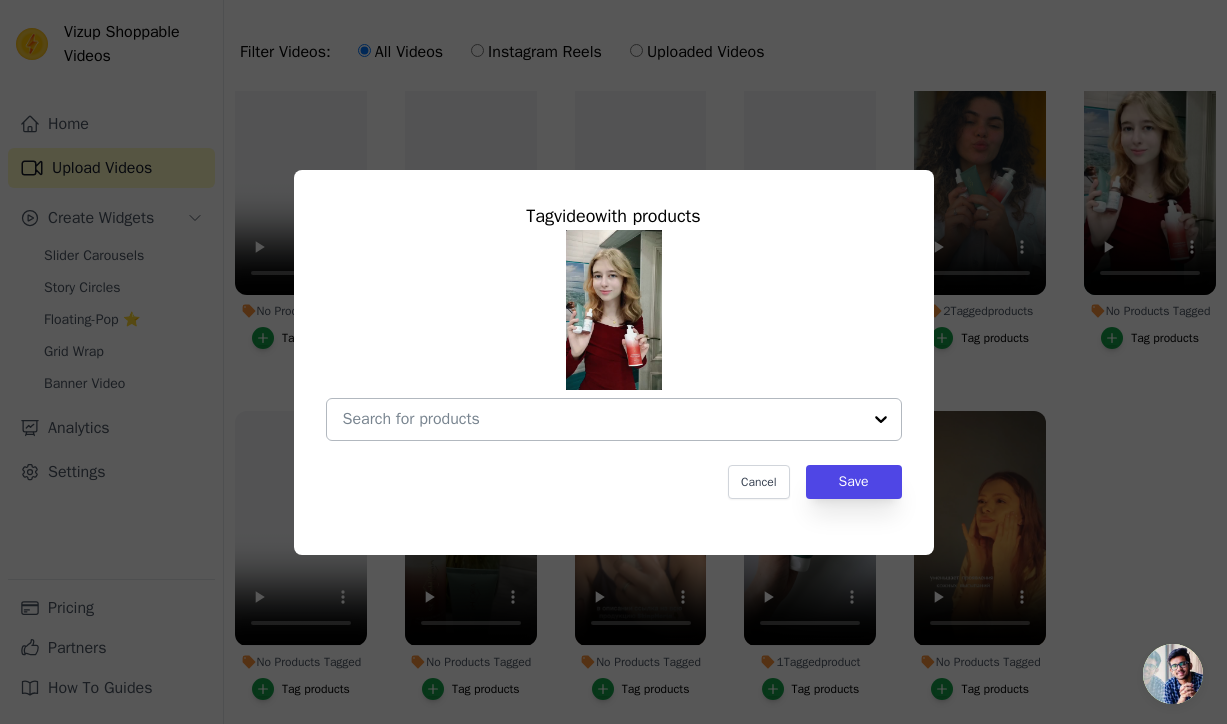 click on "No Products Tagged     Tag  video  with products                         Cancel   Save     Tag products" at bounding box center (602, 419) 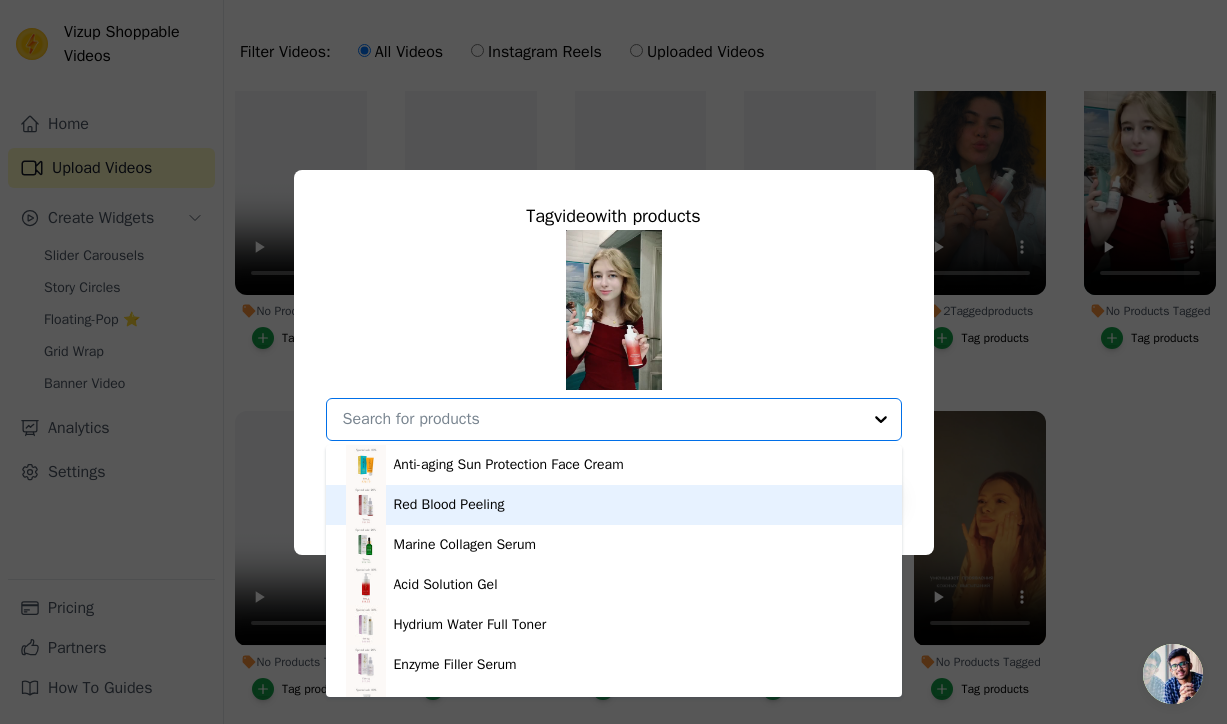 click on "Red Blood Peeling" at bounding box center [614, 505] 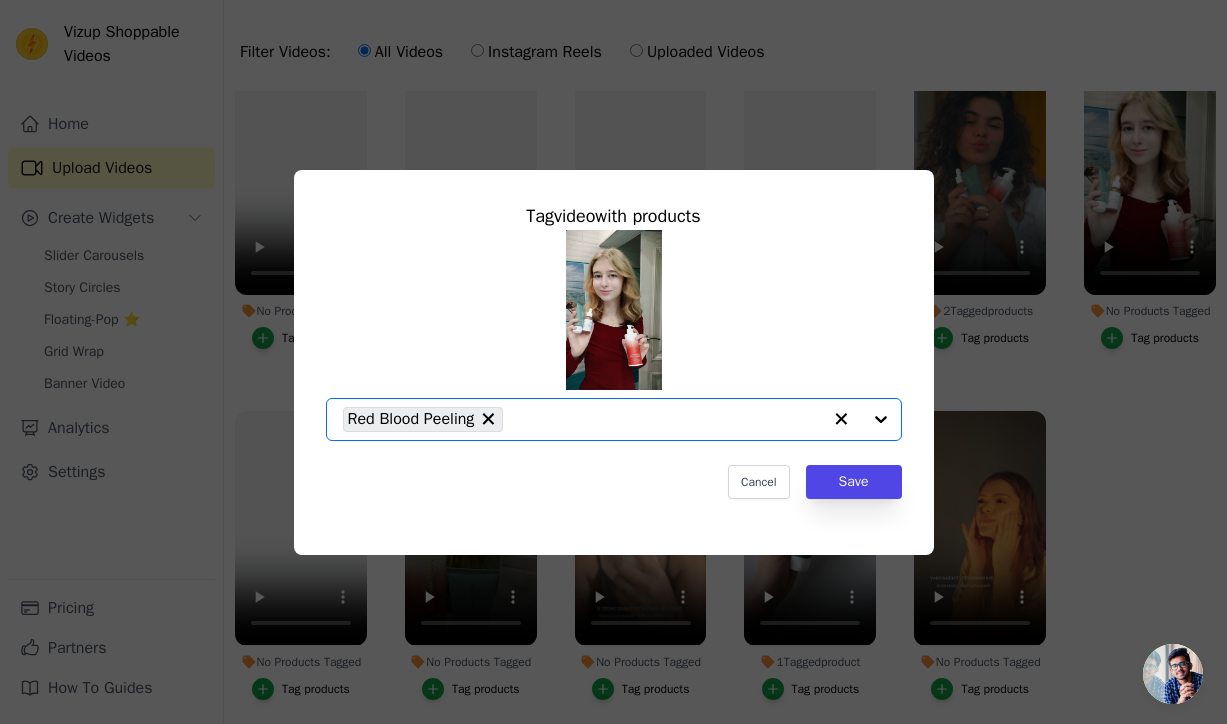 click on "No Products Tagged     Tag  video  with products       Option Red Blood Peeling, selected.   Select is focused, type to refine list, press down to open the menu.     Red Blood Peeling                   Cancel   Save     Tag products" 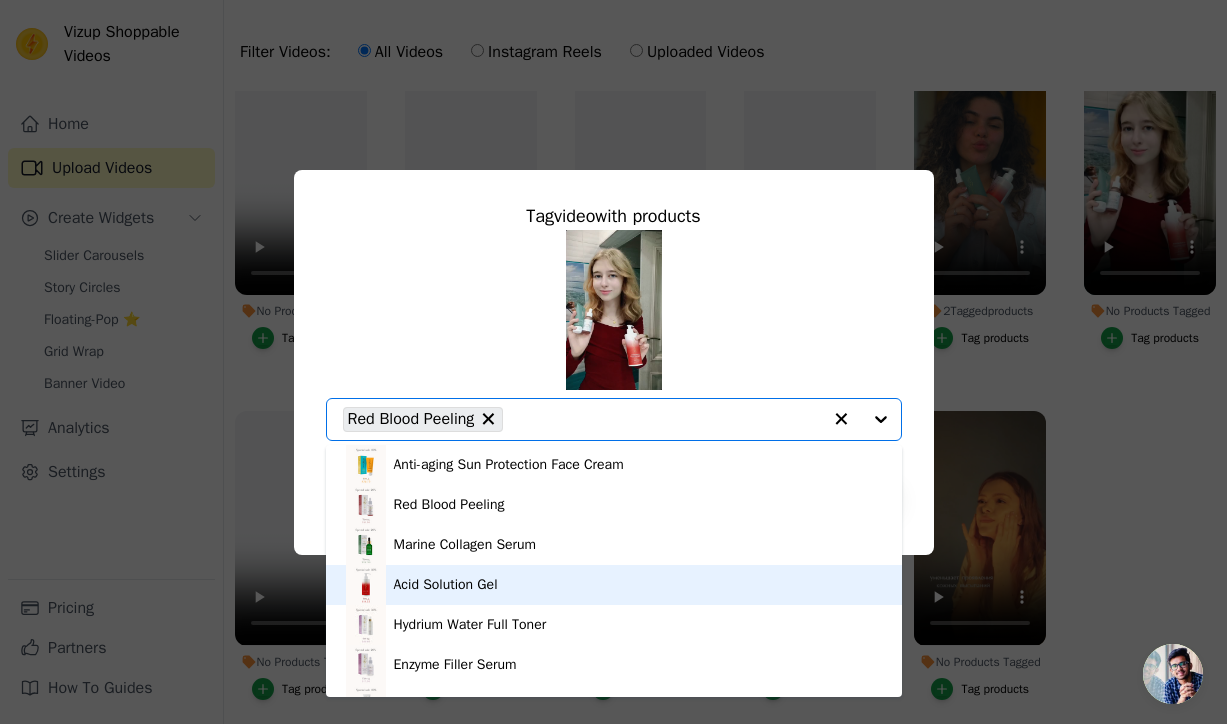 click on "Acid Solution Gel" at bounding box center [614, 585] 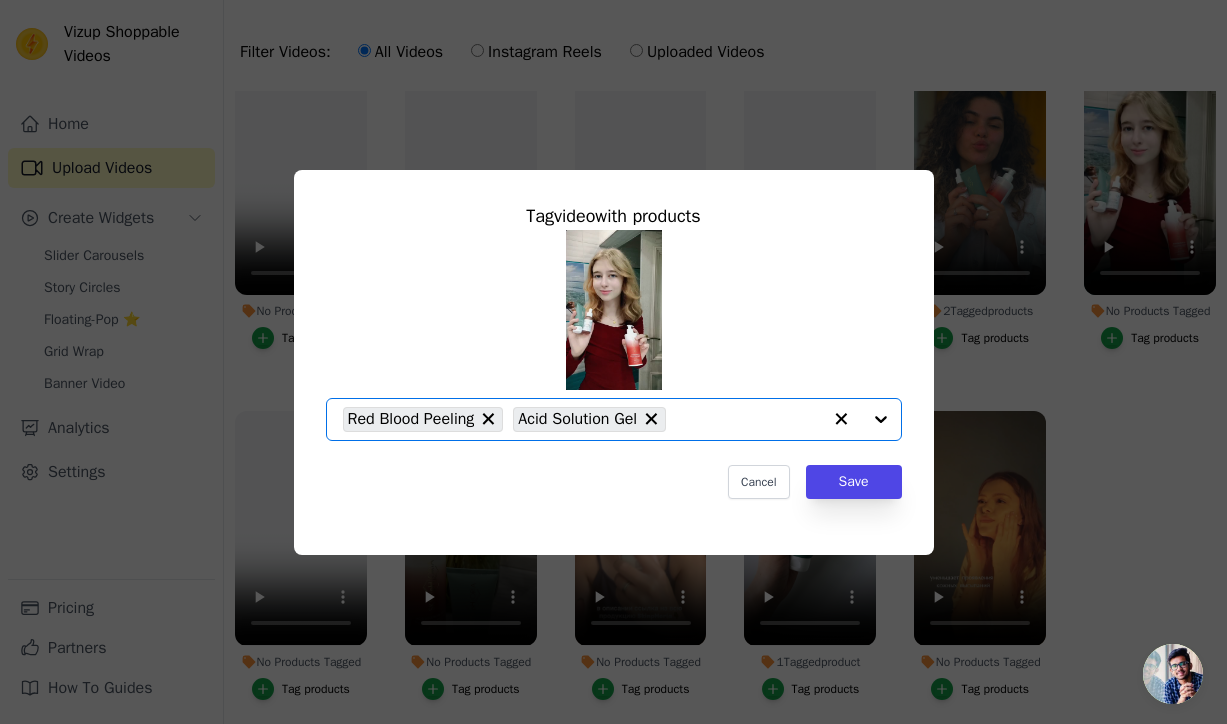 click on "No Products Tagged     Tag  video  with products       Option Red Blood Peeling, Acid Solution Gel, selected.   Select is focused, type to refine list, press down to open the menu.     Red Blood Peeling     Acid Solution Gel                   Cancel   Save     Tag products" 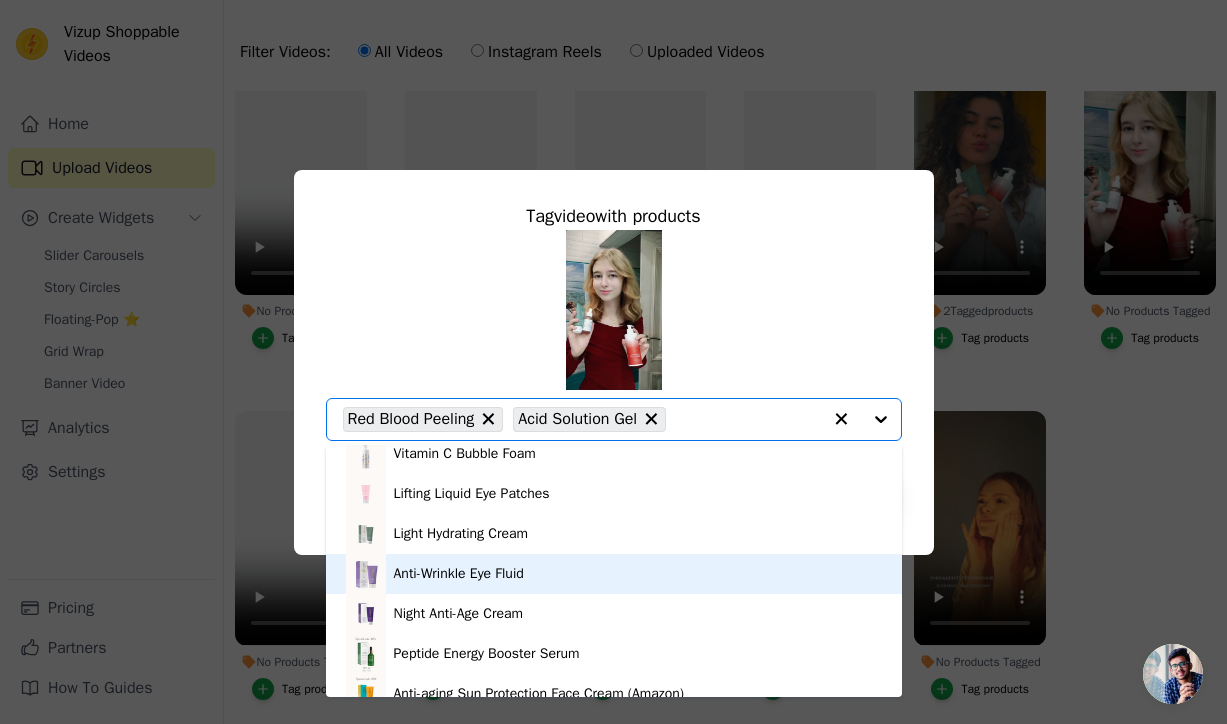 scroll, scrollTop: 377, scrollLeft: 0, axis: vertical 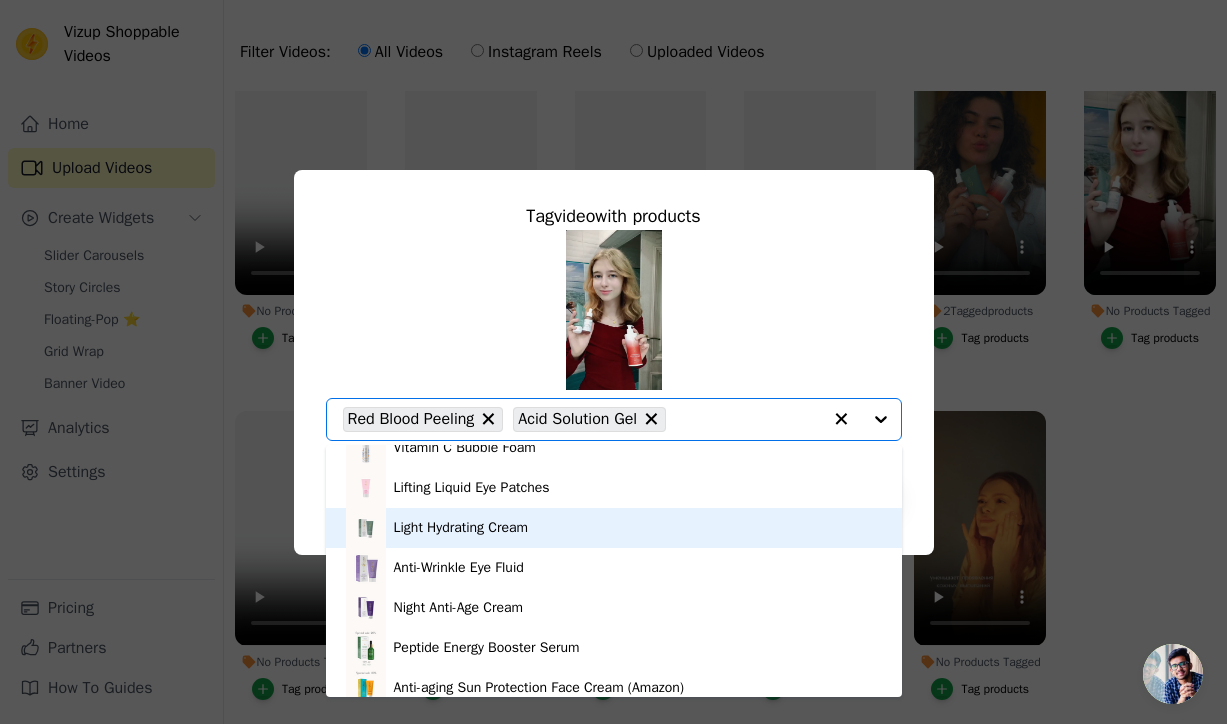 click on "Light Hydrating Cream" at bounding box center (614, 528) 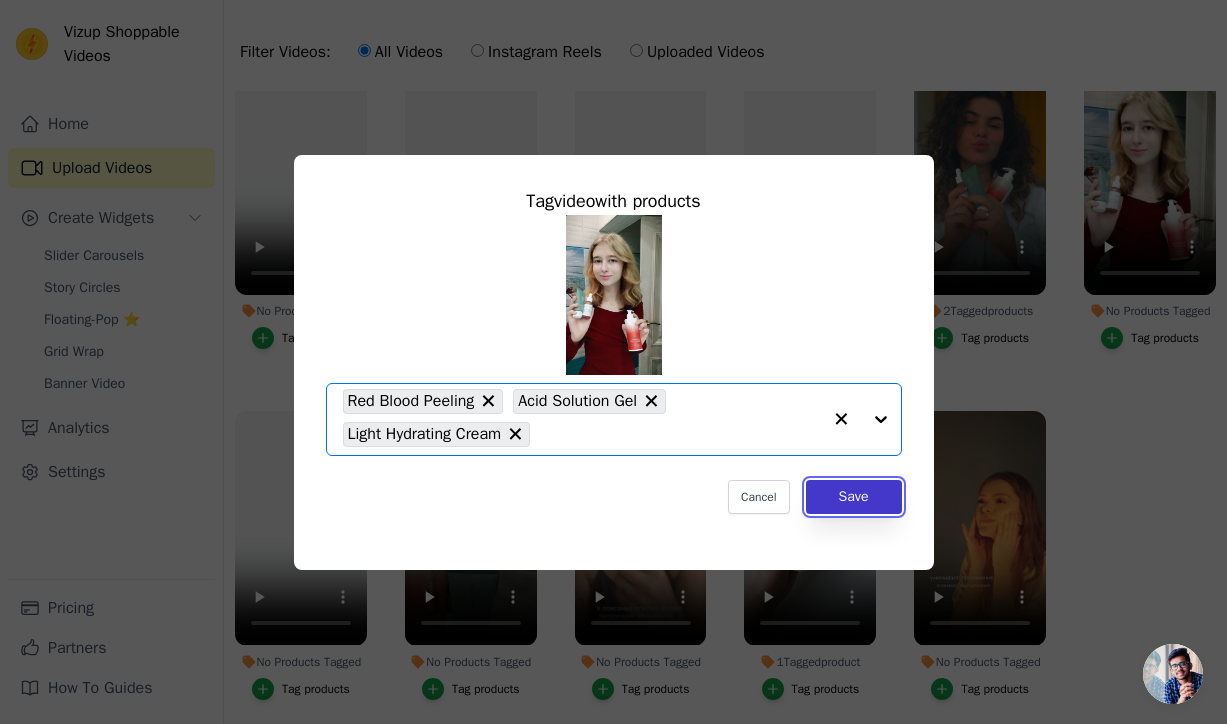 click on "Save" at bounding box center [854, 497] 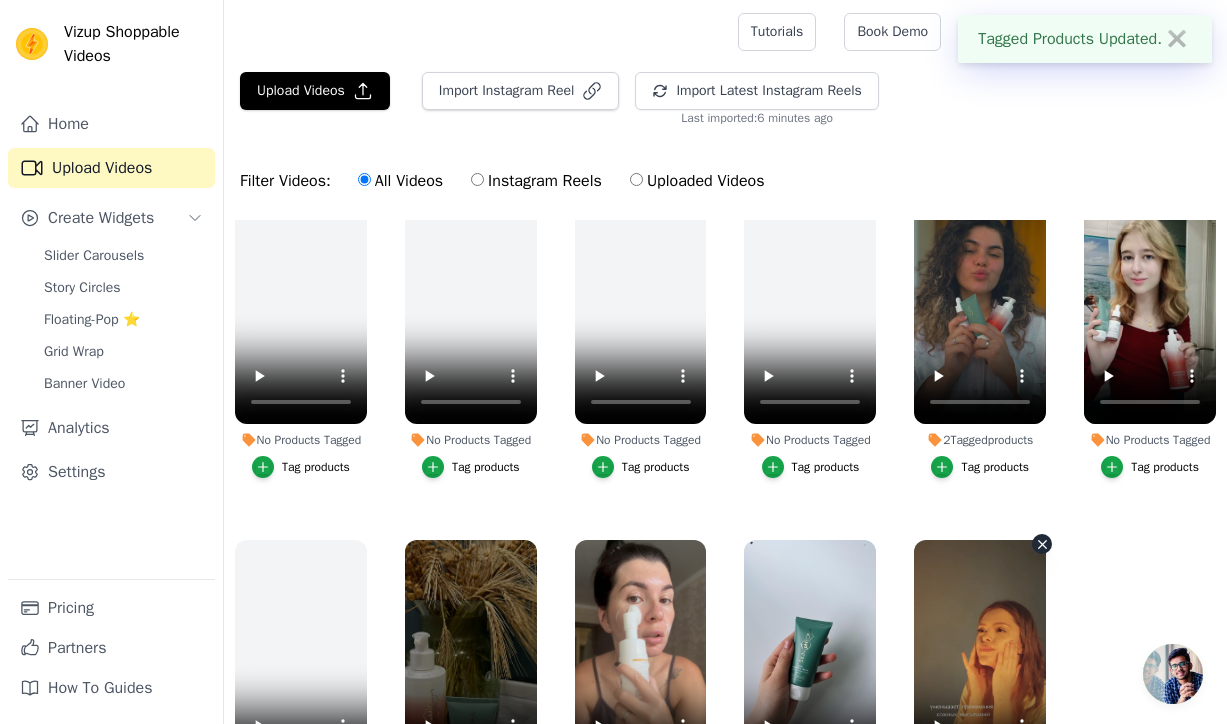 scroll, scrollTop: 129, scrollLeft: 0, axis: vertical 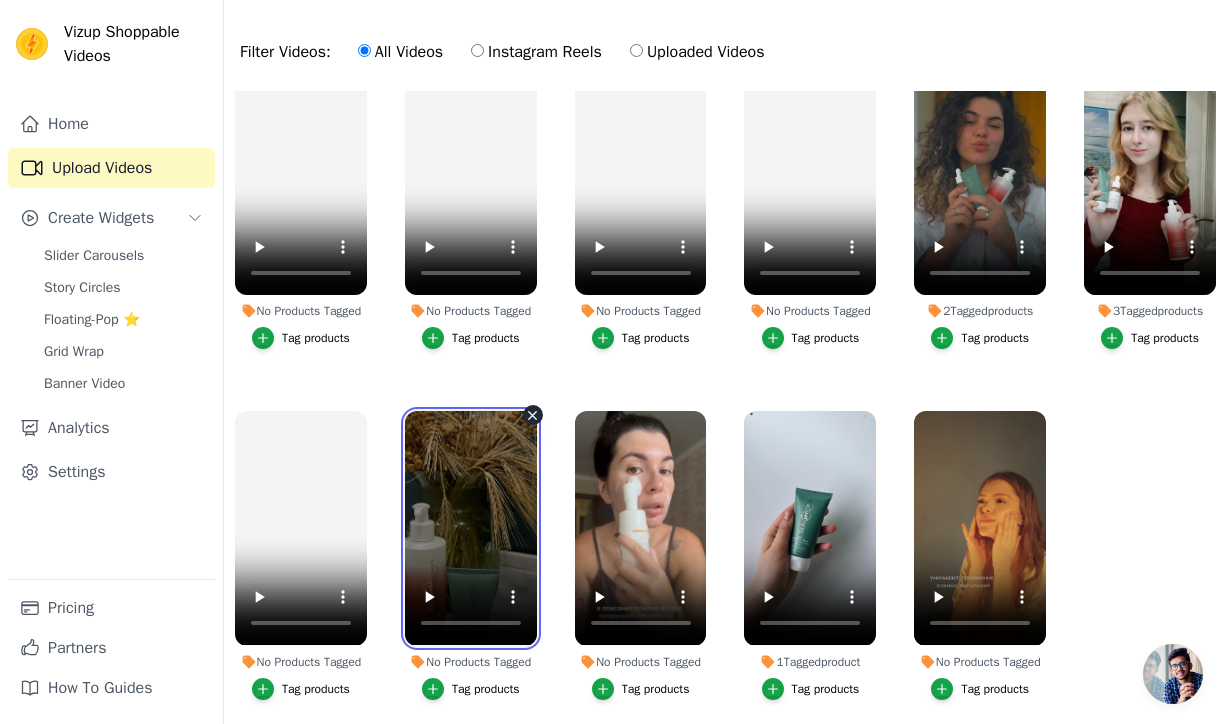 click at bounding box center [471, 528] 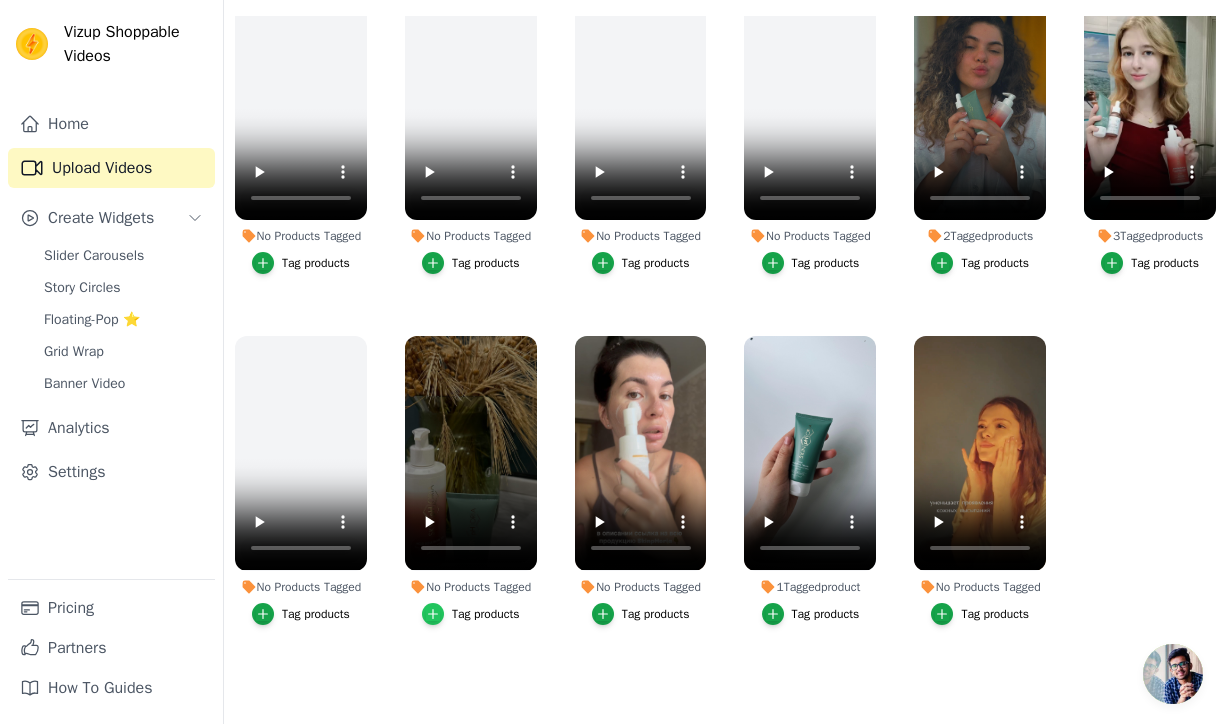 click 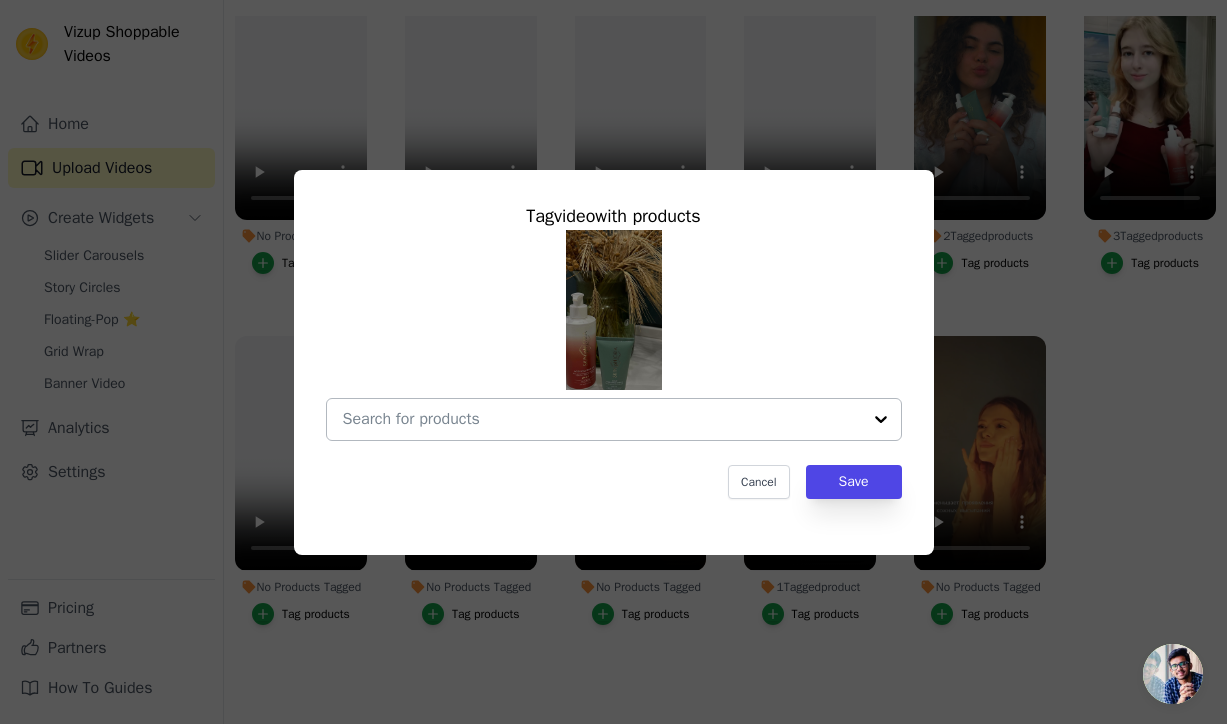 click on "No Products Tagged     Tag  video  with products                         Cancel   Save     Tag products" at bounding box center (602, 419) 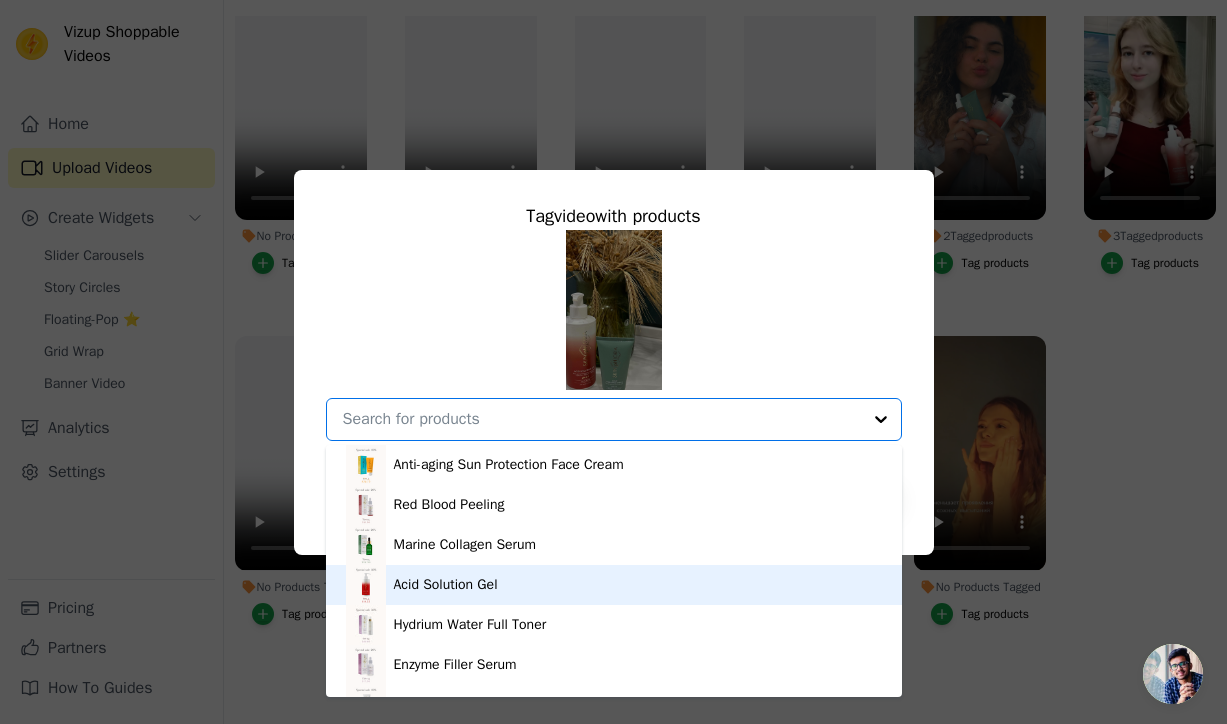 click on "Acid Solution Gel" at bounding box center (446, 585) 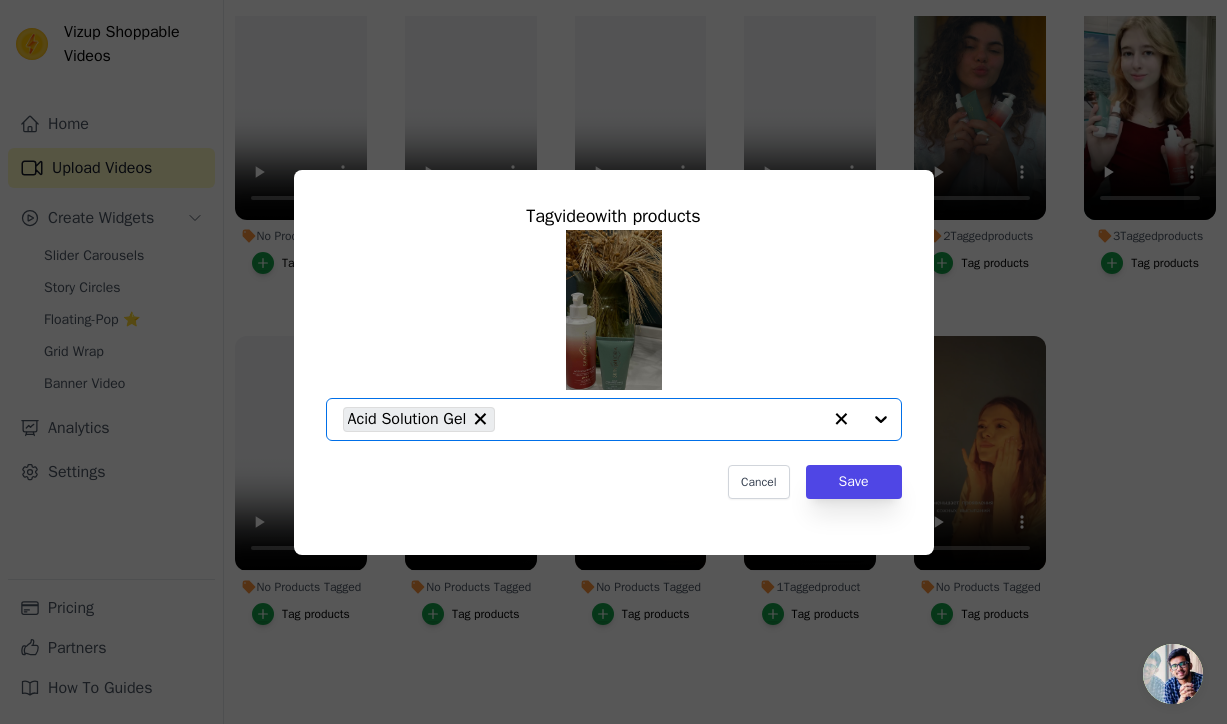 click on "No Products Tagged     Tag  video  with products       Option Acid Solution Gel, selected.   Select is focused, type to refine list, press down to open the menu.     Acid Solution Gel                   Cancel   Save     Tag products" 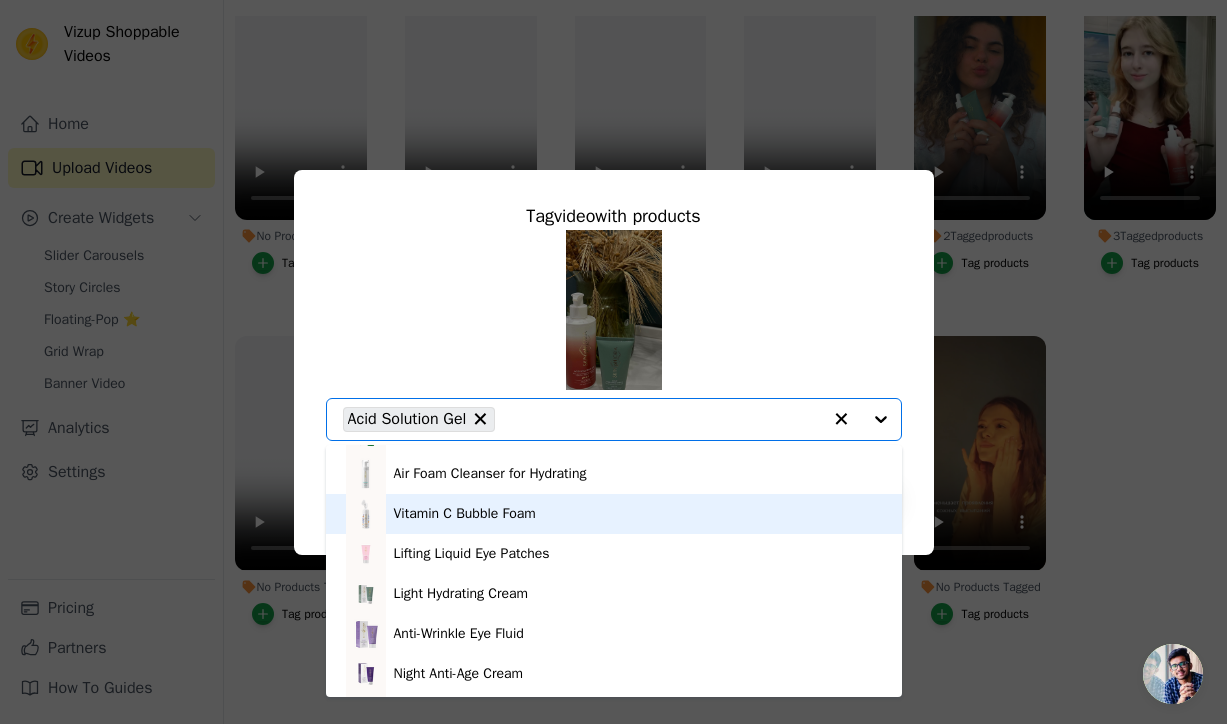 scroll, scrollTop: 327, scrollLeft: 0, axis: vertical 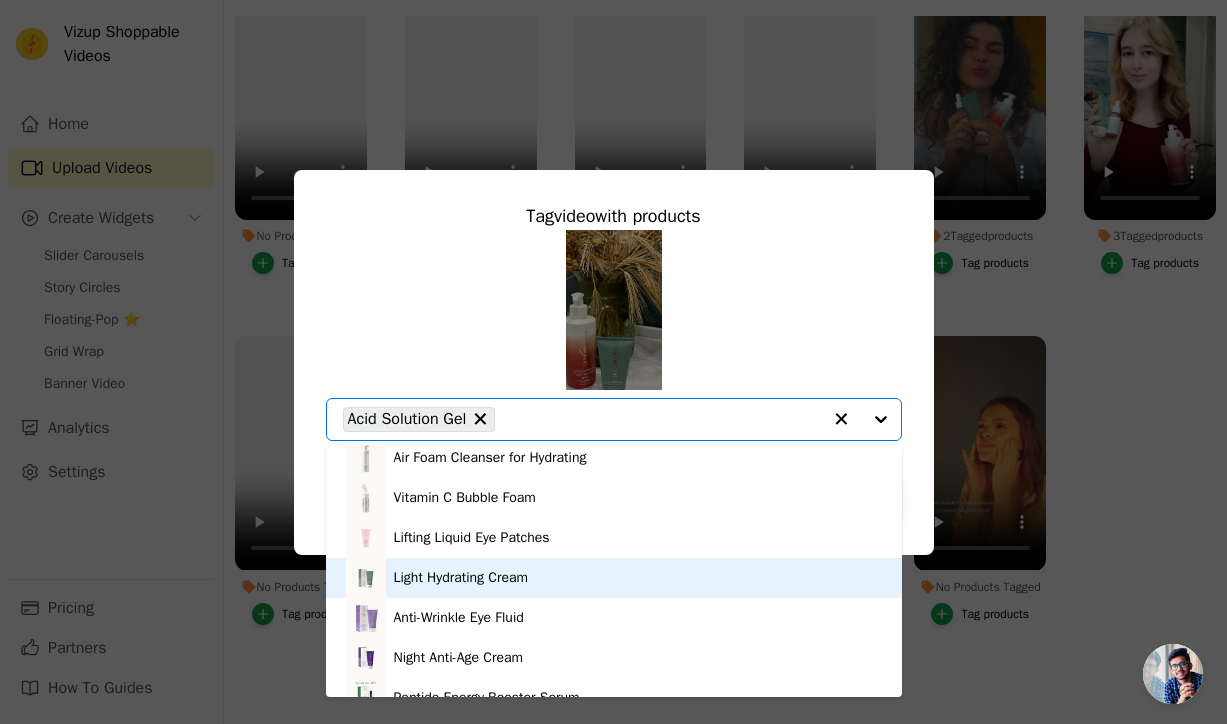 click on "Light Hydrating Cream" at bounding box center (461, 578) 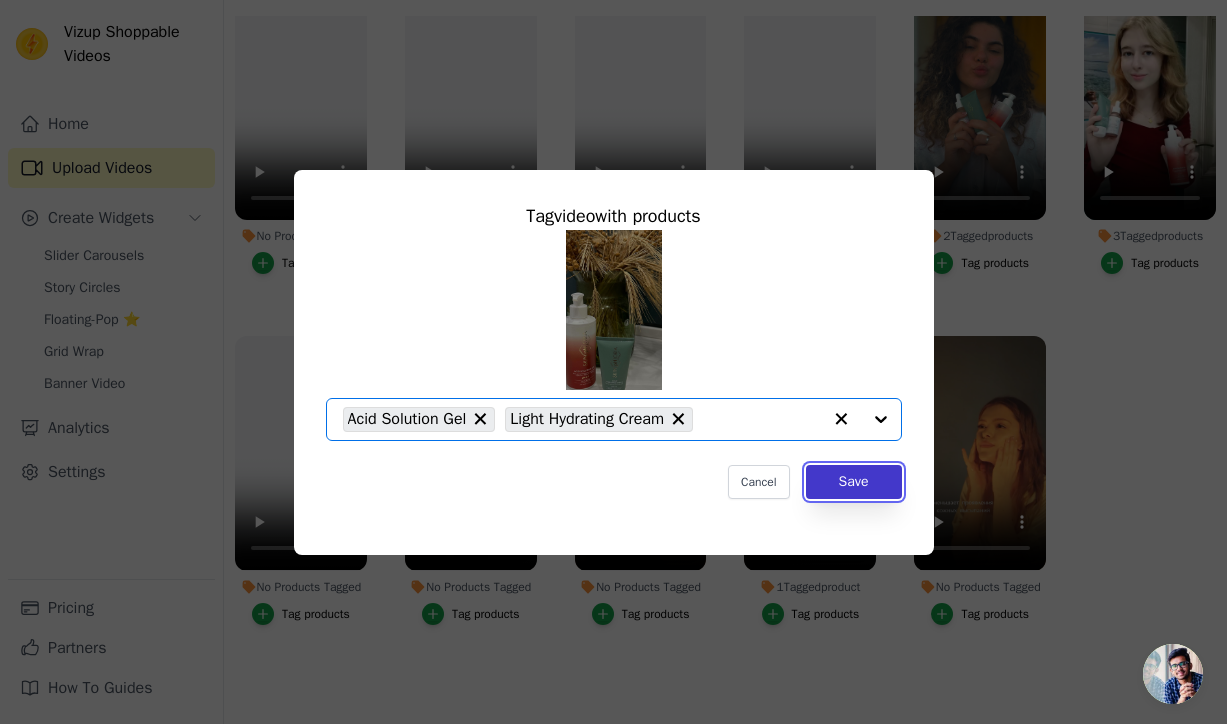 click on "Save" at bounding box center [854, 482] 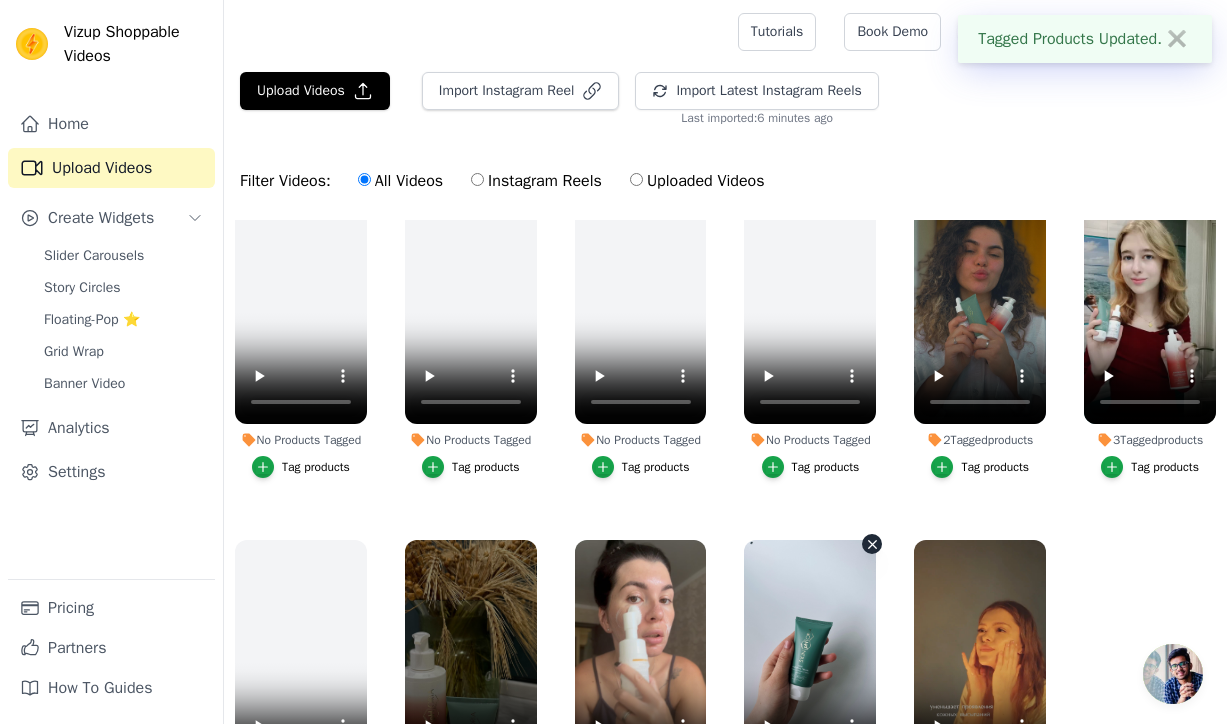 scroll, scrollTop: 204, scrollLeft: 0, axis: vertical 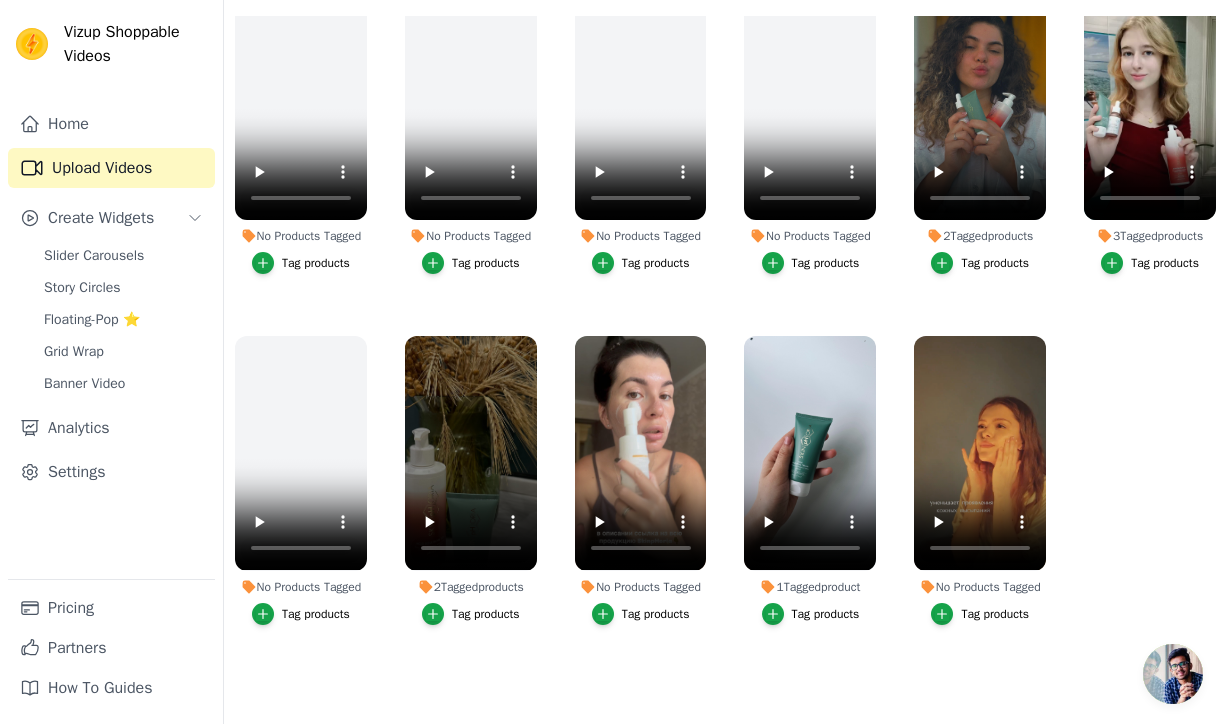 click on "Tag products" at bounding box center [995, 614] 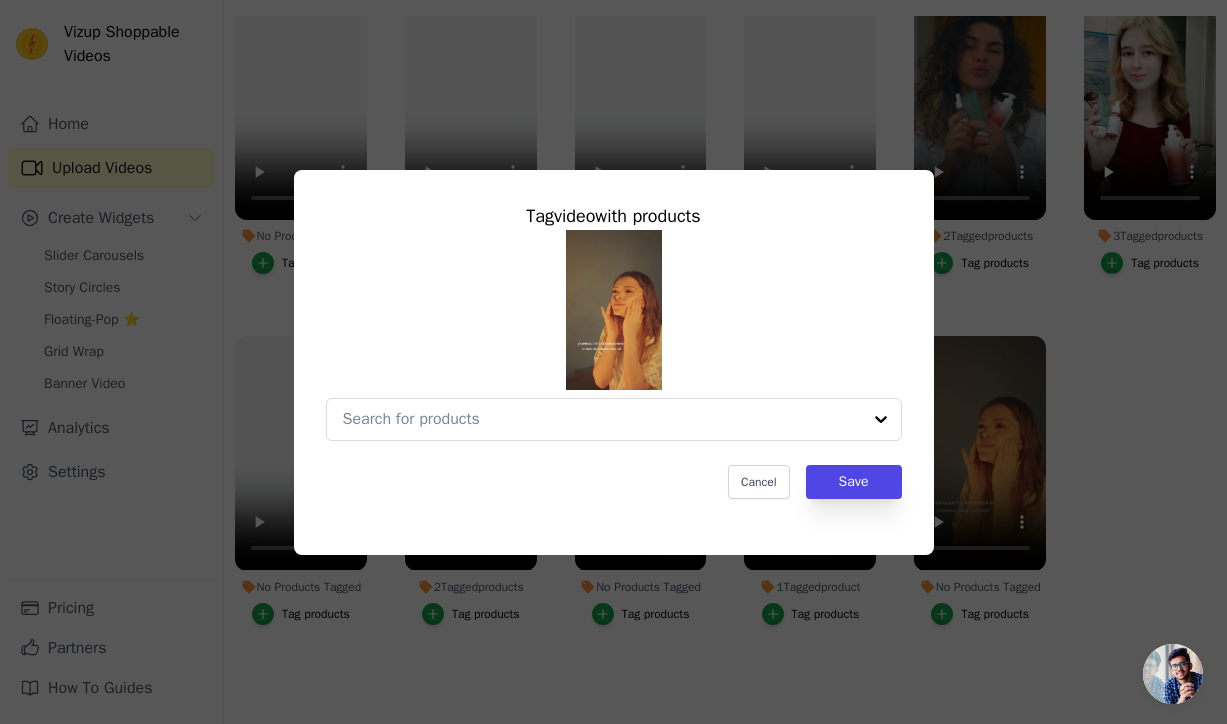 scroll, scrollTop: 0, scrollLeft: 0, axis: both 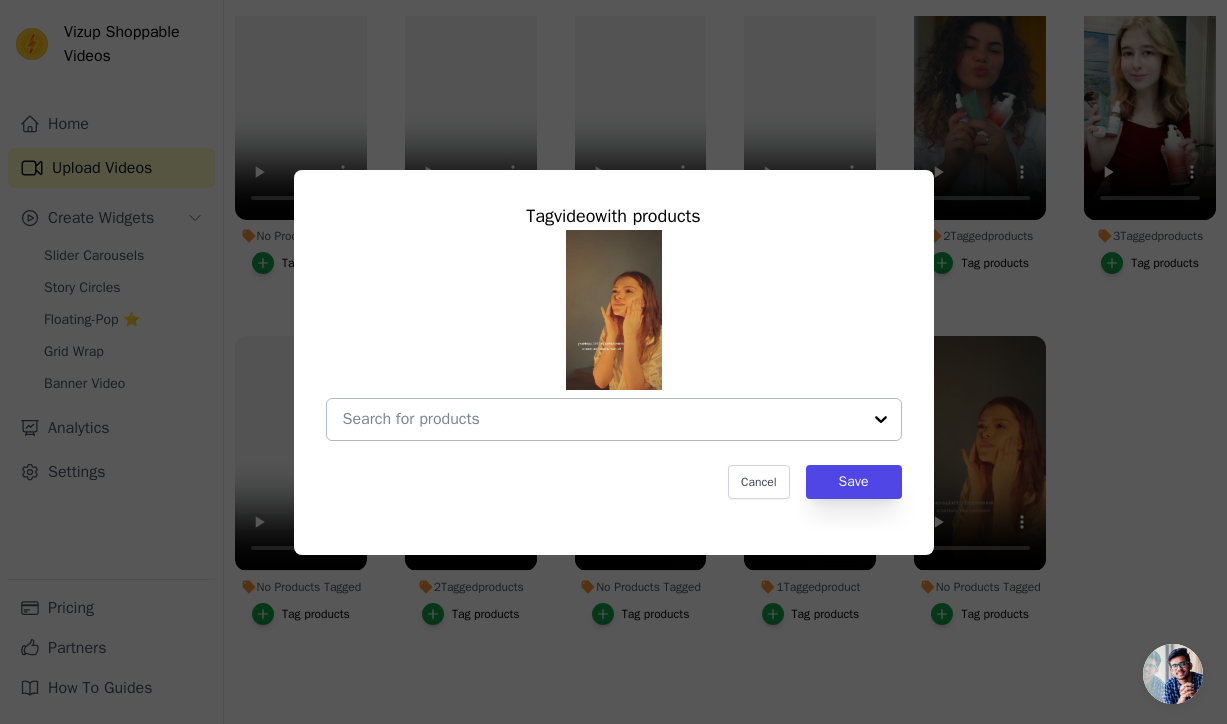 click at bounding box center (602, 419) 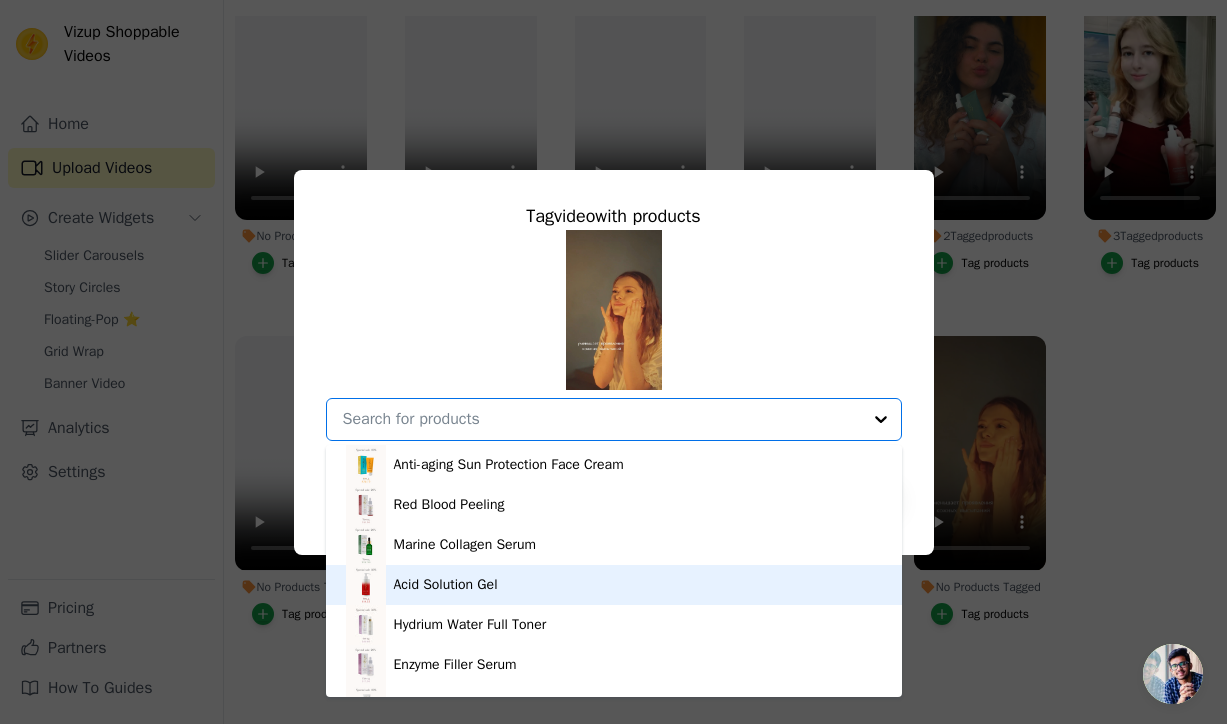 click on "Acid Solution Gel" at bounding box center [614, 585] 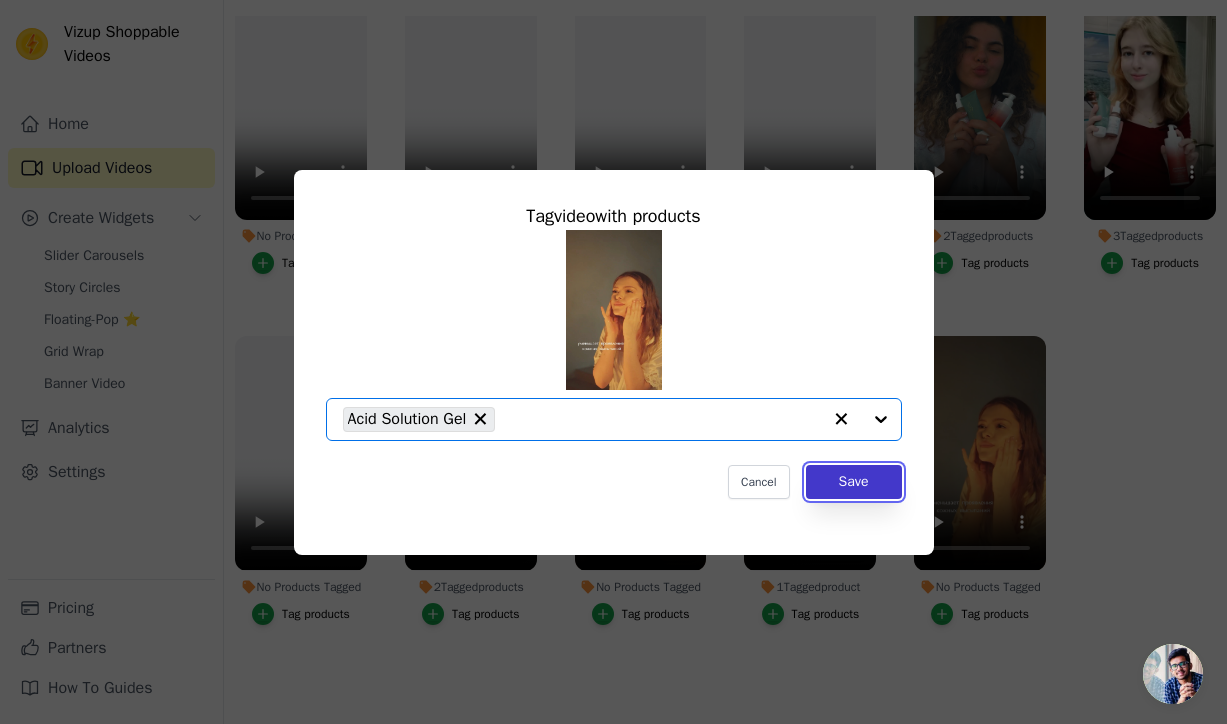 click on "Save" at bounding box center (854, 482) 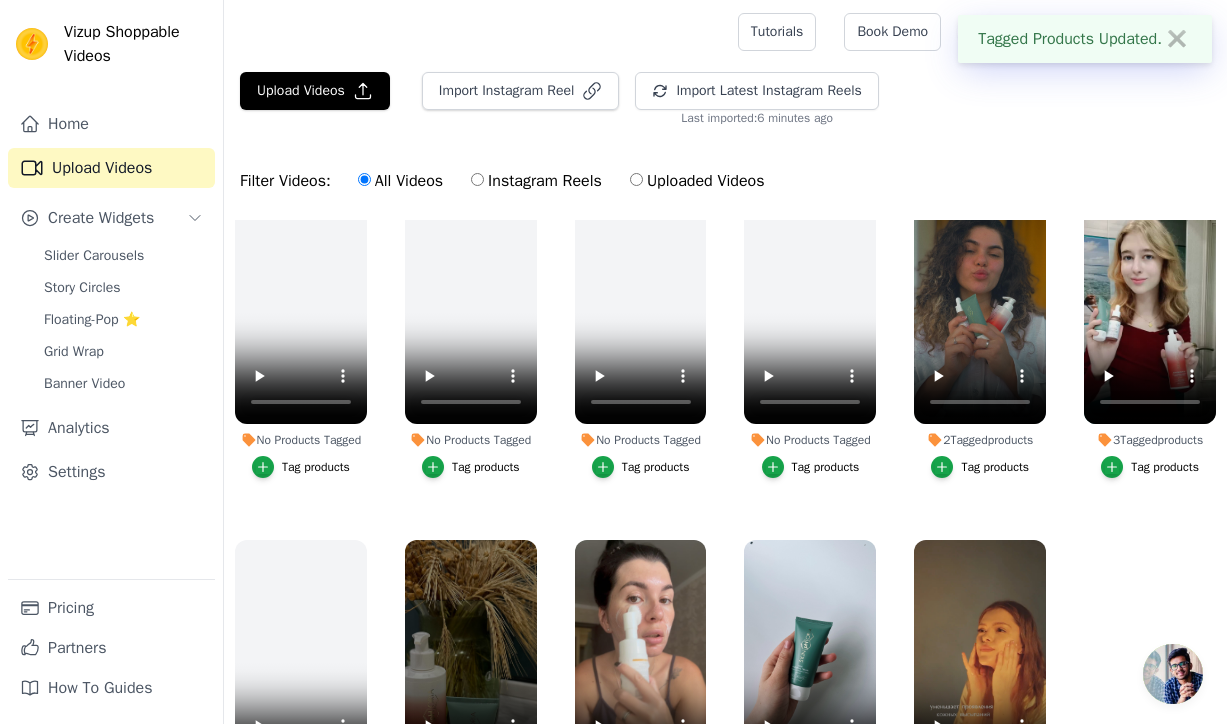 scroll, scrollTop: 204, scrollLeft: 0, axis: vertical 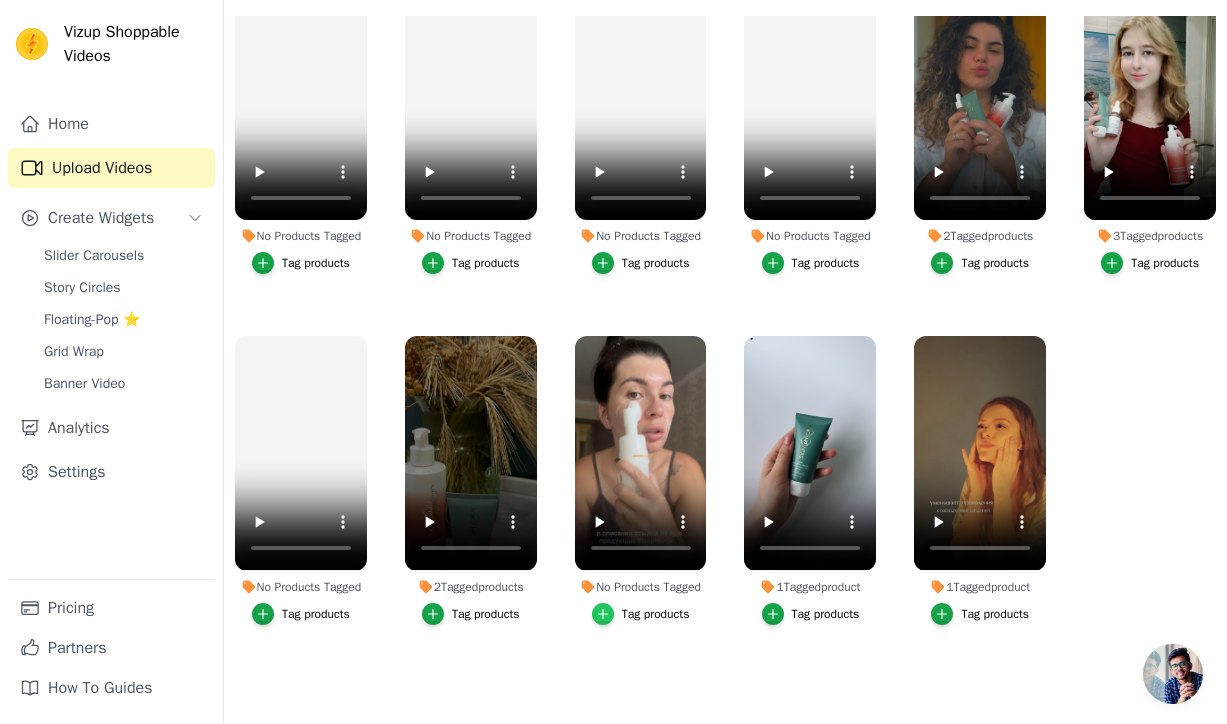 click 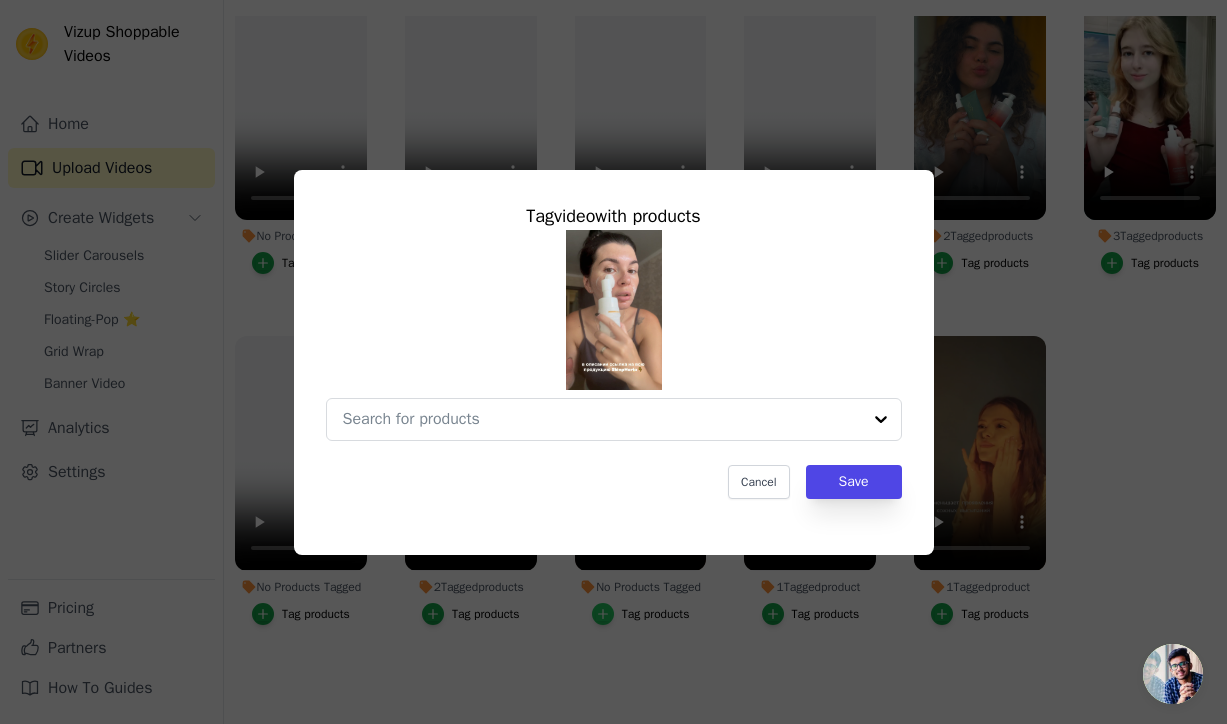 scroll, scrollTop: 0, scrollLeft: 0, axis: both 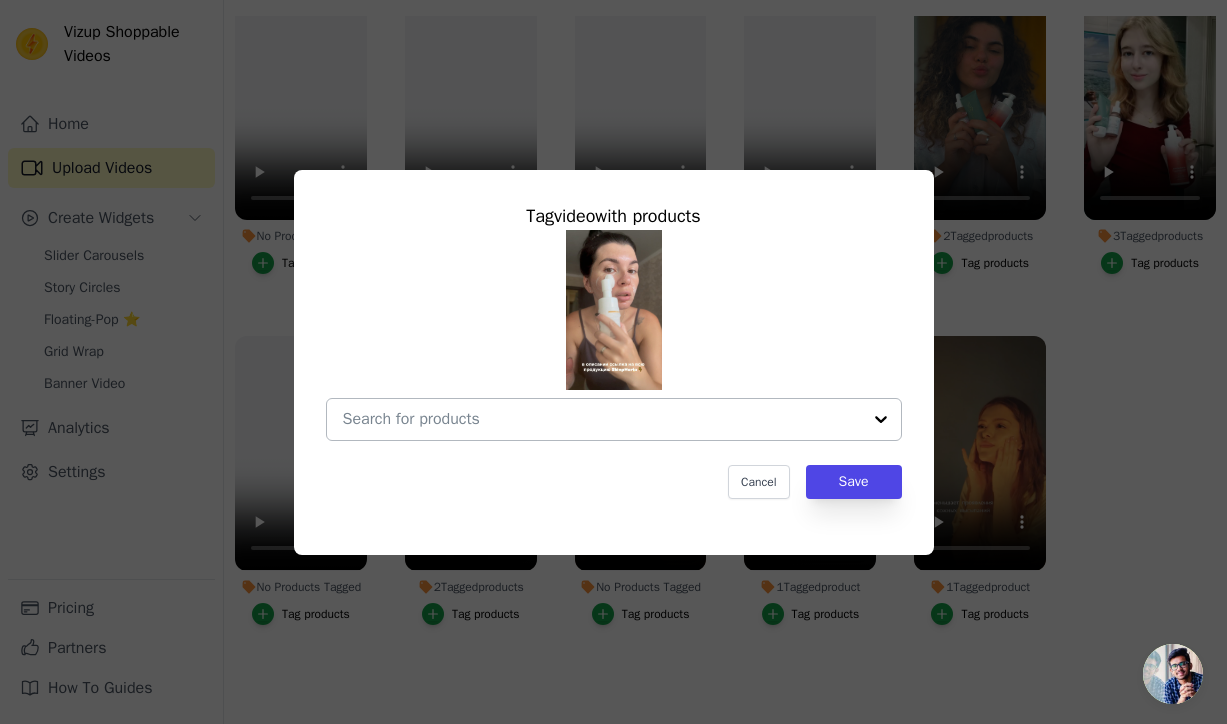 click on "No Products Tagged     Tag  video  with products                         Cancel   Save     Tag products" at bounding box center [602, 419] 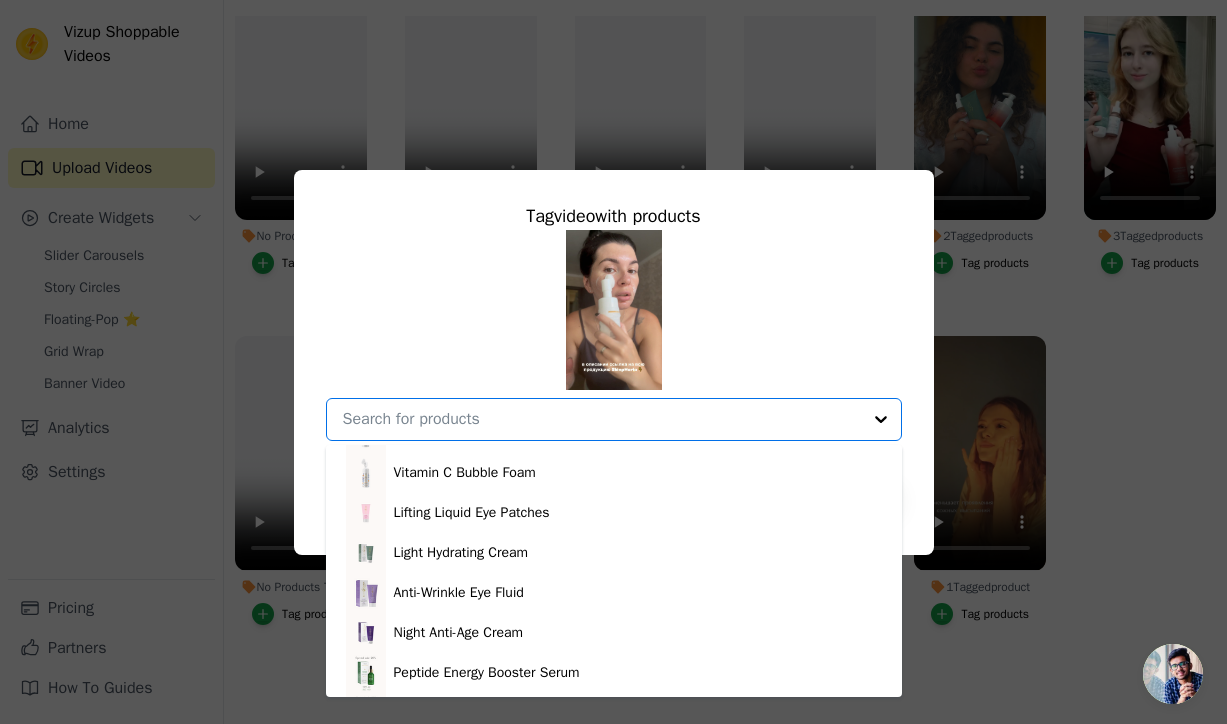 scroll, scrollTop: 354, scrollLeft: 0, axis: vertical 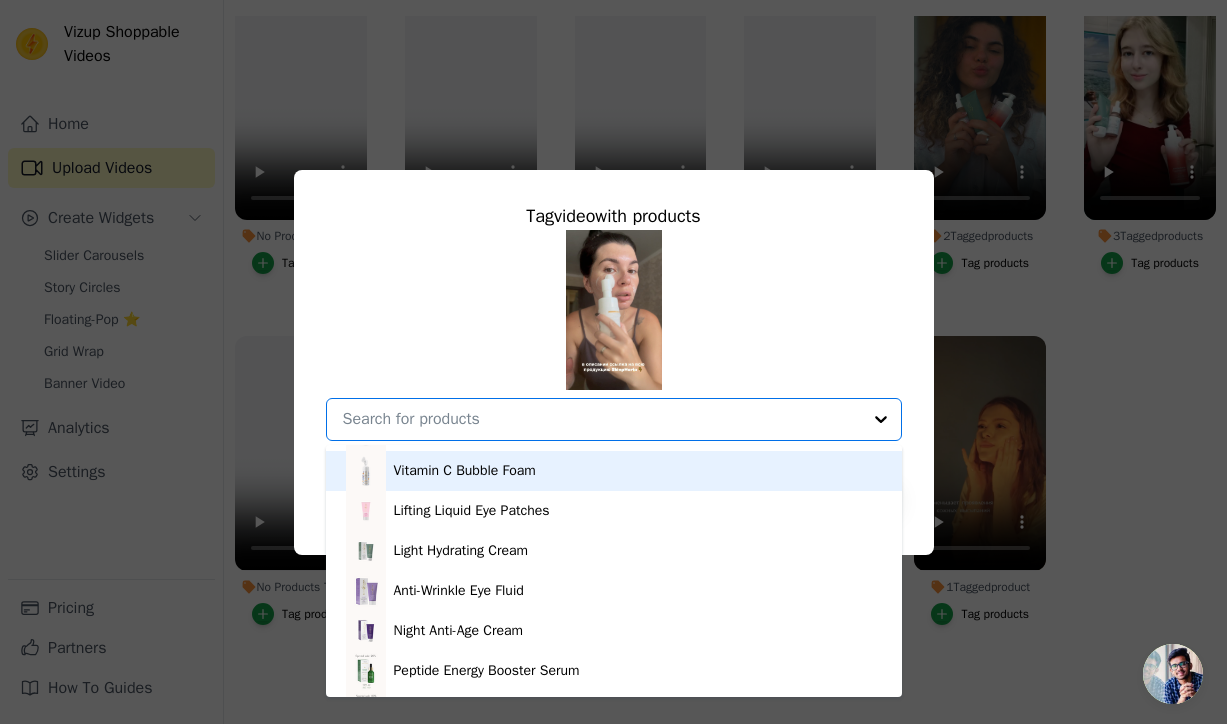 click on "Vitamin C Bubble Foam" at bounding box center (465, 471) 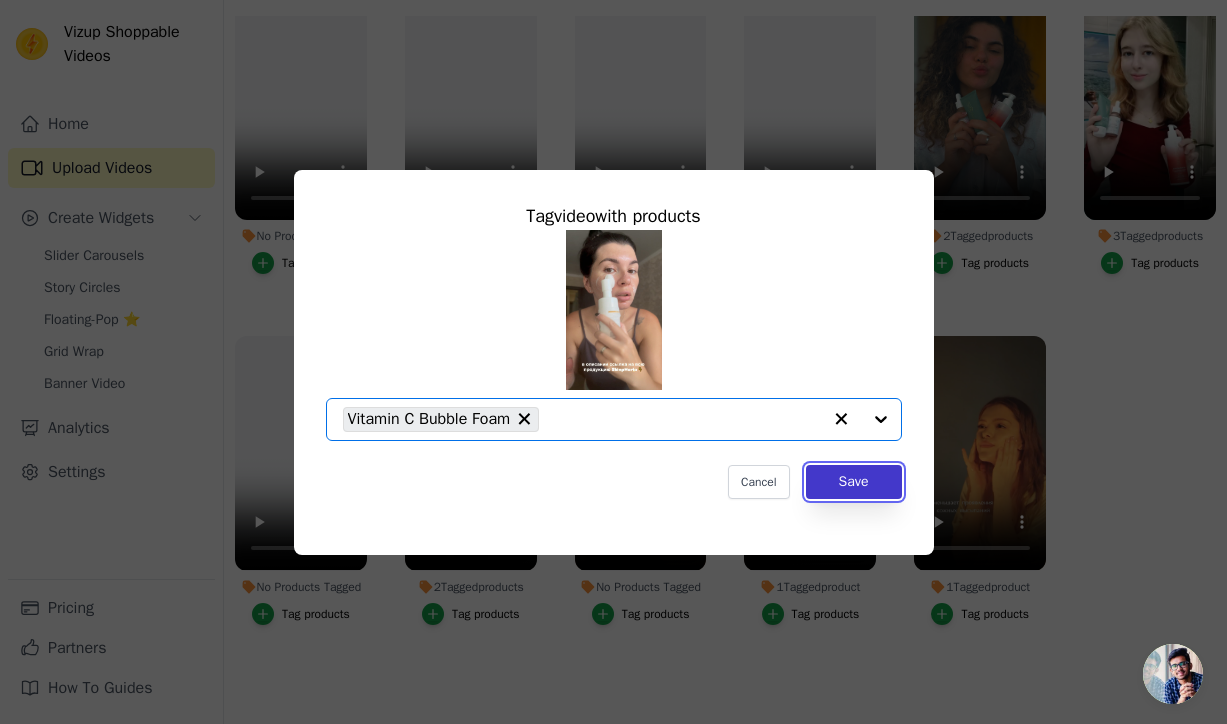 click on "Save" at bounding box center (854, 482) 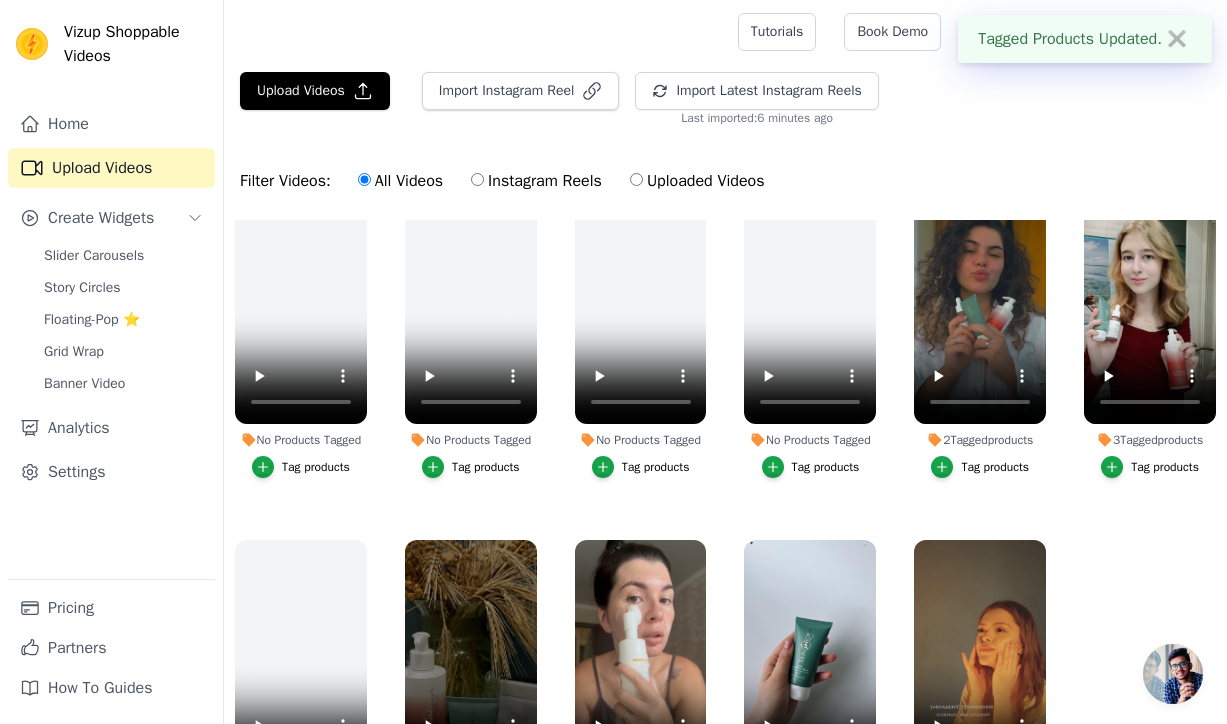 scroll, scrollTop: 204, scrollLeft: 0, axis: vertical 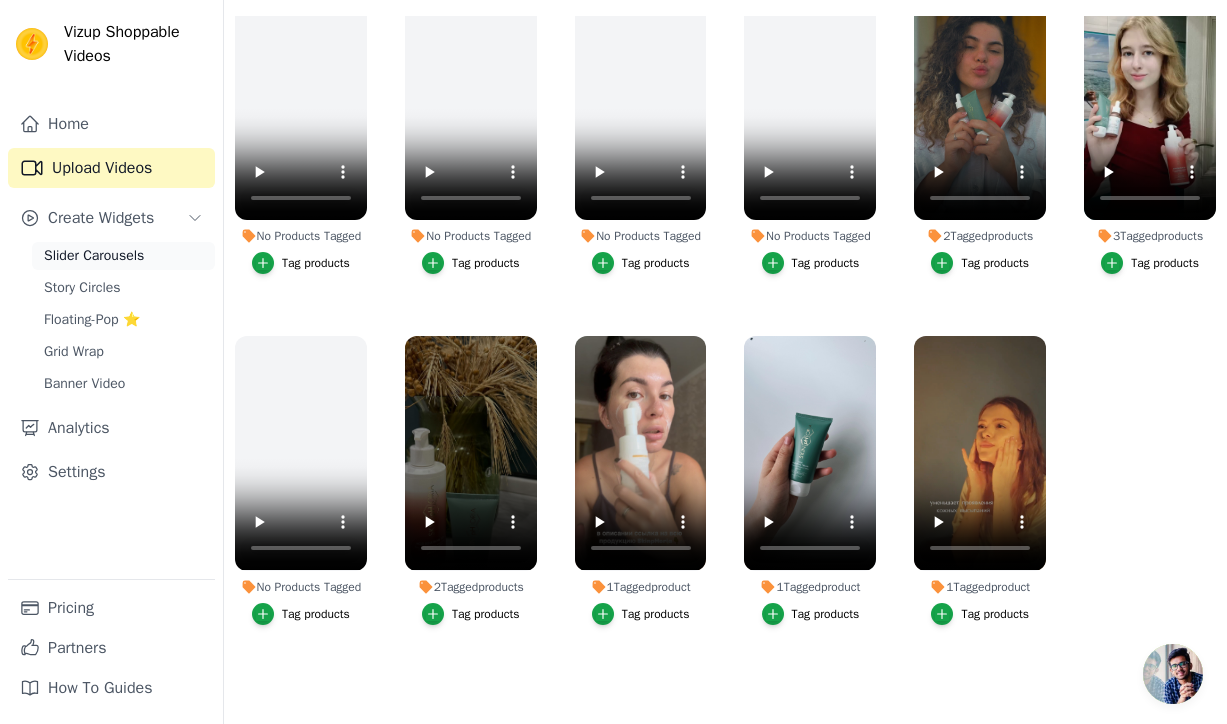 click on "Slider Carousels" at bounding box center (94, 256) 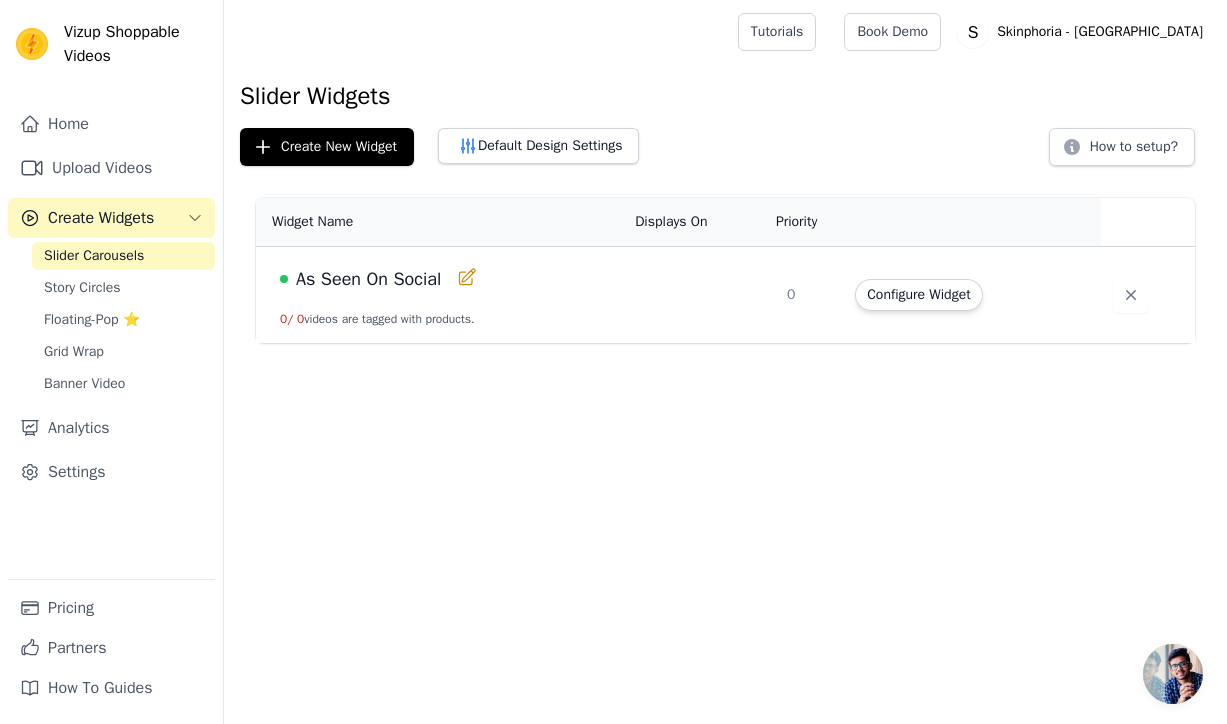 click on "As Seen On Social     0  /   0  videos are tagged with products." at bounding box center (439, 295) 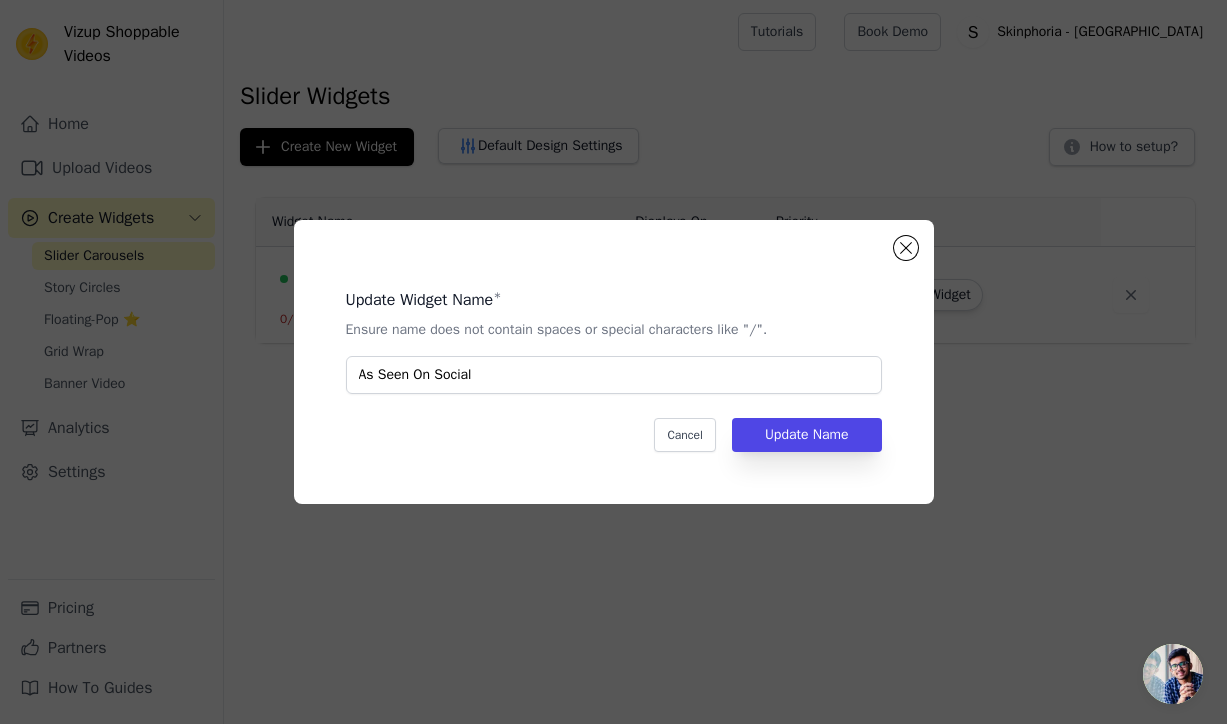 click on "Update Widget Name   *   Ensure name does not contain spaces or special characters like "/".   As Seen On Social   Cancel   Update Name" at bounding box center (613, 362) 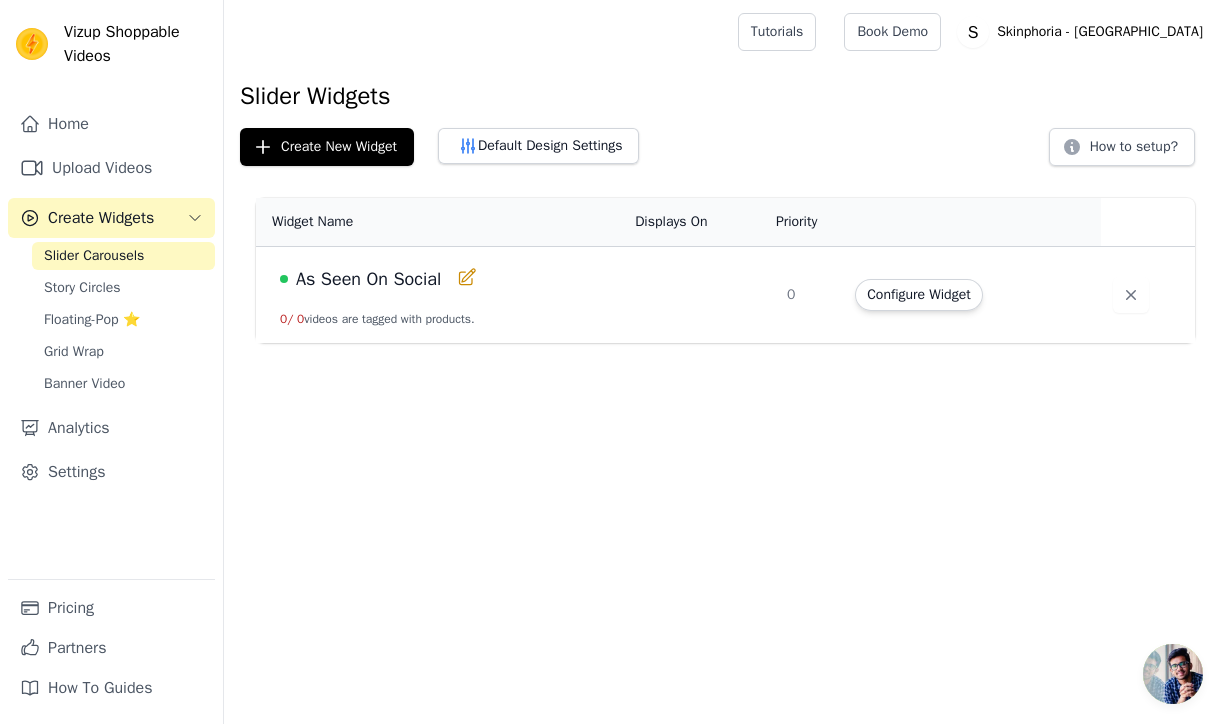 click on "0  /   0  videos are tagged with products." at bounding box center (377, 319) 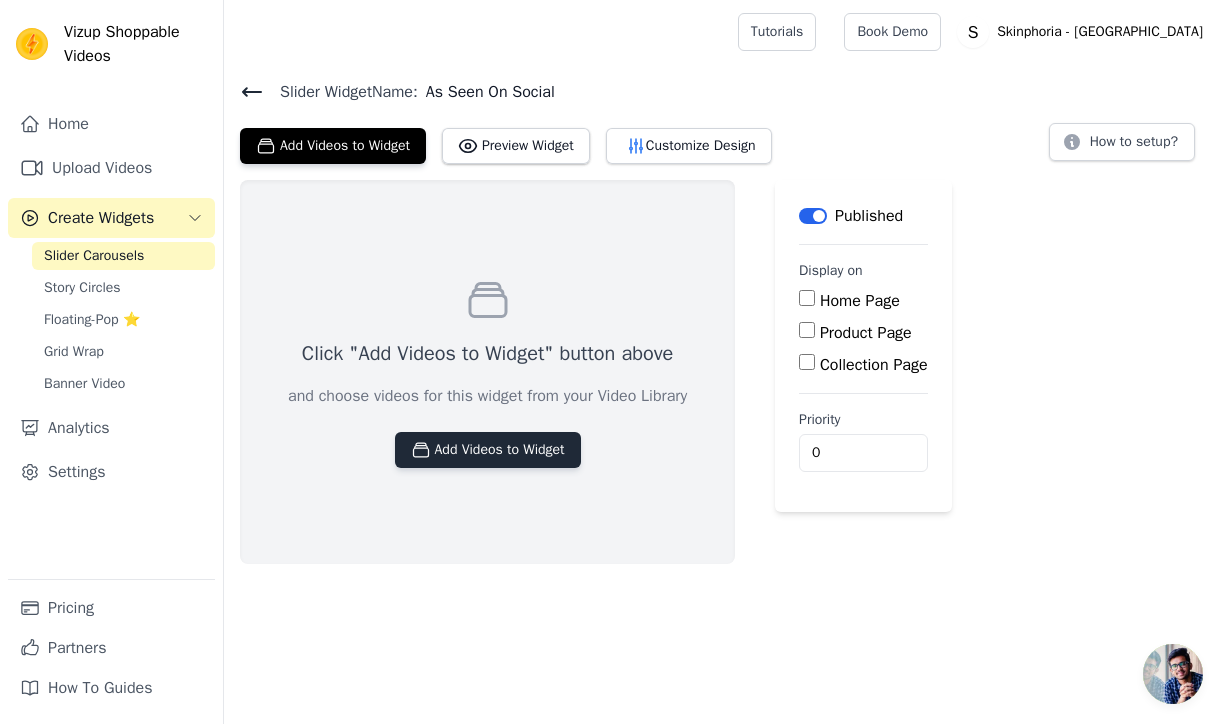 click on "Add Videos to Widget" at bounding box center [488, 450] 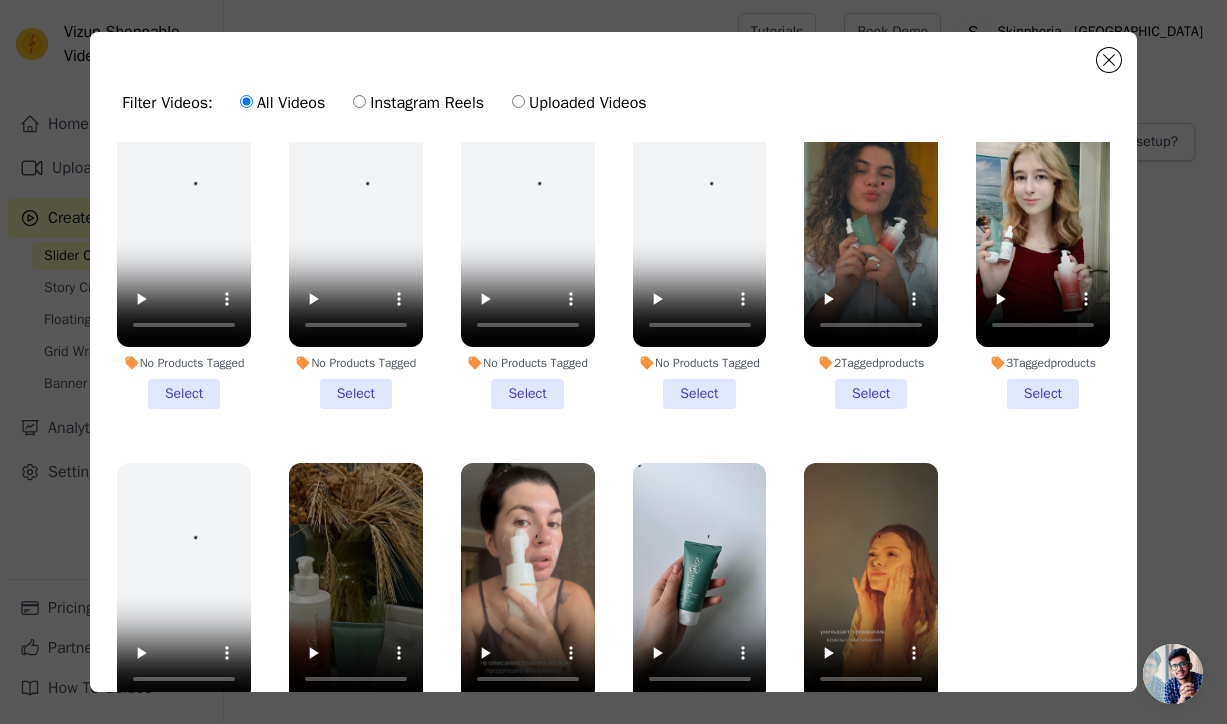 scroll, scrollTop: 47, scrollLeft: 0, axis: vertical 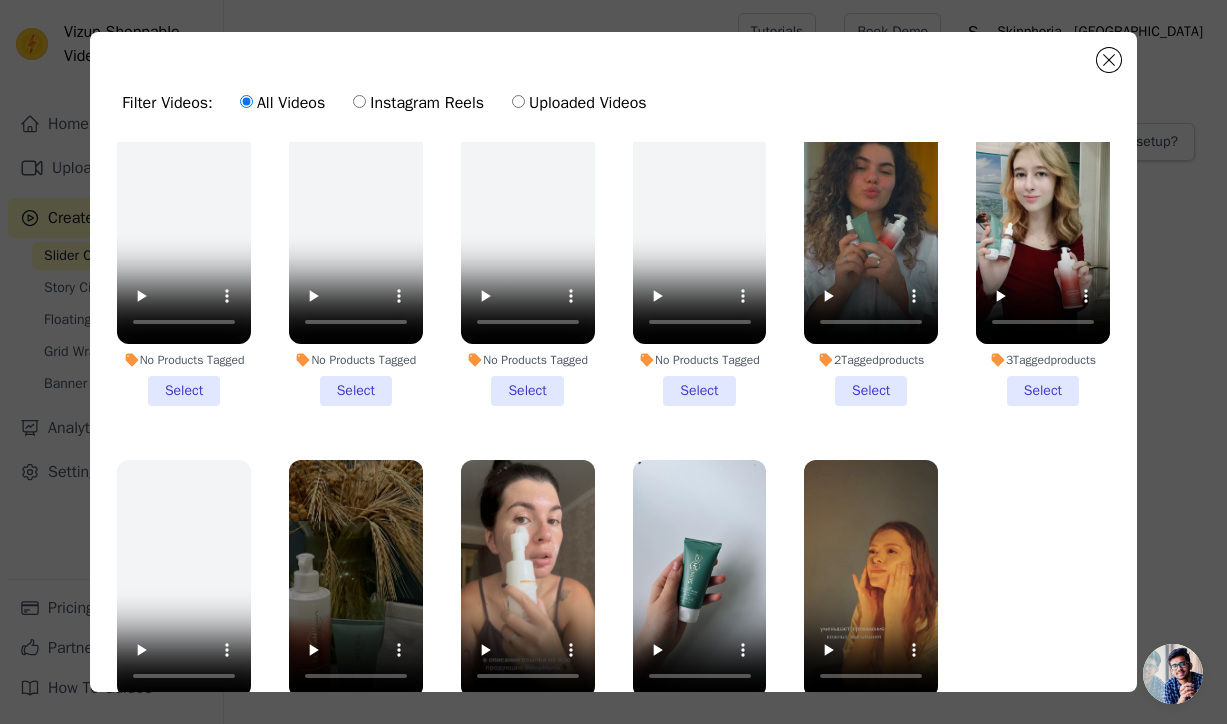 click on "2  Tagged  products     Select" at bounding box center (871, 256) 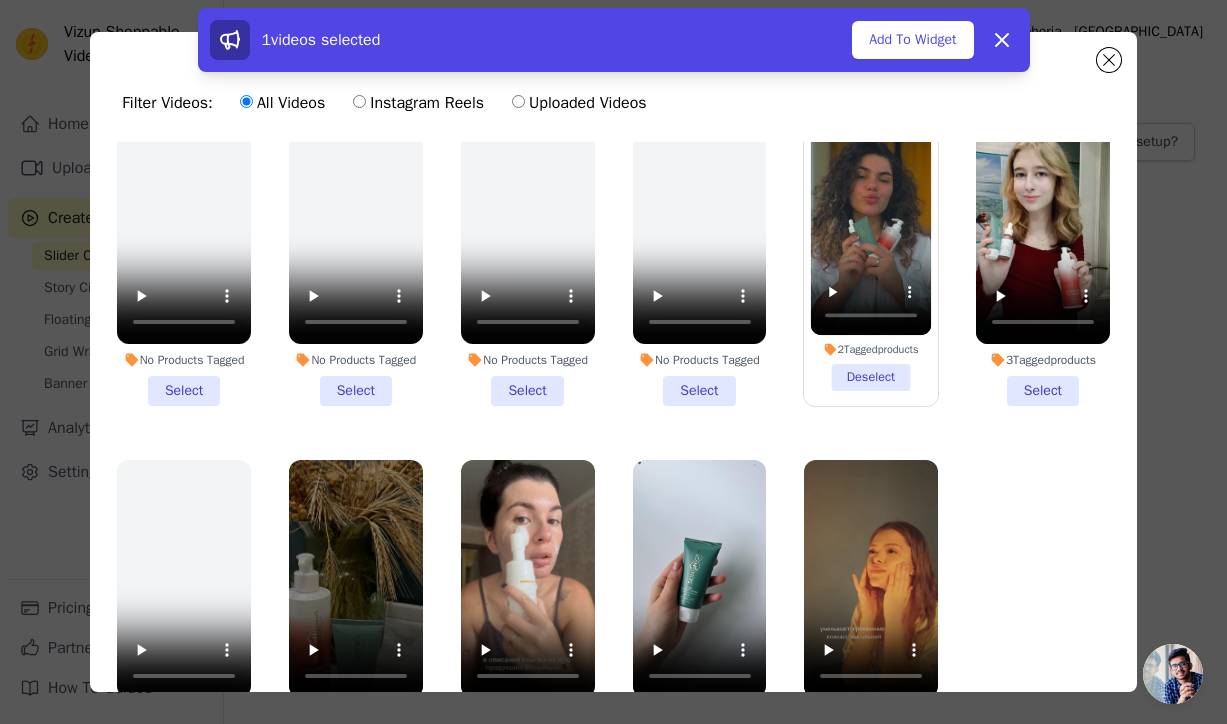 click on "3  Tagged  products     Select" at bounding box center (1043, 256) 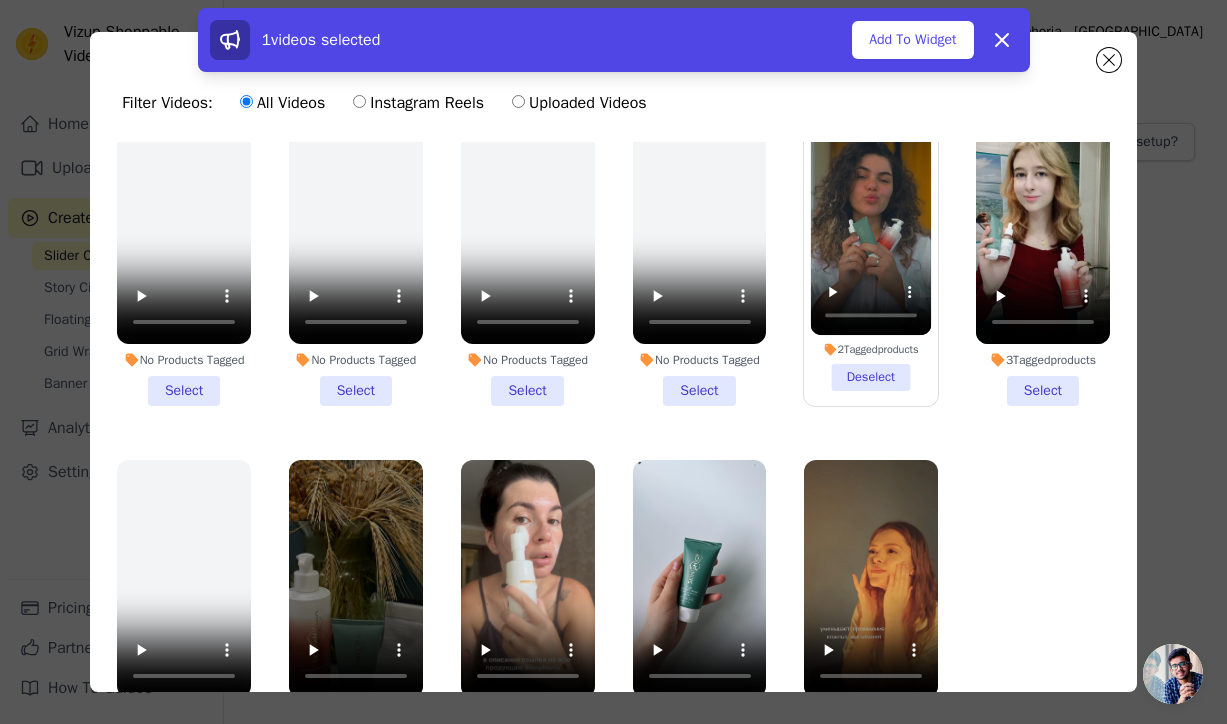 click on "3  Tagged  products     Select" at bounding box center [0, 0] 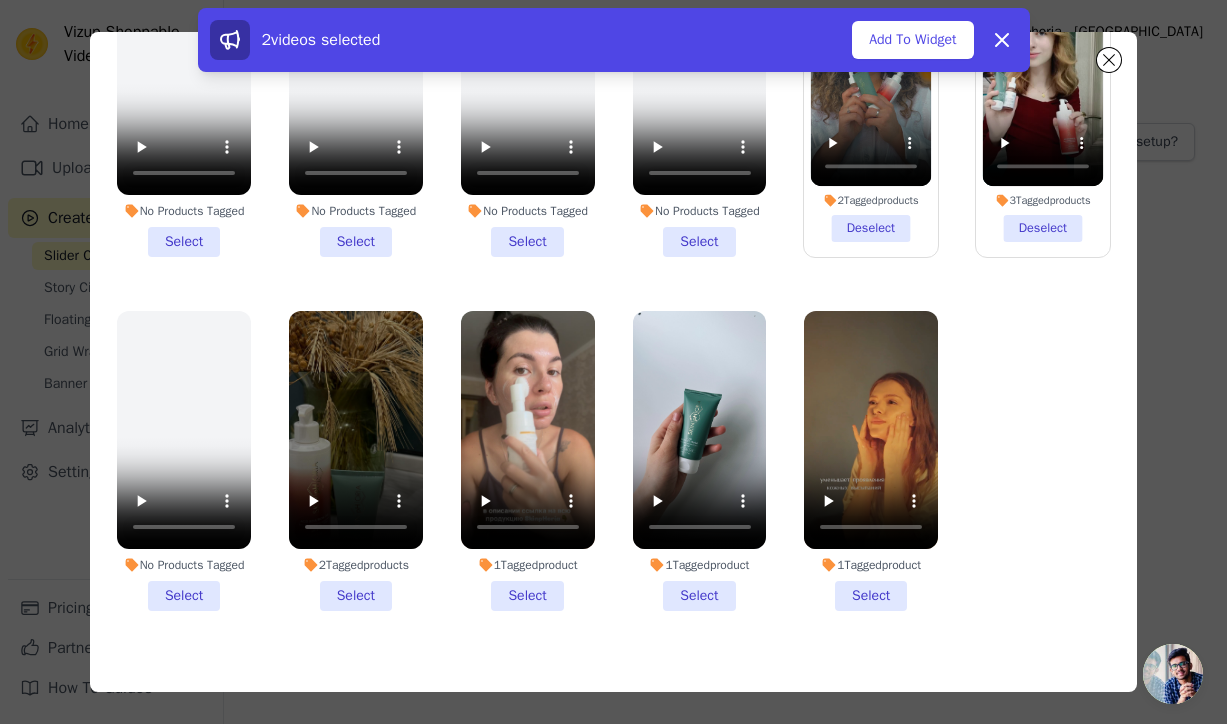 scroll, scrollTop: 174, scrollLeft: 0, axis: vertical 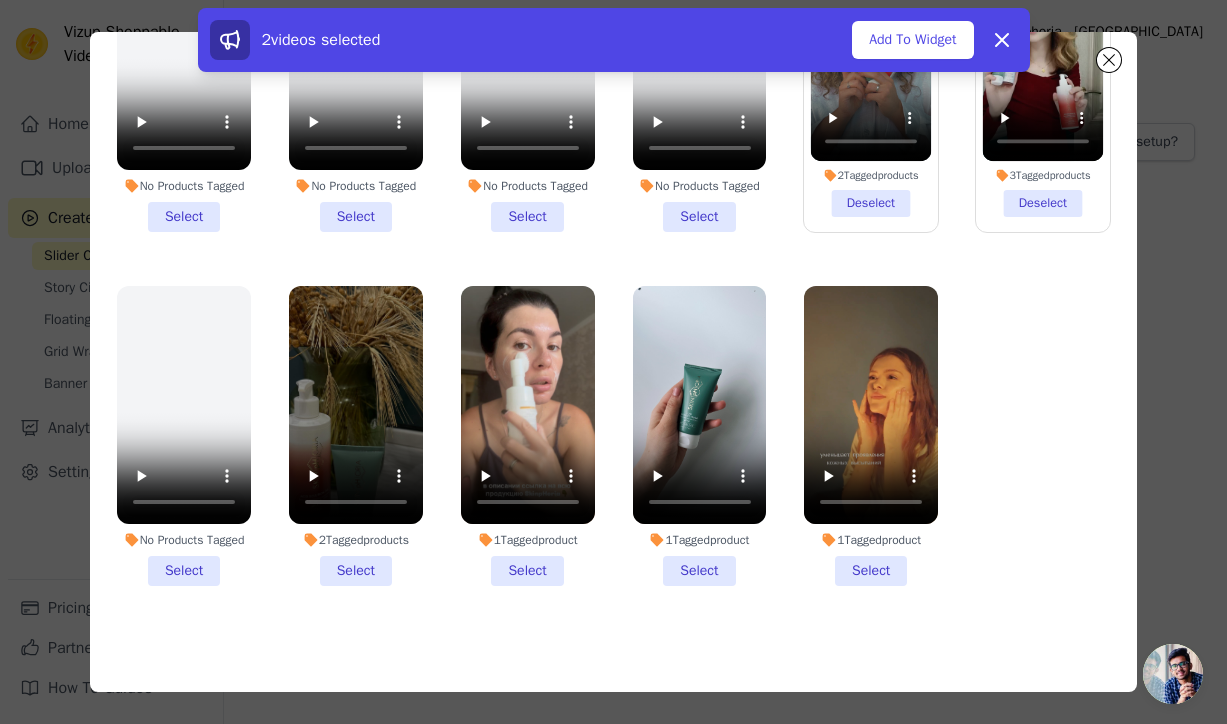 click on "2  Tagged  products     Select" at bounding box center (356, 436) 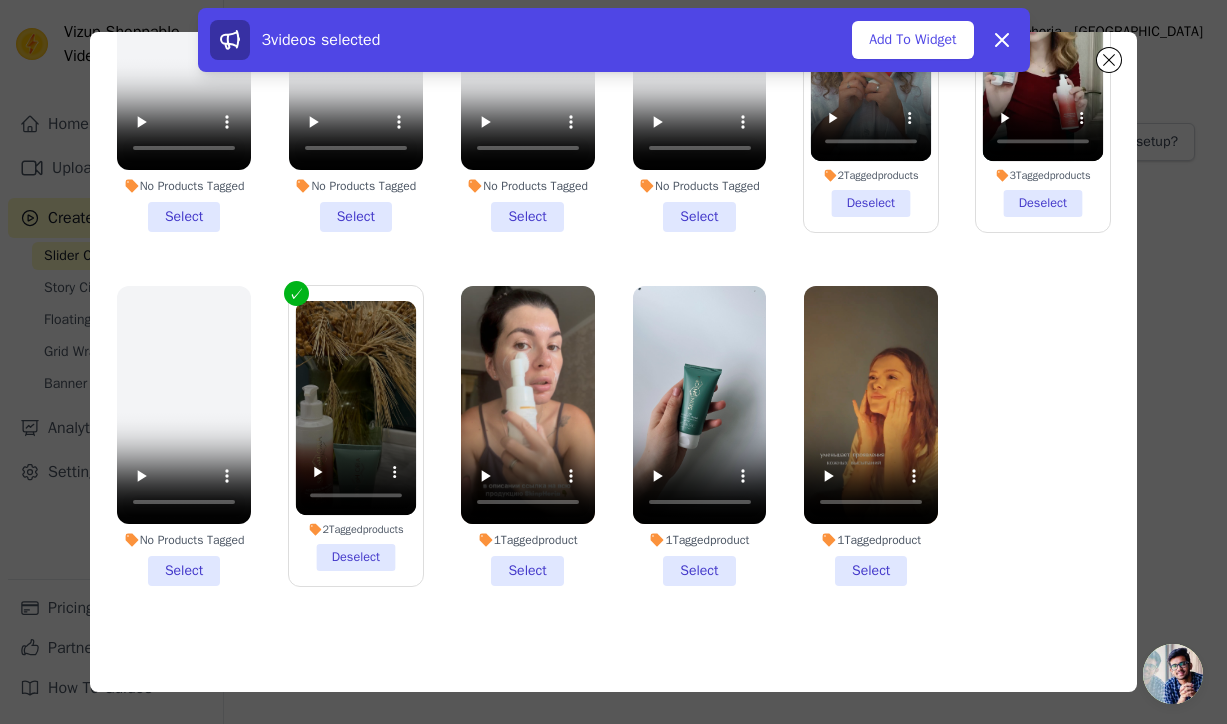 click on "1  Tagged  product     Select" at bounding box center [528, 436] 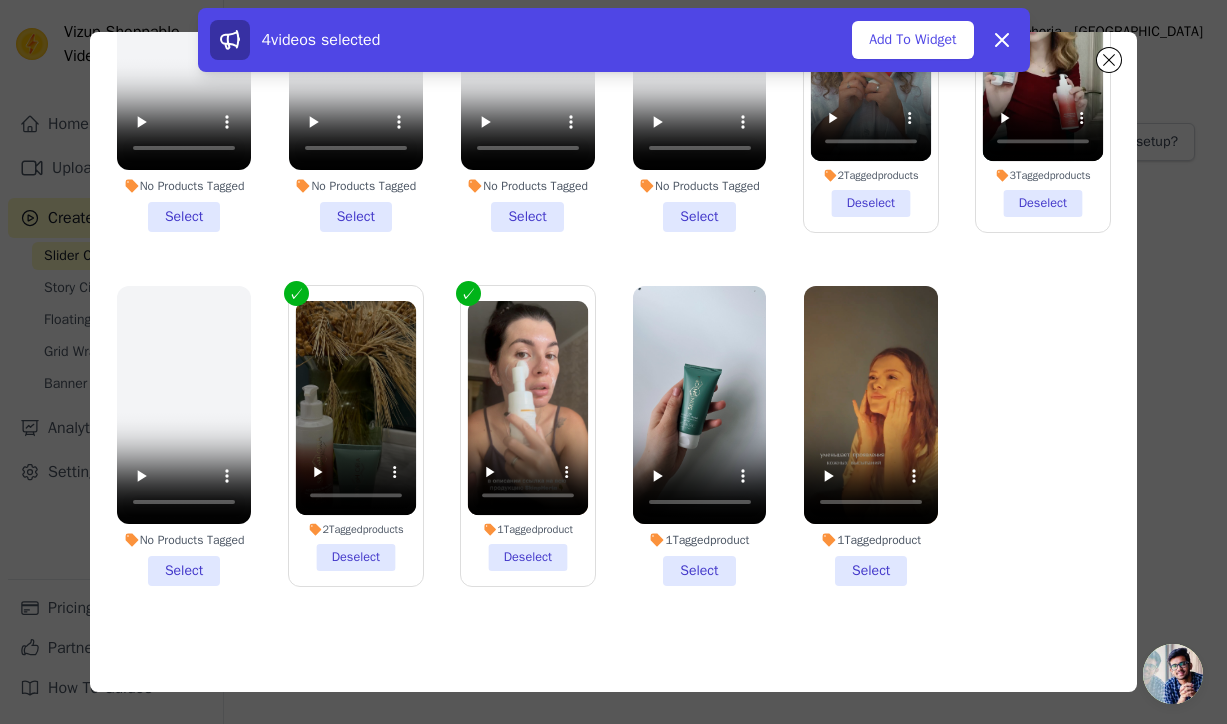 click on "1  Tagged  product     Select" at bounding box center [700, 436] 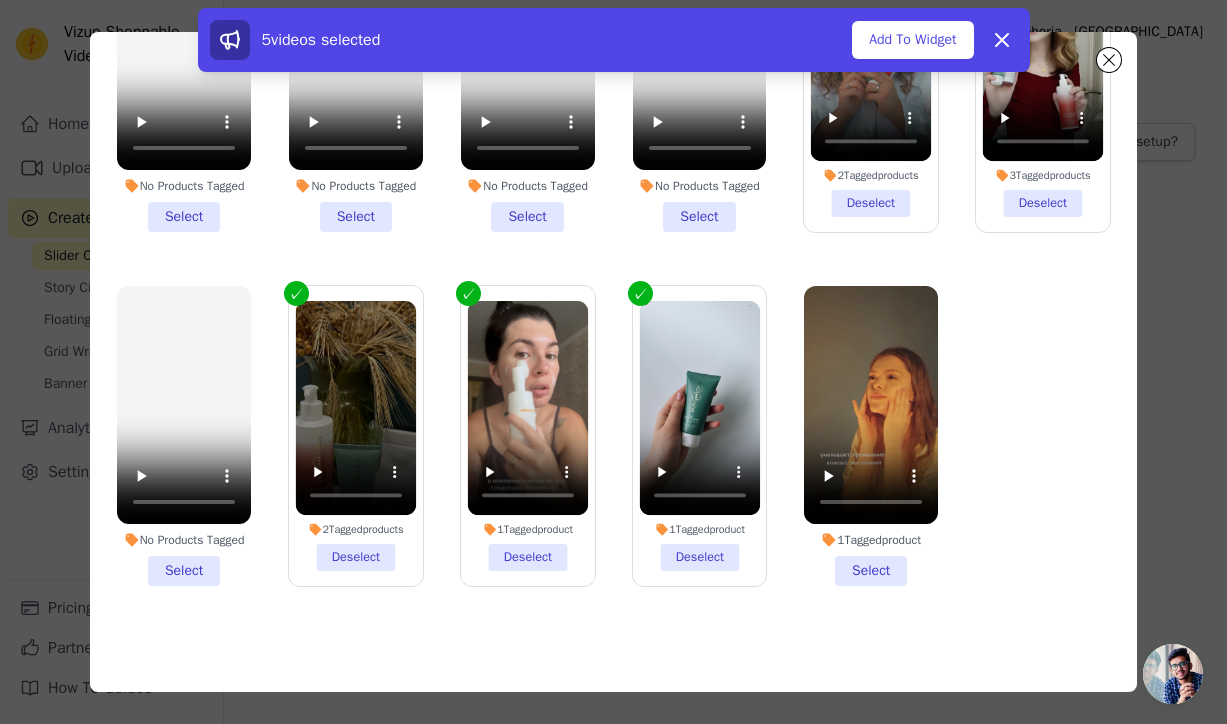 click on "1  Tagged  product     Select" at bounding box center [871, 436] 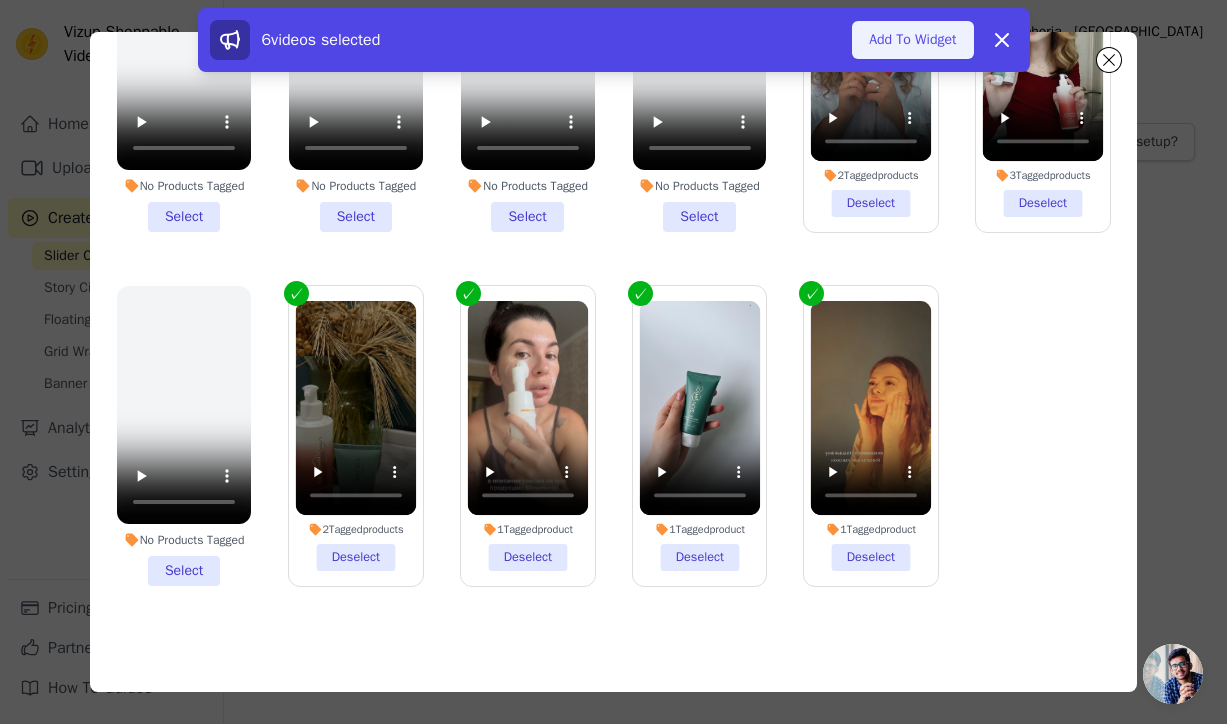click on "Add To Widget" at bounding box center [912, 40] 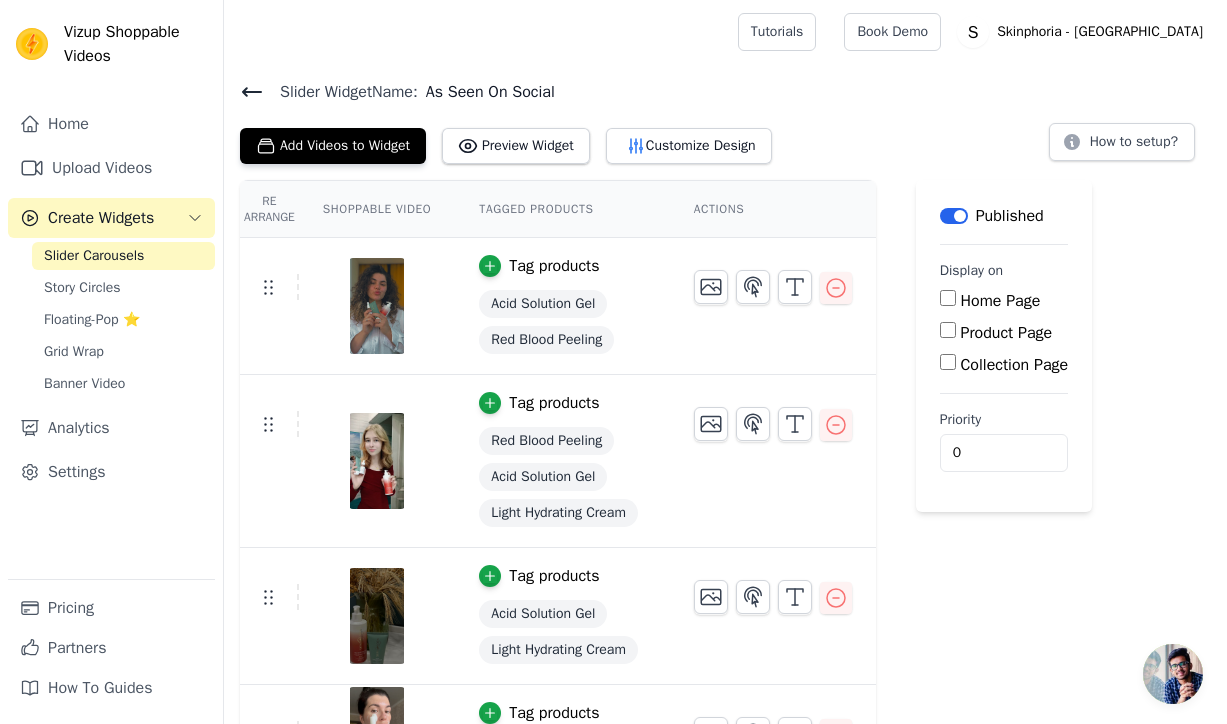 click on "Home Page" at bounding box center (948, 298) 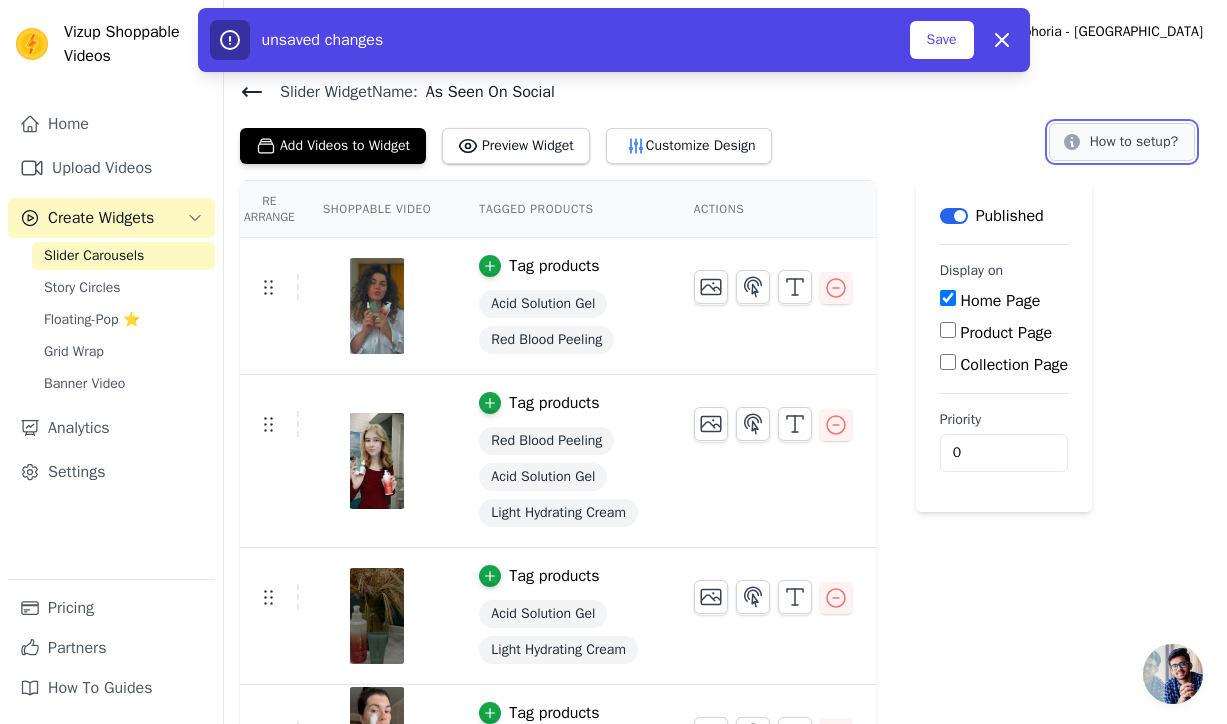 click on "How to setup?" at bounding box center (1122, 142) 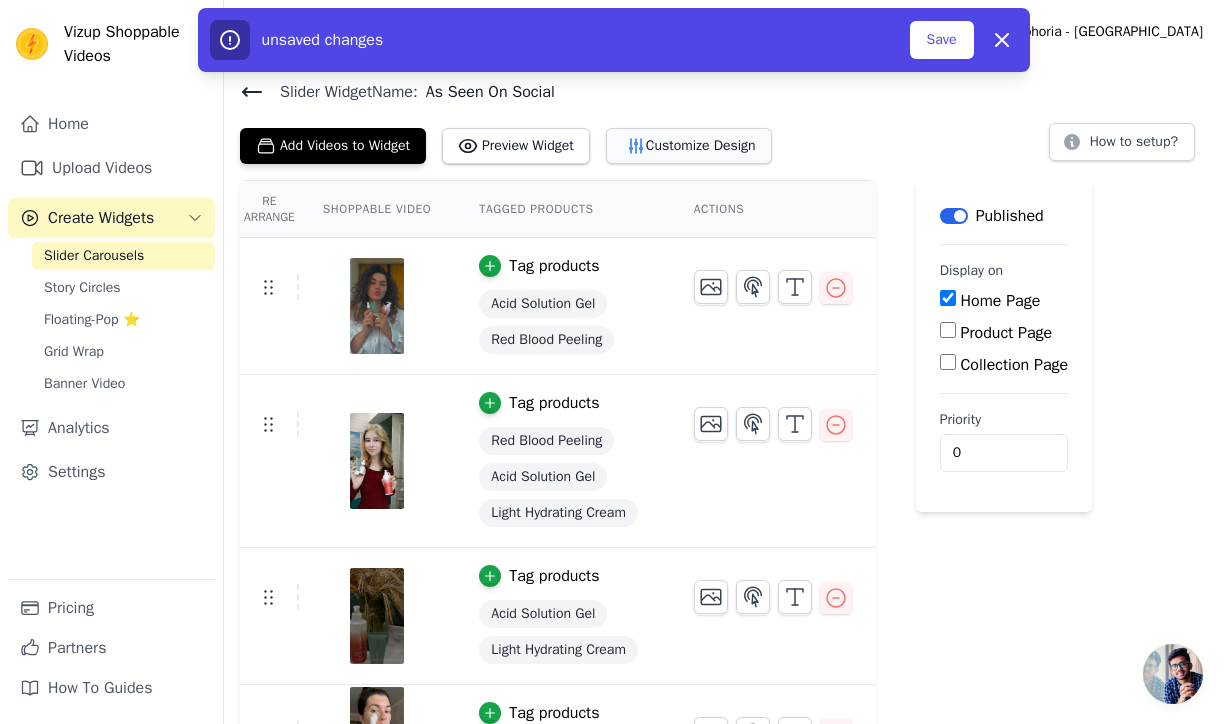 click on "Customize Design" at bounding box center (689, 146) 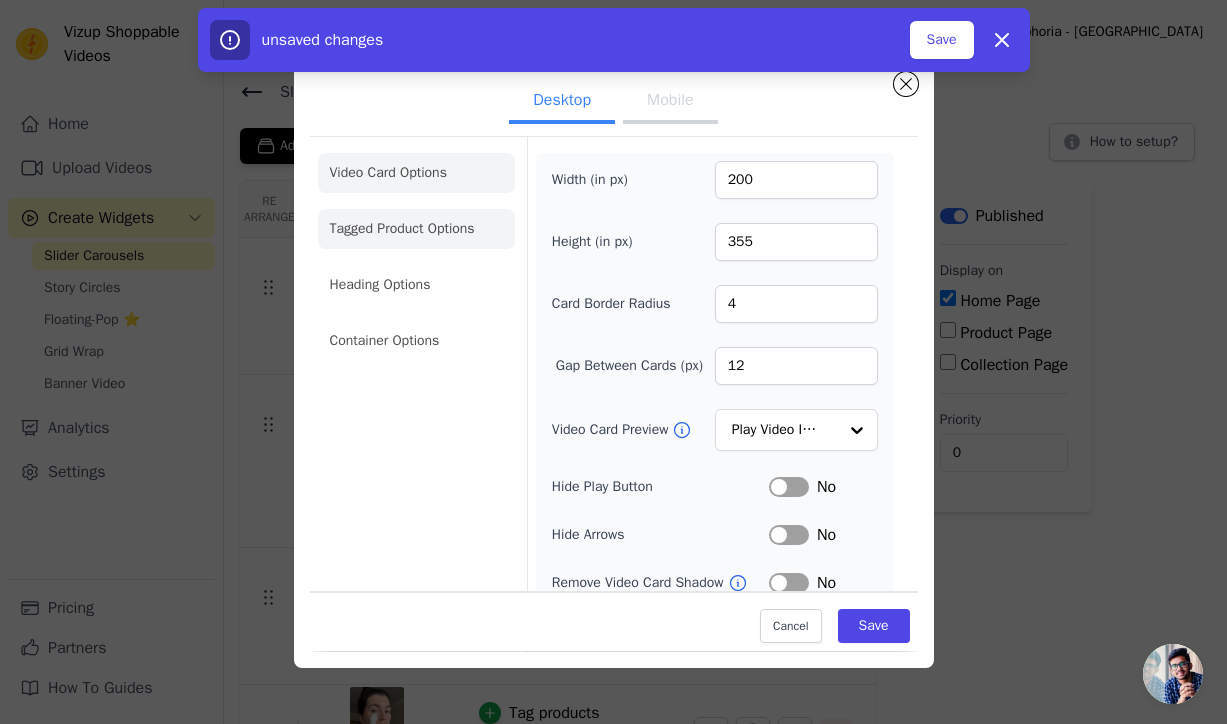 click on "Tagged Product Options" 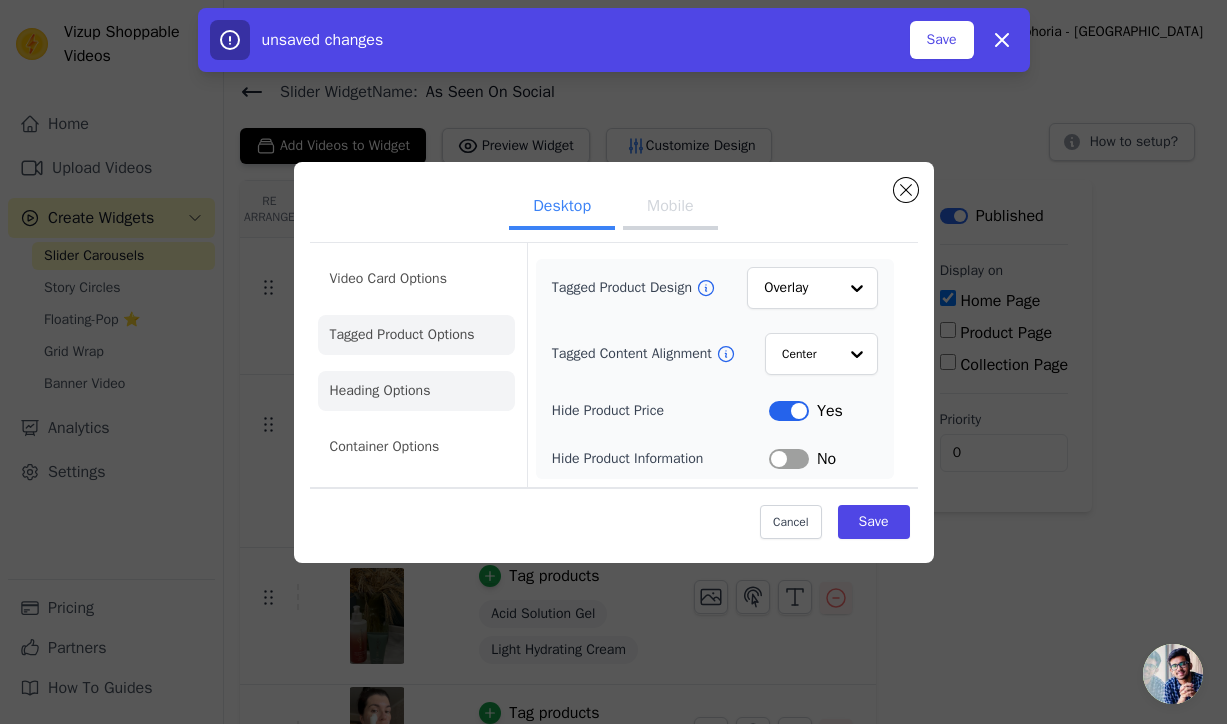click on "Heading Options" 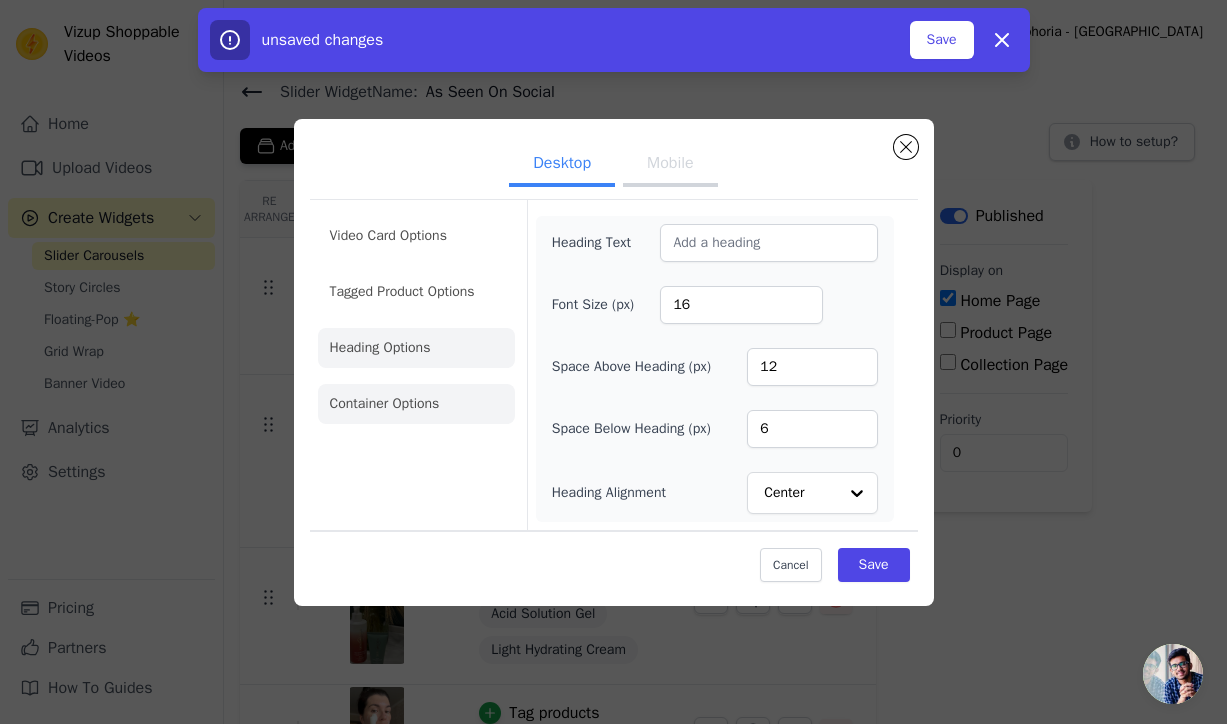 click on "Container Options" 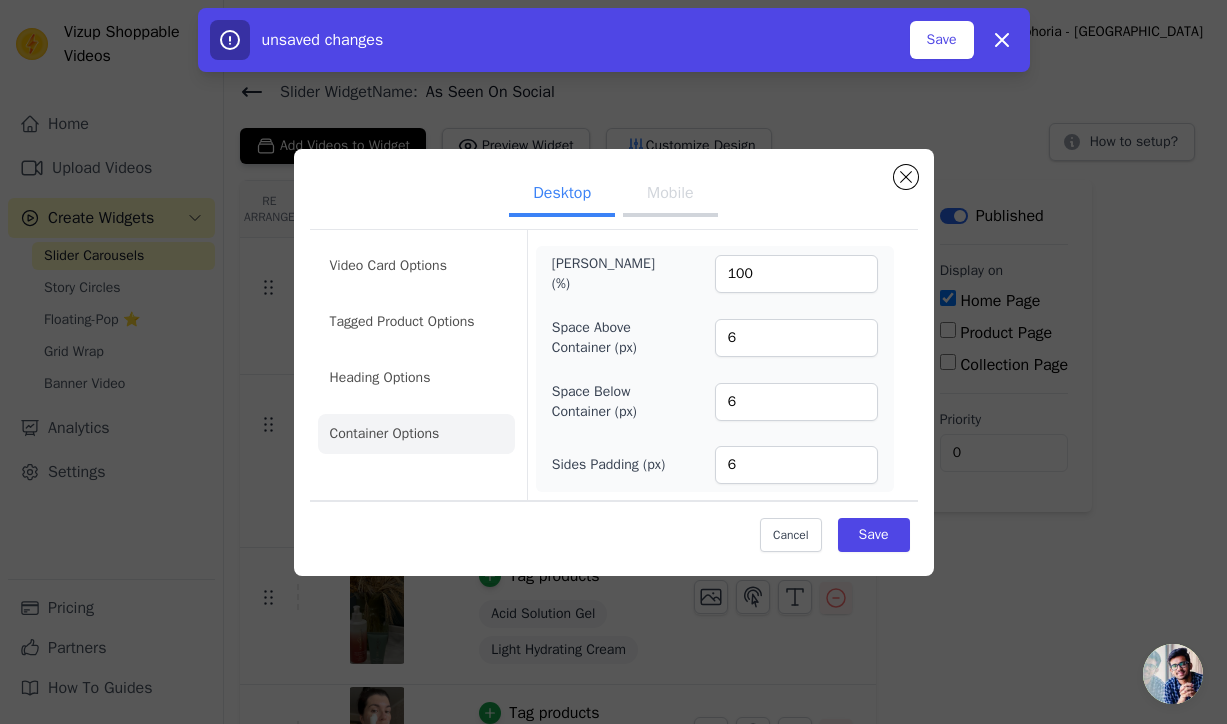 click on "Mobile" at bounding box center [670, 195] 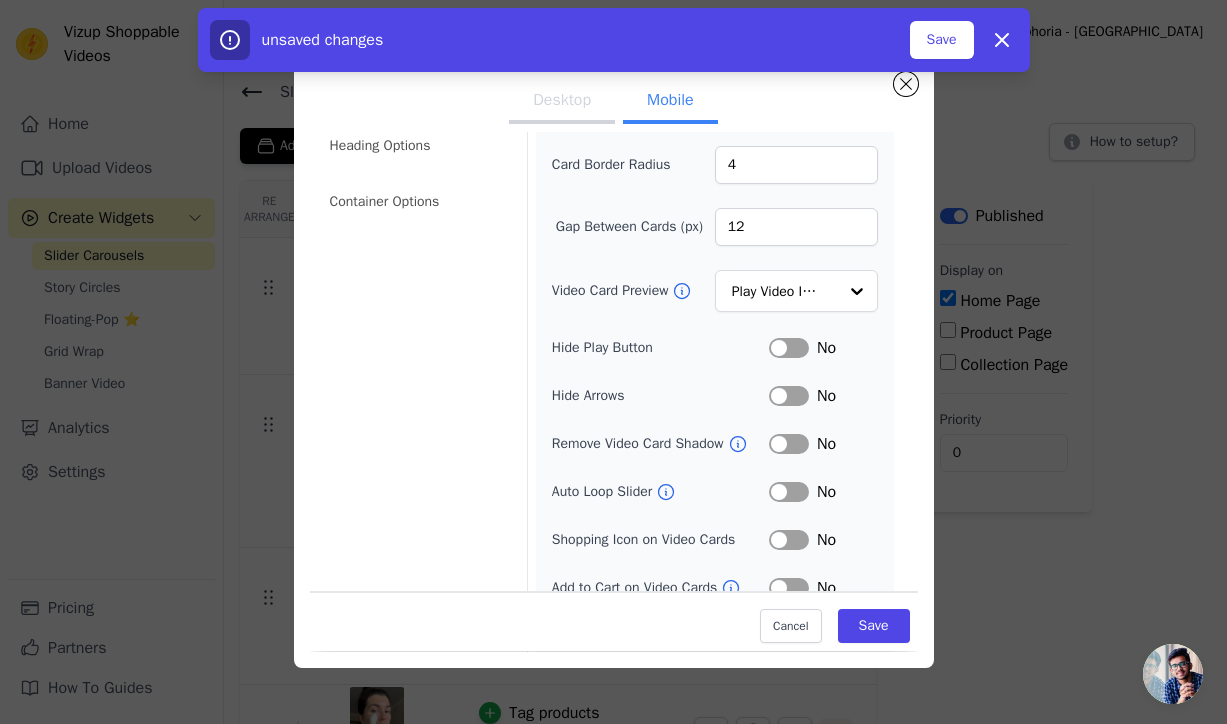 scroll, scrollTop: 214, scrollLeft: 0, axis: vertical 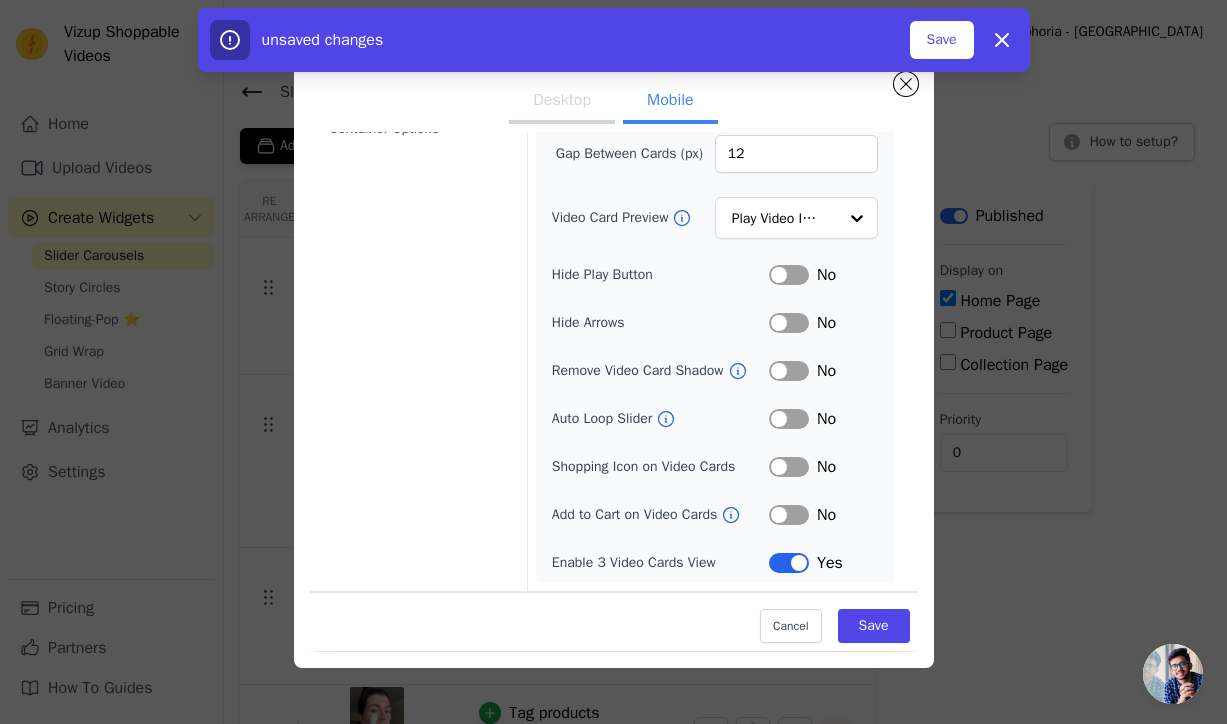 click on "Label" at bounding box center (789, 515) 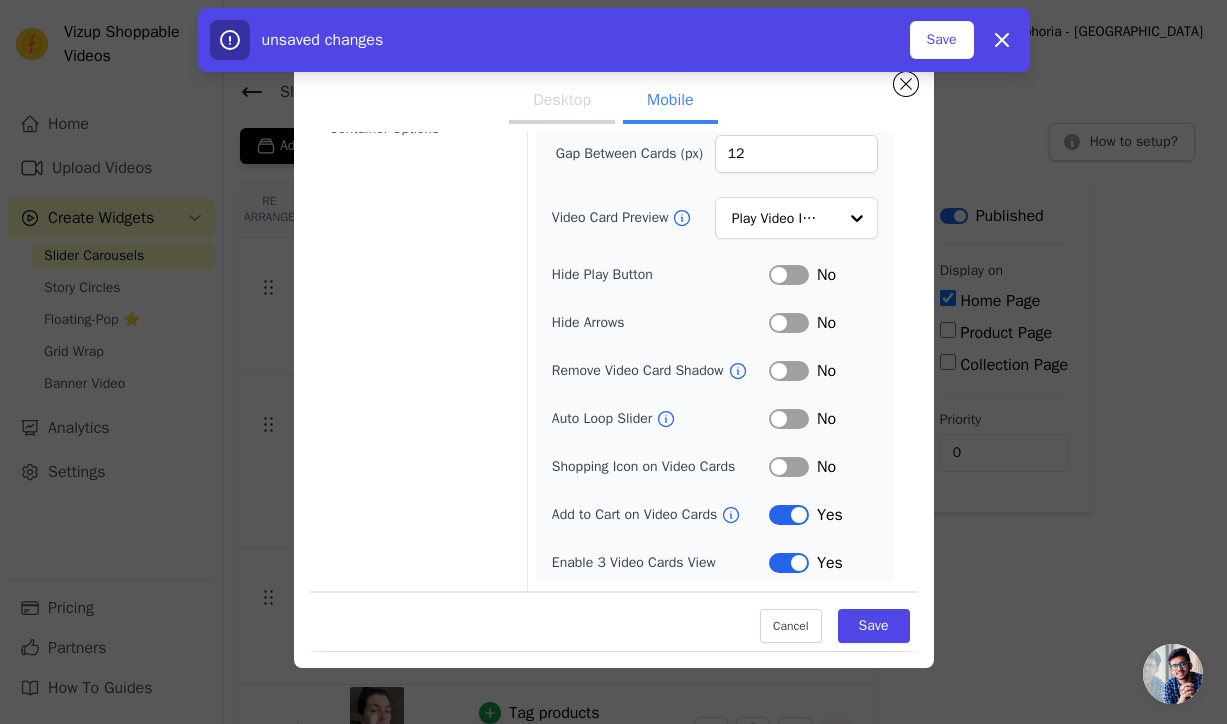 scroll, scrollTop: 0, scrollLeft: 0, axis: both 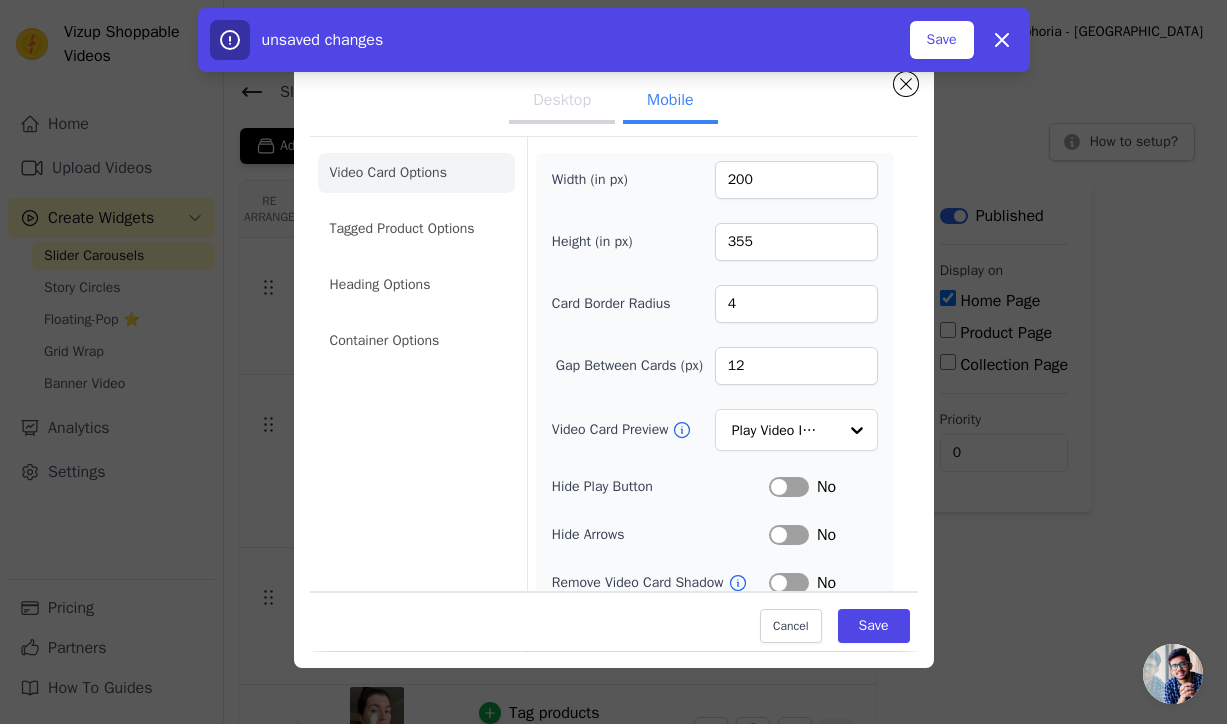 click on "Desktop" at bounding box center [562, 102] 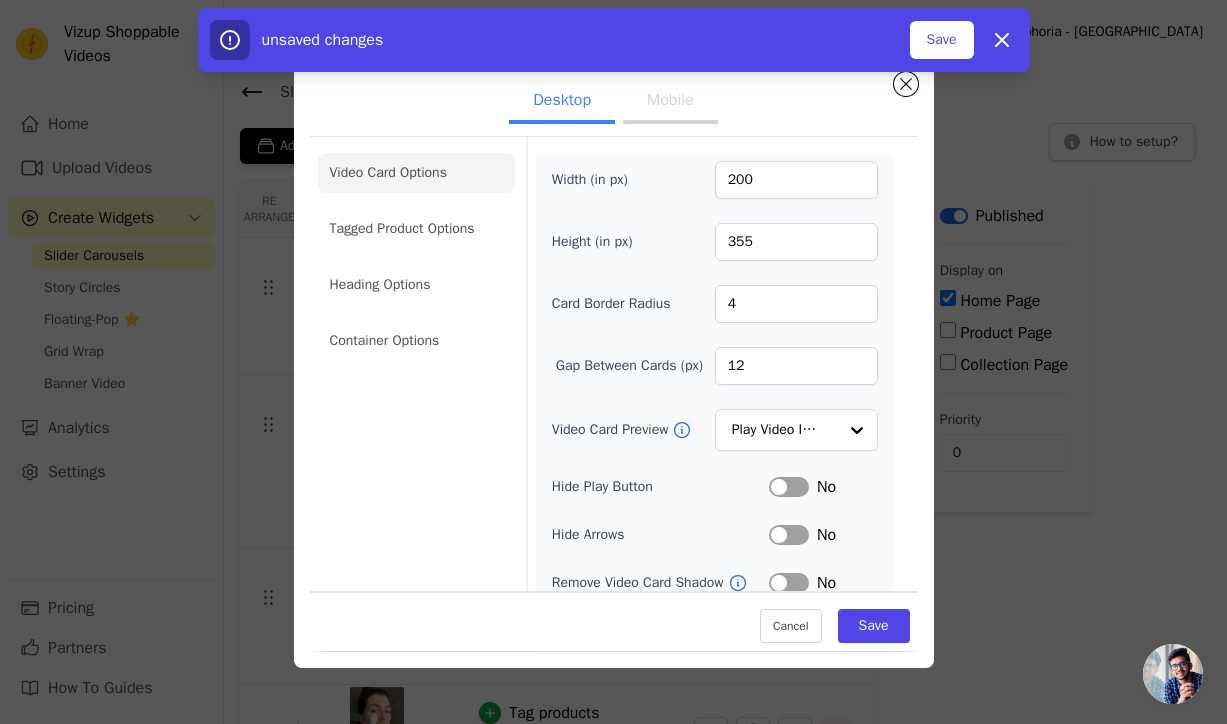 scroll, scrollTop: 166, scrollLeft: 0, axis: vertical 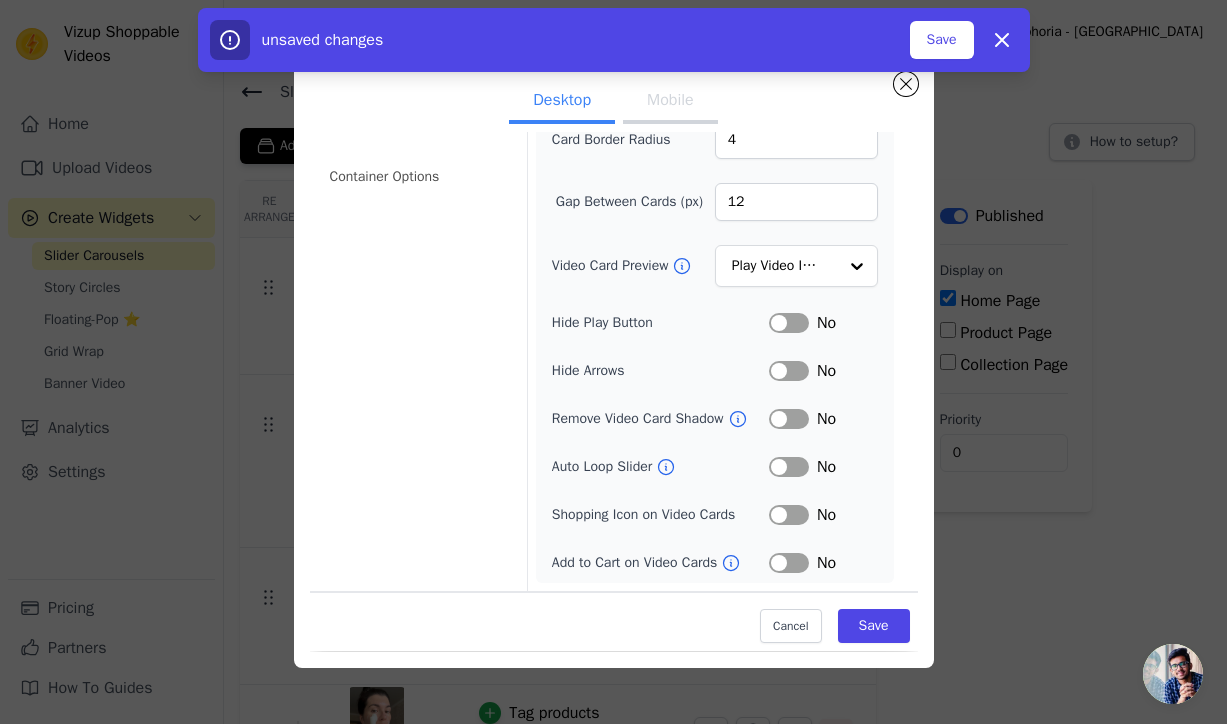 click on "Label" at bounding box center [789, 563] 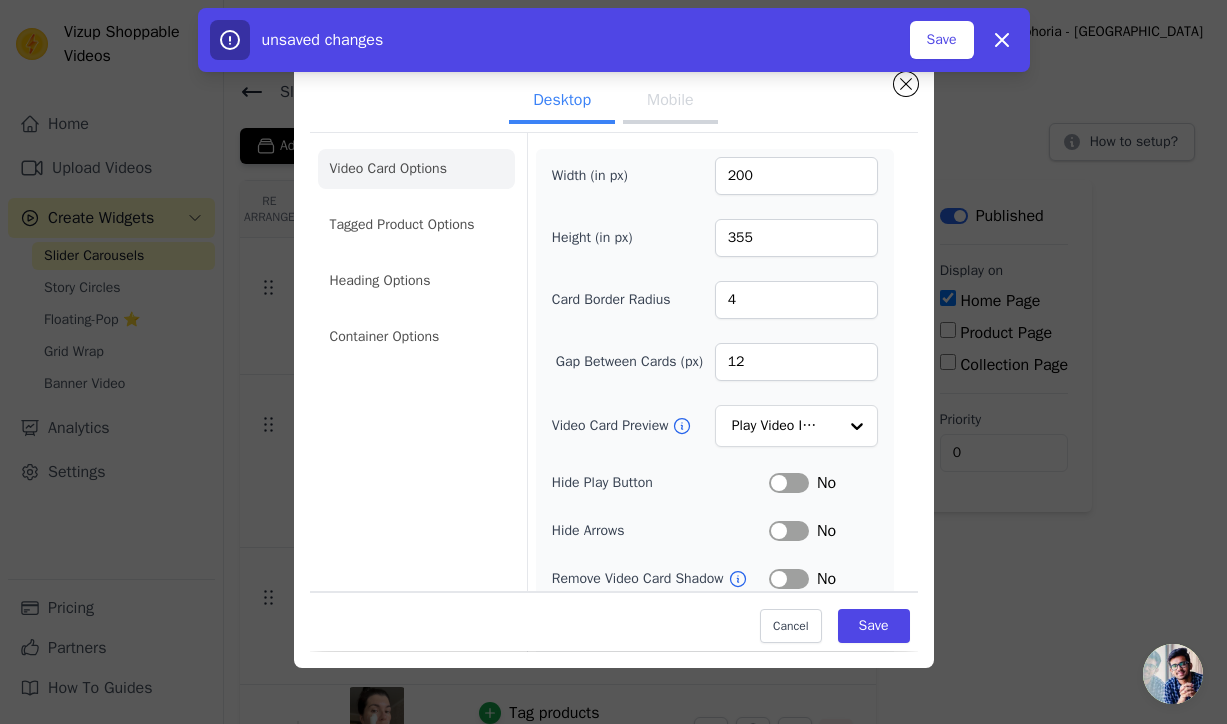 scroll, scrollTop: 0, scrollLeft: 0, axis: both 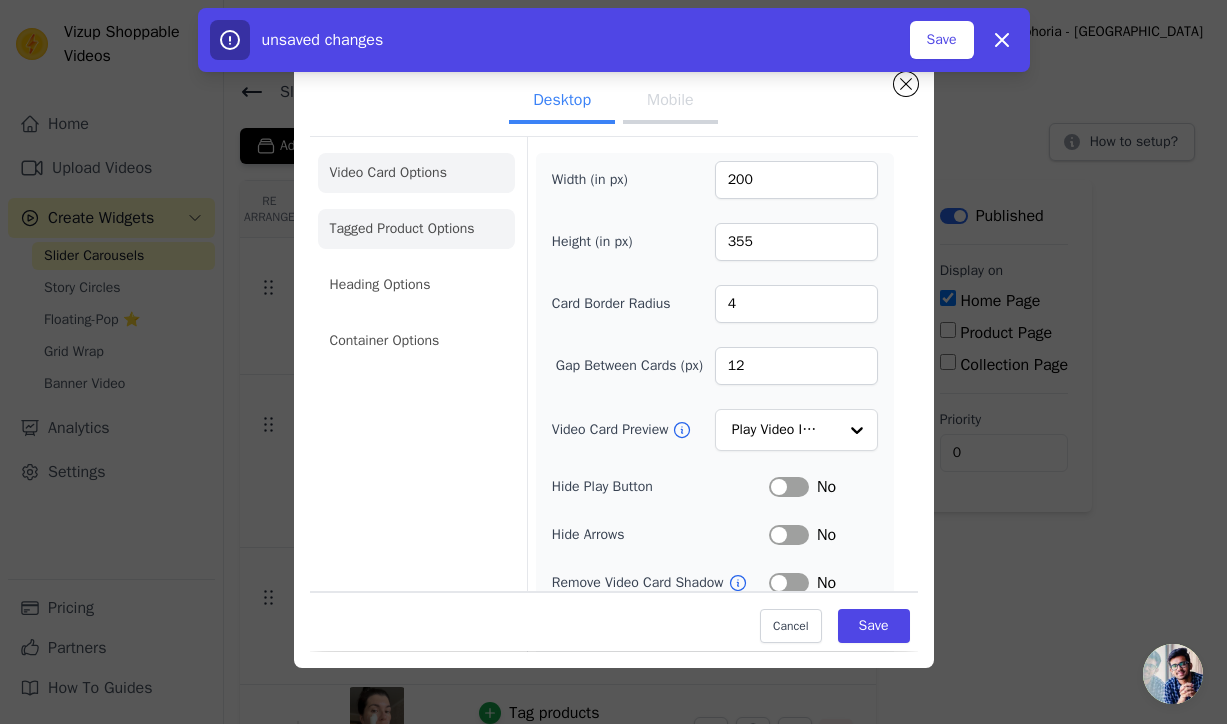 click on "Tagged Product Options" 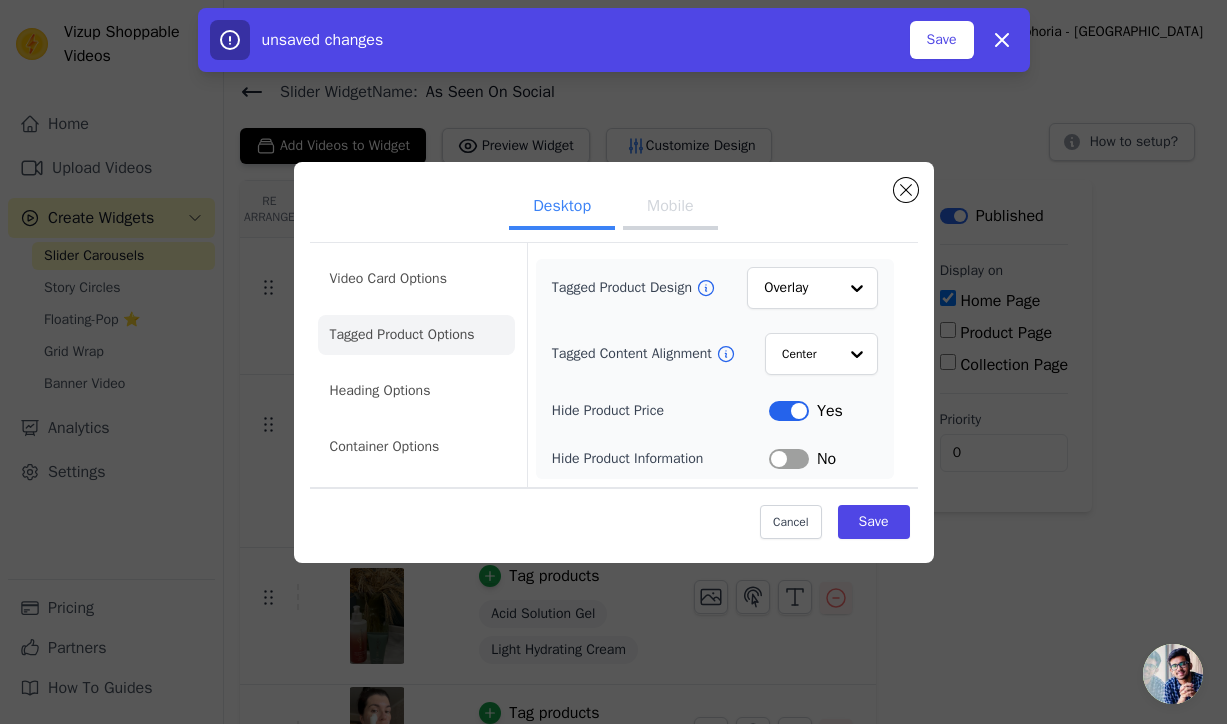 click on "Label" at bounding box center (789, 411) 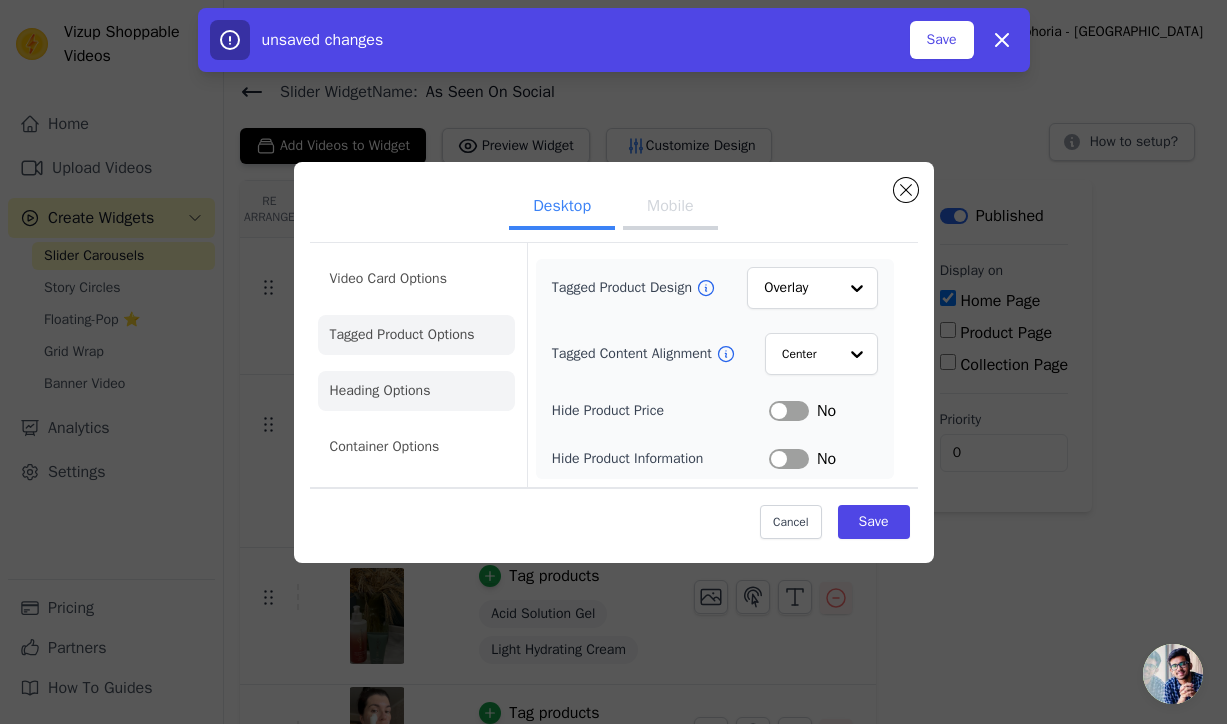 click on "Heading Options" 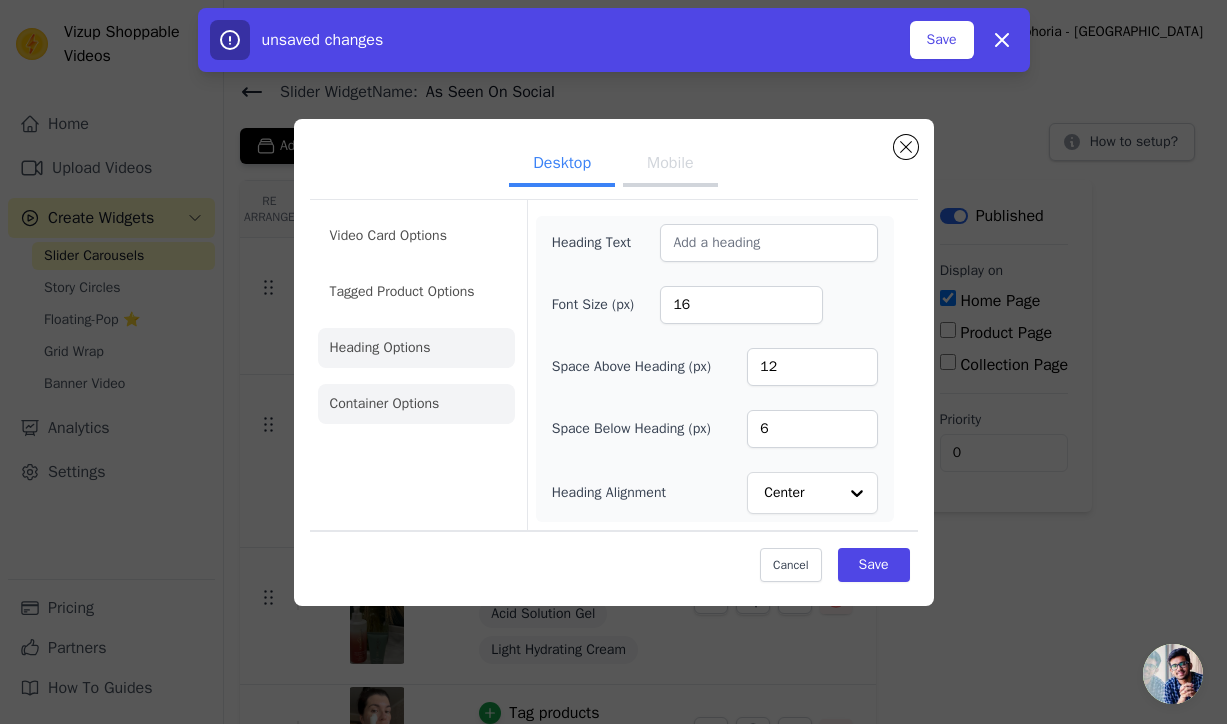 click on "Container Options" 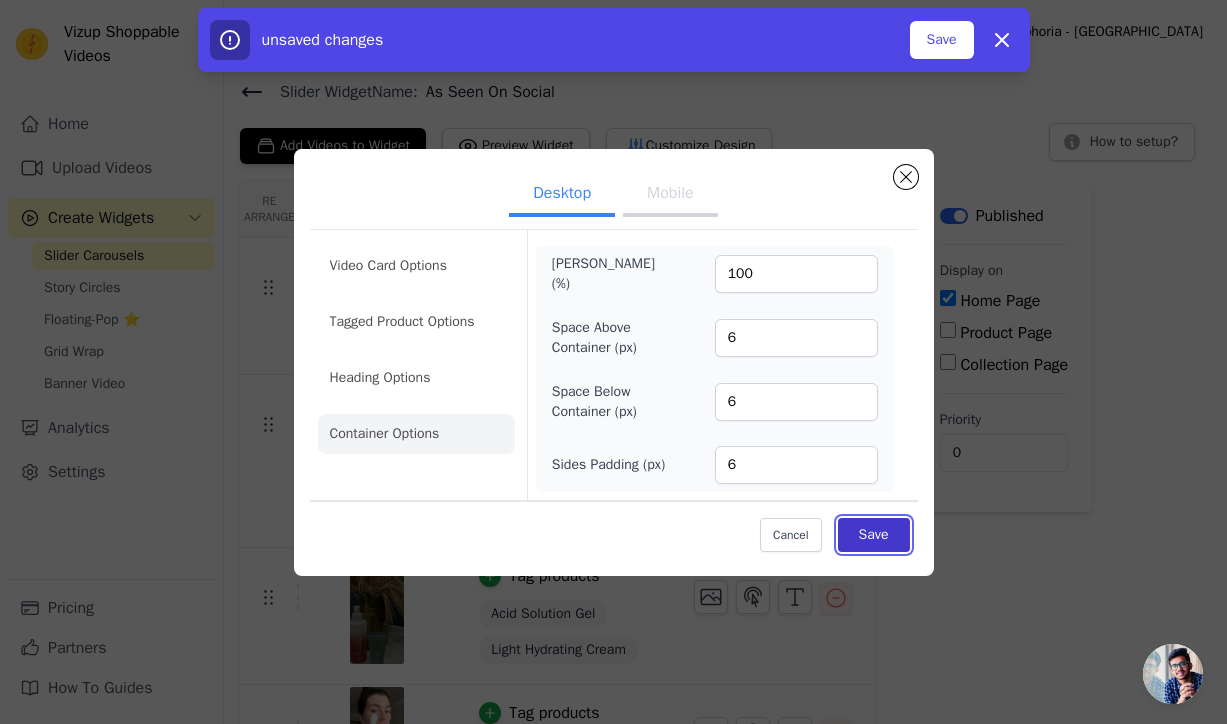 click on "Save" at bounding box center [874, 535] 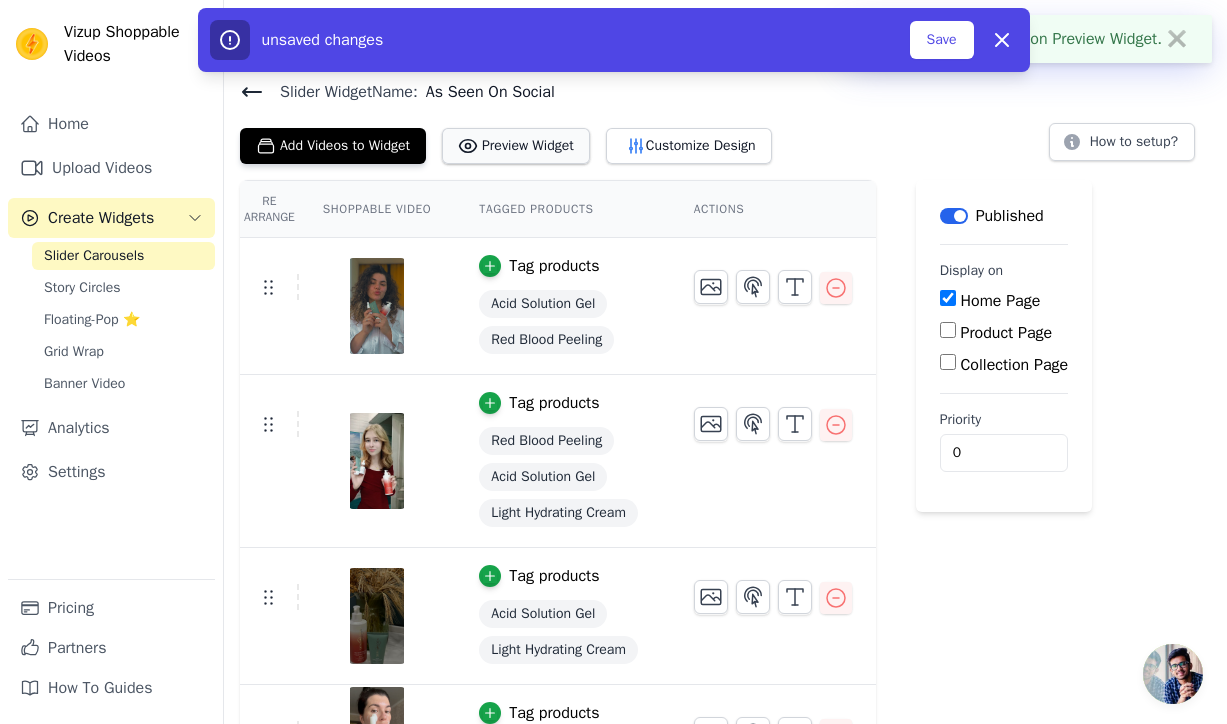 click on "Preview Widget" at bounding box center [516, 146] 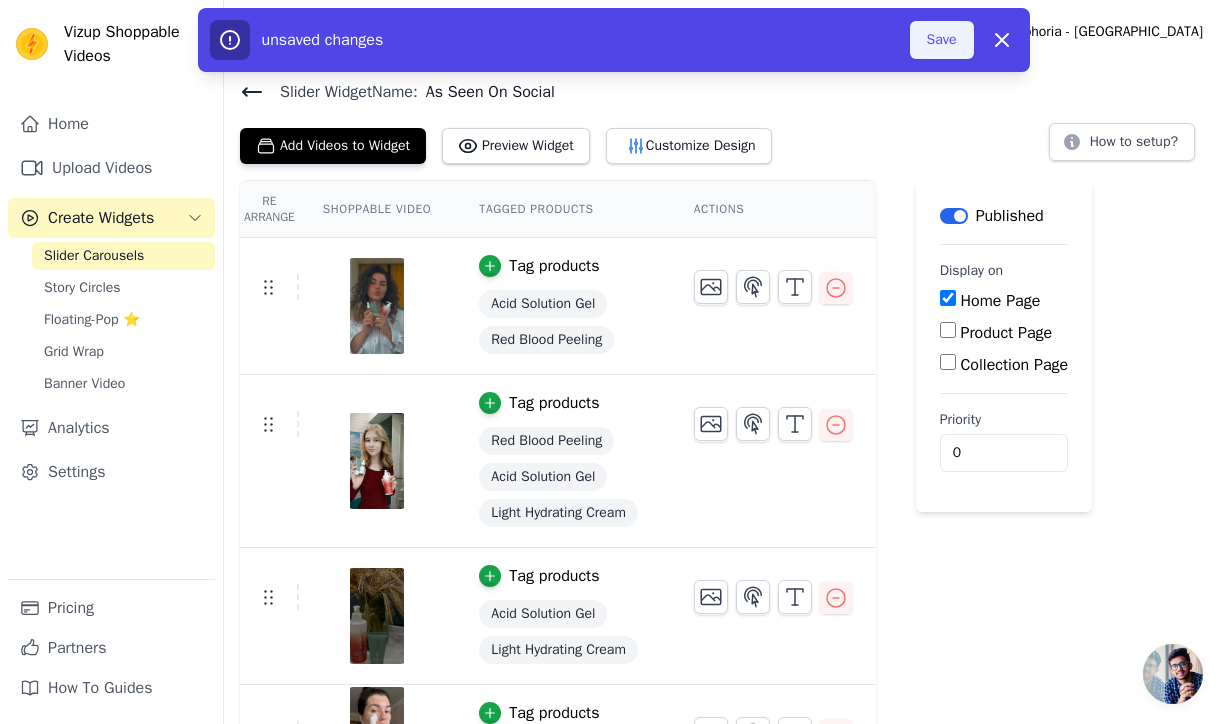 click on "Save" at bounding box center (942, 40) 